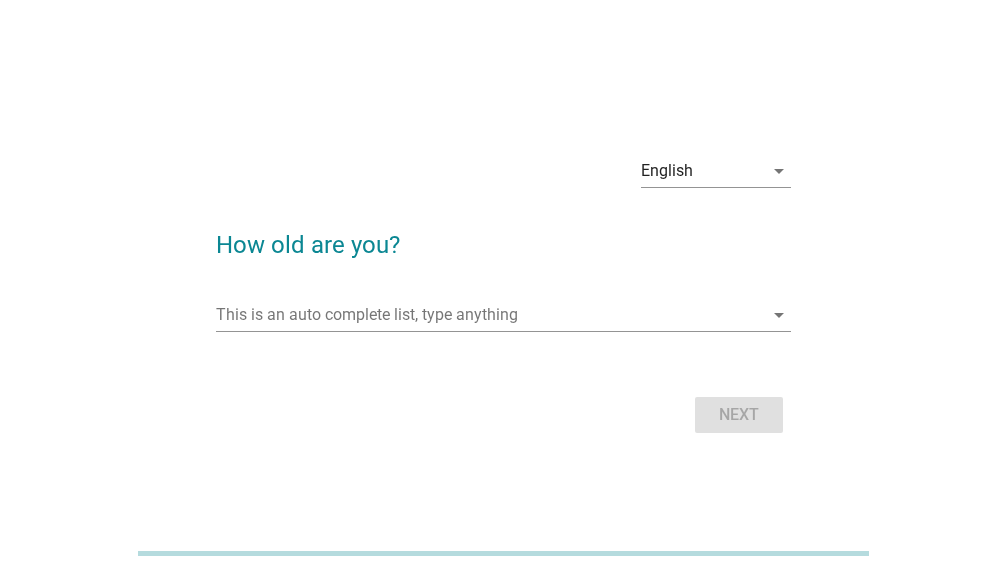 scroll, scrollTop: 0, scrollLeft: 0, axis: both 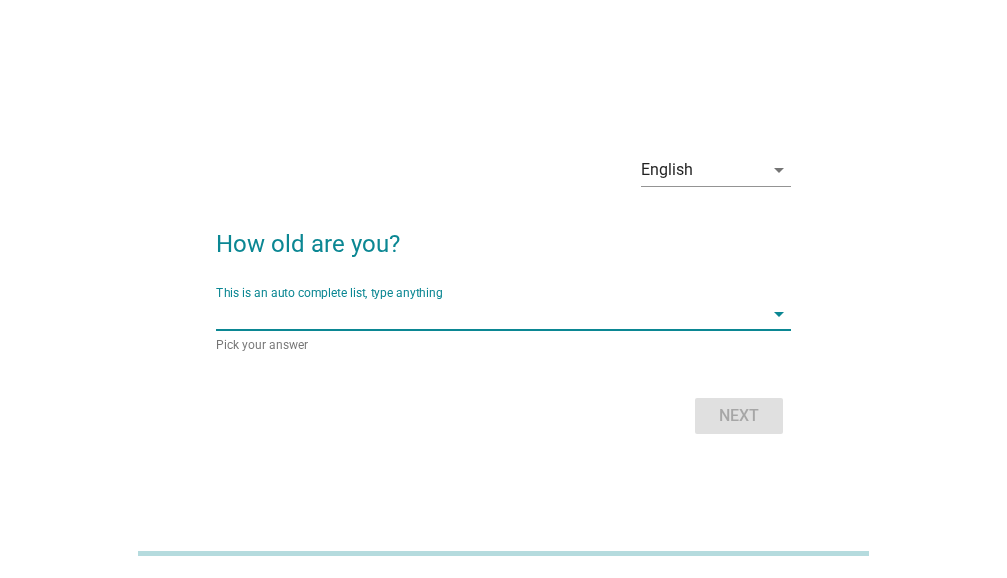 click at bounding box center [489, 314] 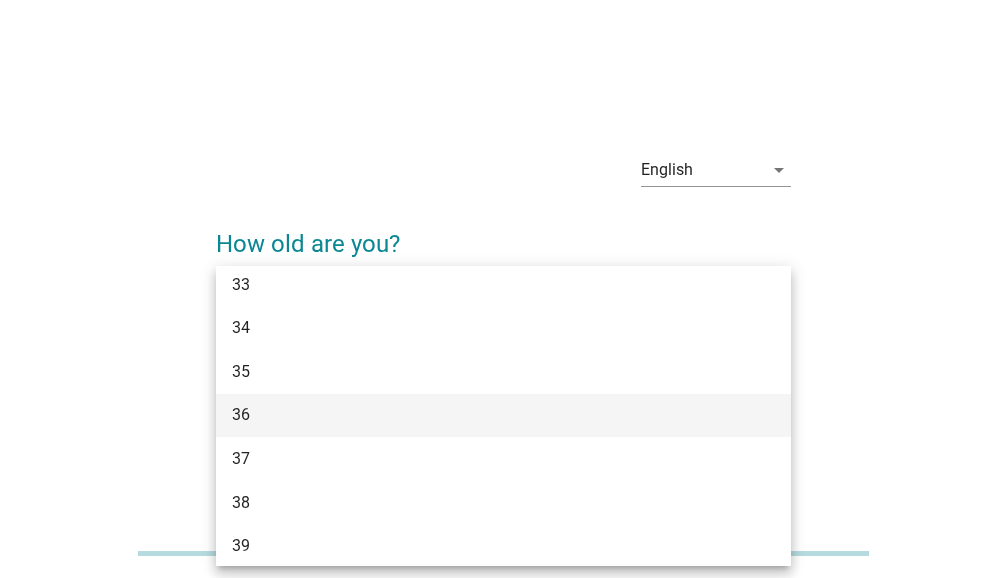 scroll, scrollTop: 700, scrollLeft: 0, axis: vertical 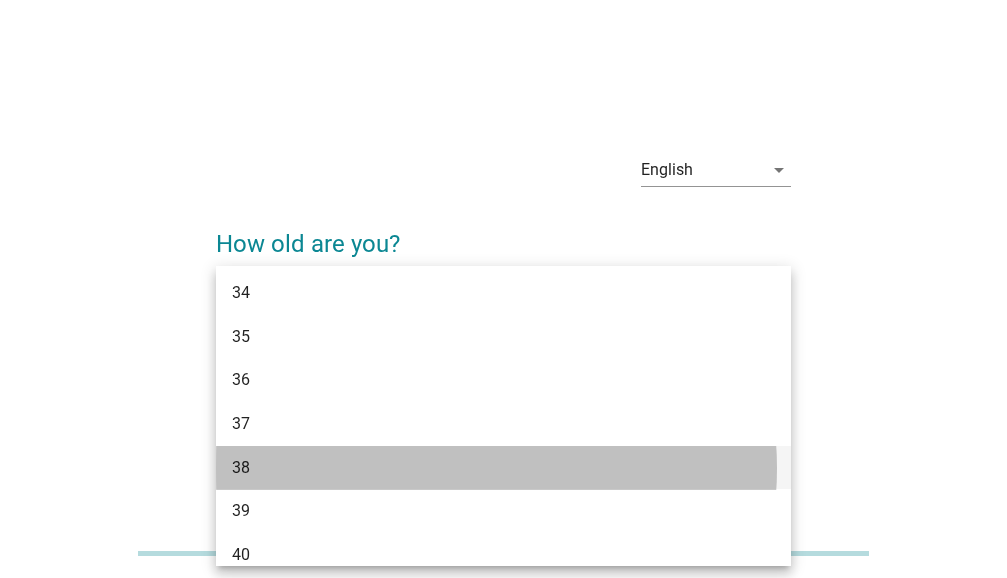 click on "38" at bounding box center (481, 468) 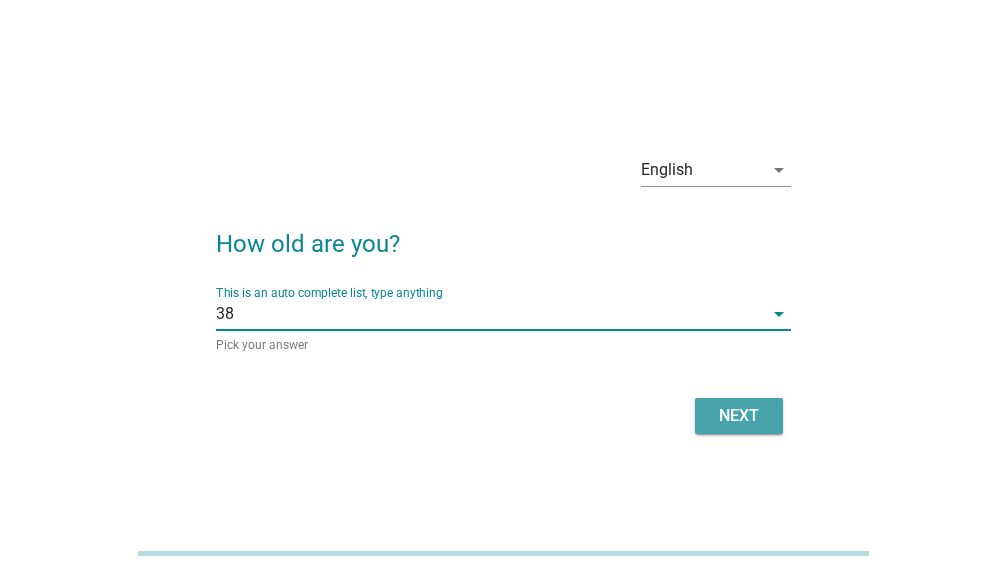 click on "Next" at bounding box center [739, 416] 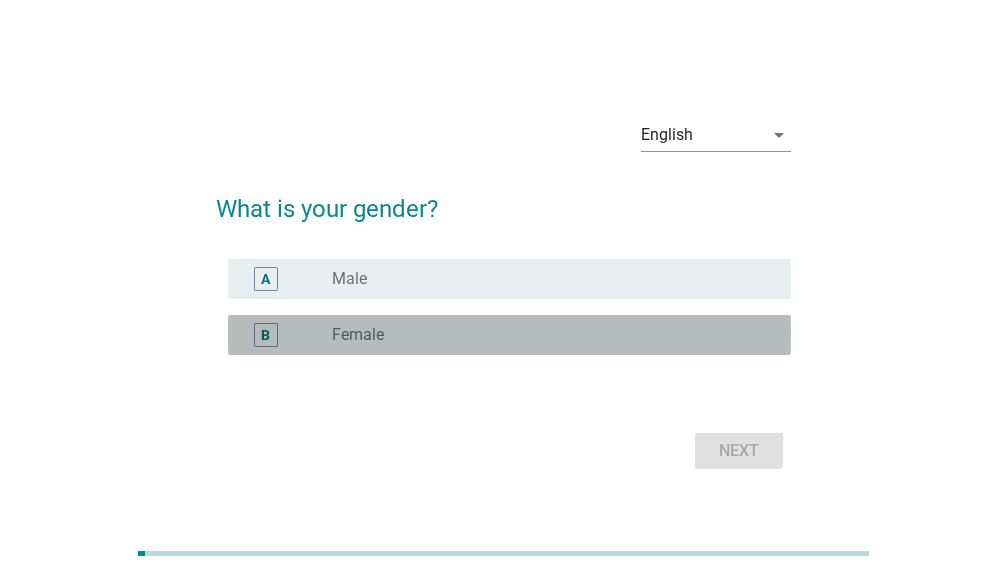 click on "Female" at bounding box center [358, 335] 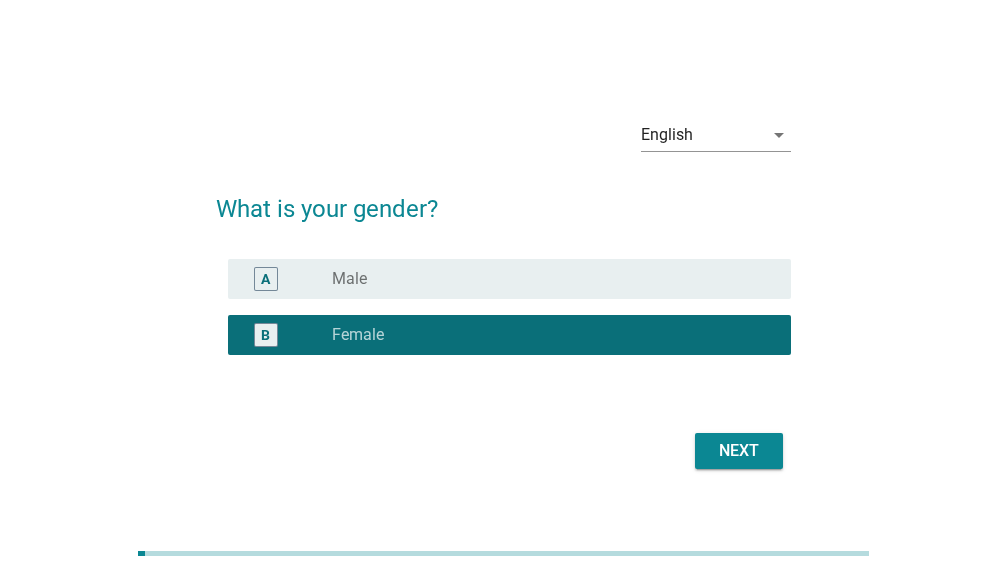 click on "Next" at bounding box center [739, 451] 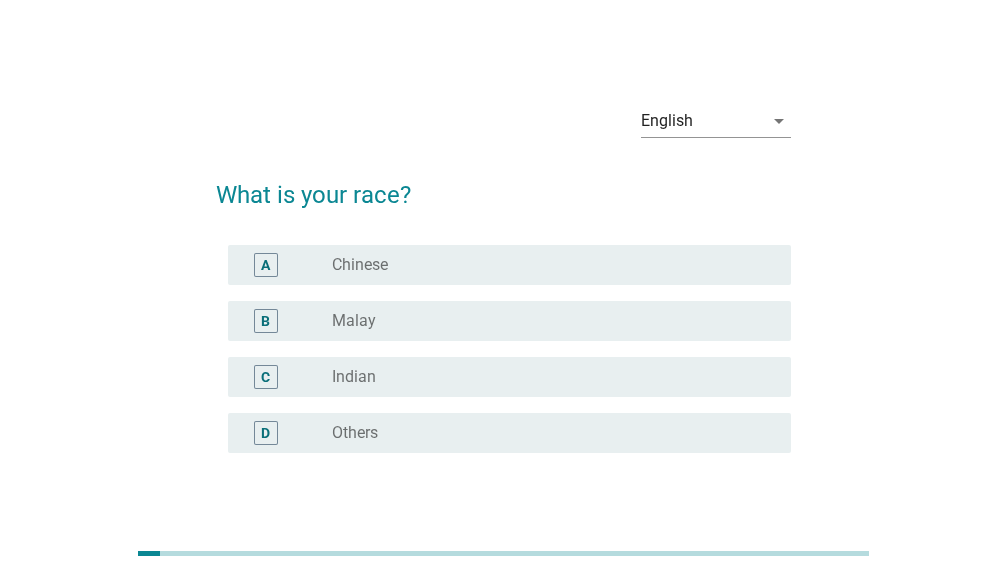 click on "radio_button_unchecked Chinese" at bounding box center (545, 265) 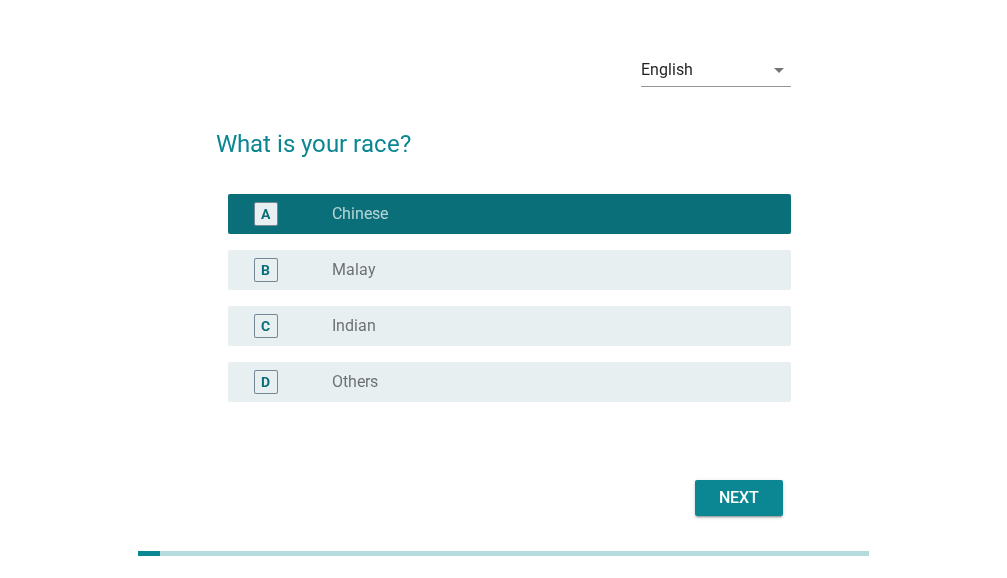 scroll, scrollTop: 100, scrollLeft: 0, axis: vertical 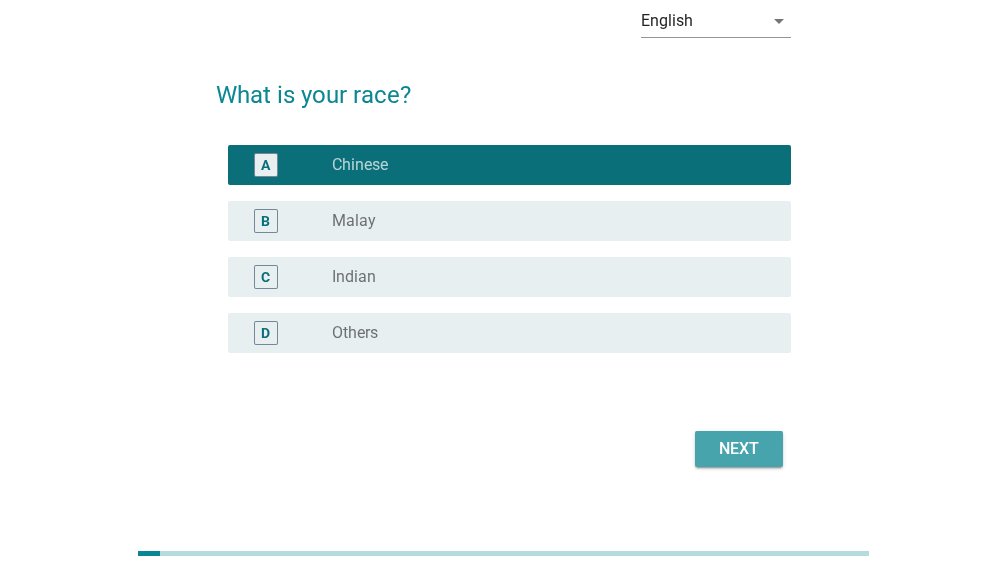 click on "Next" at bounding box center [739, 449] 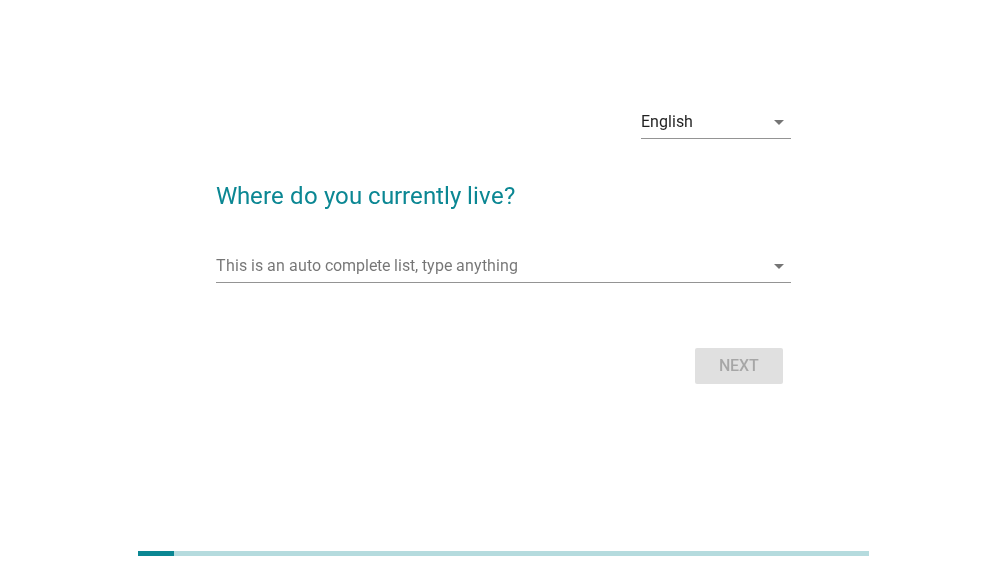scroll, scrollTop: 0, scrollLeft: 0, axis: both 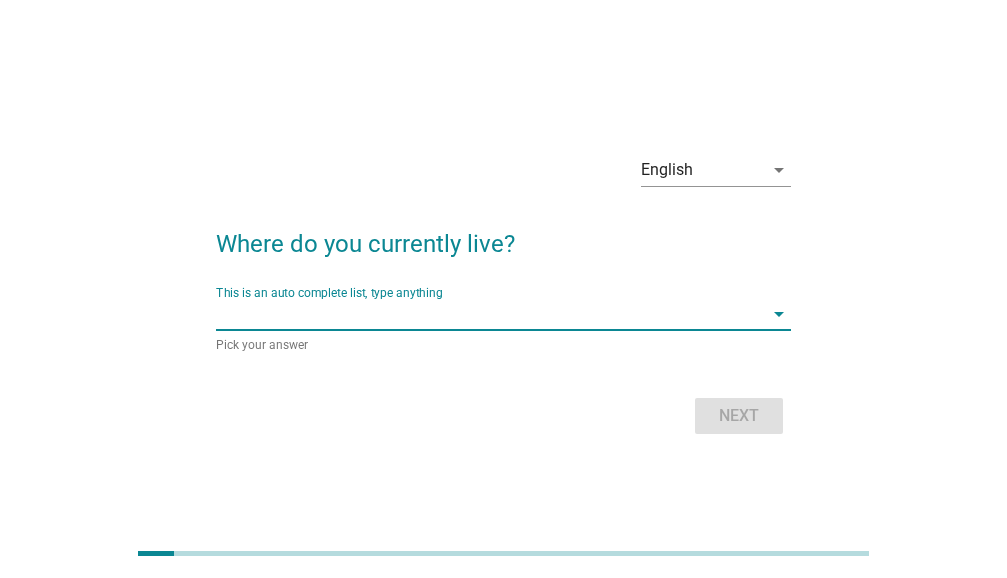 click at bounding box center (489, 314) 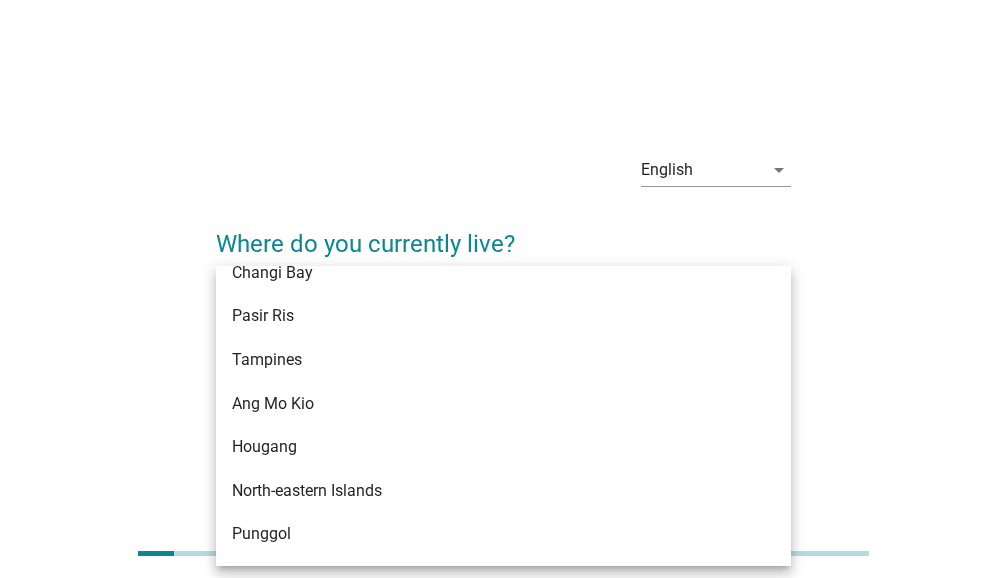 scroll, scrollTop: 1300, scrollLeft: 0, axis: vertical 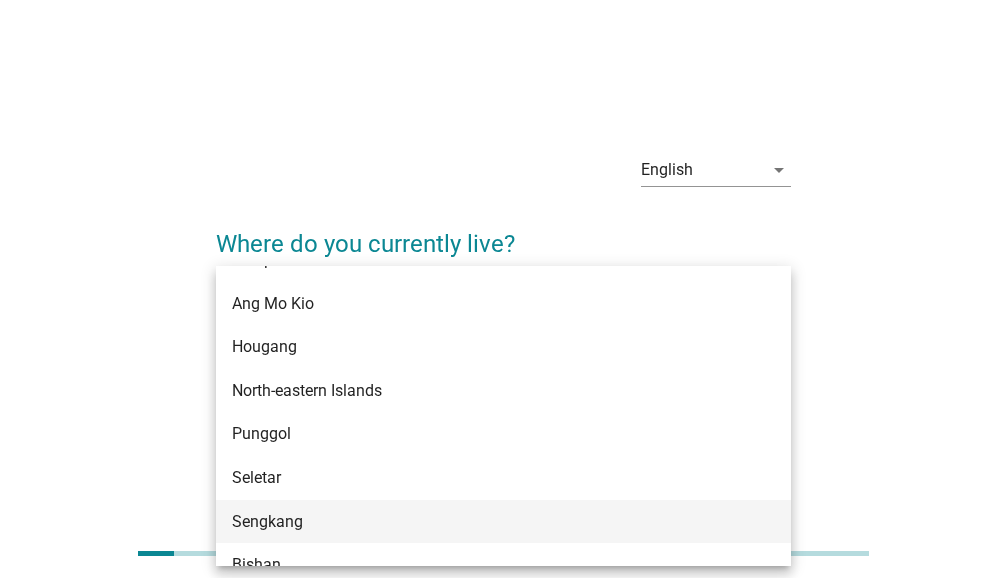 click on "Sengkang" at bounding box center (481, 522) 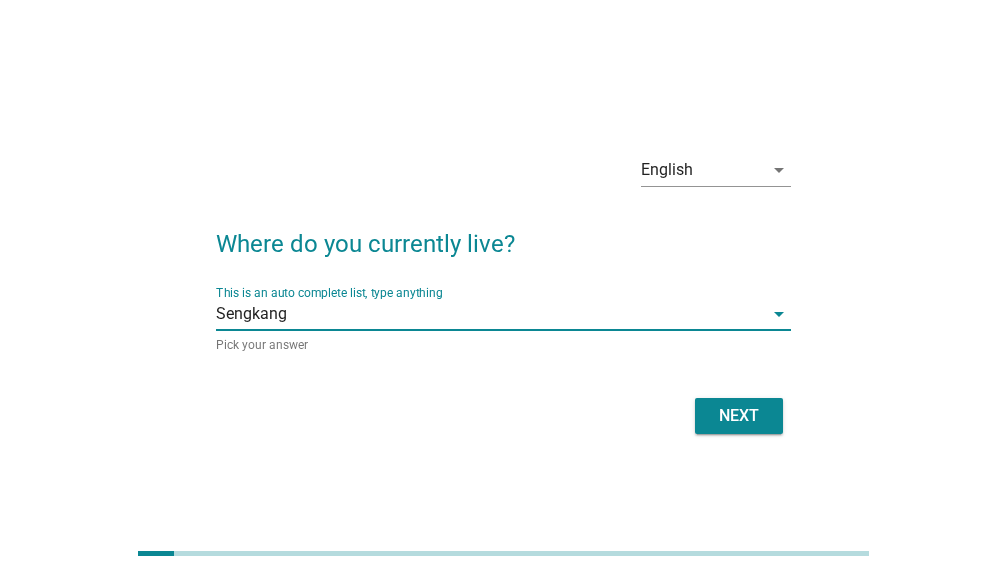click on "Next" at bounding box center (739, 416) 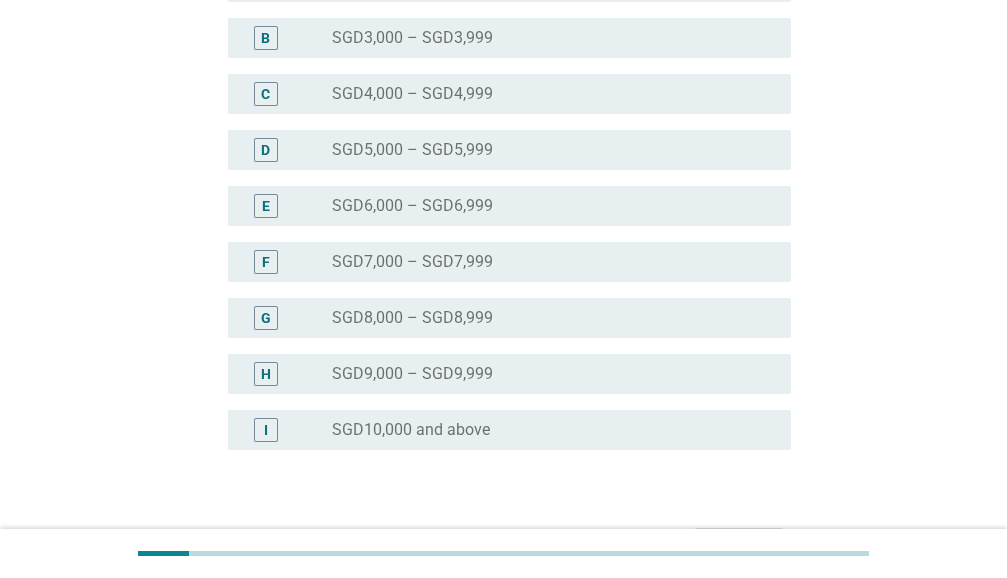 scroll, scrollTop: 500, scrollLeft: 0, axis: vertical 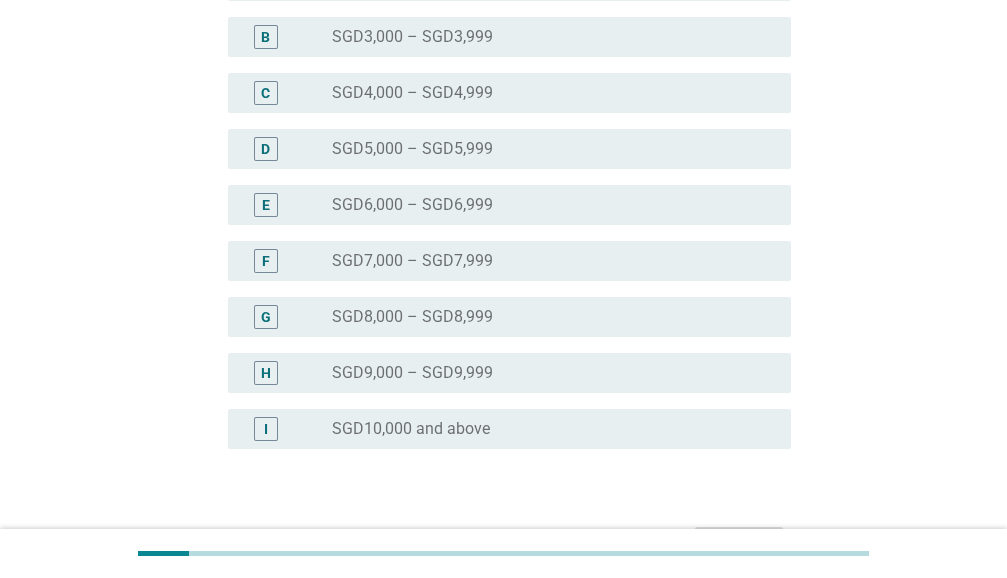 click on "radio_button_unchecked SGD9,000 – SGD9,999" at bounding box center (545, 373) 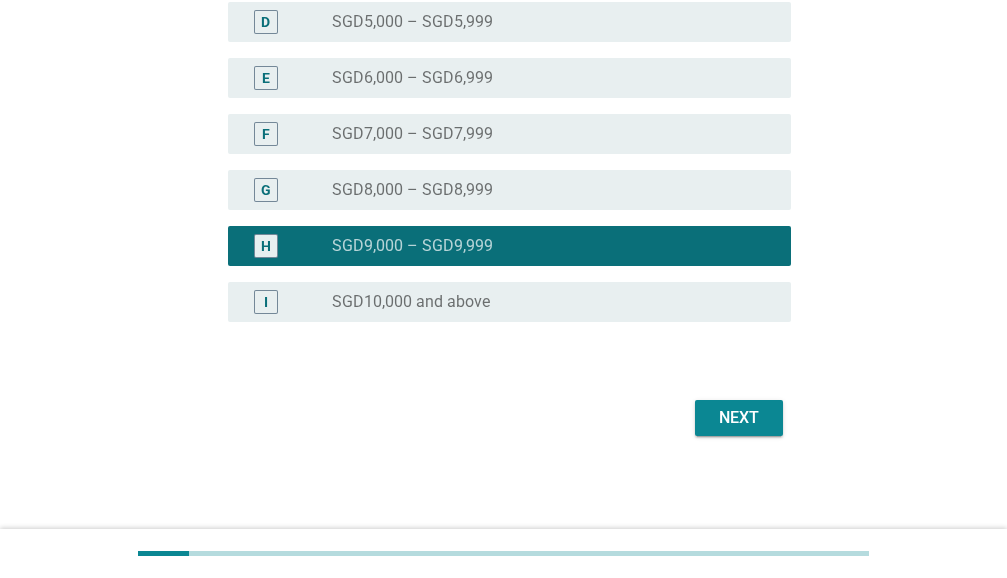 scroll, scrollTop: 628, scrollLeft: 0, axis: vertical 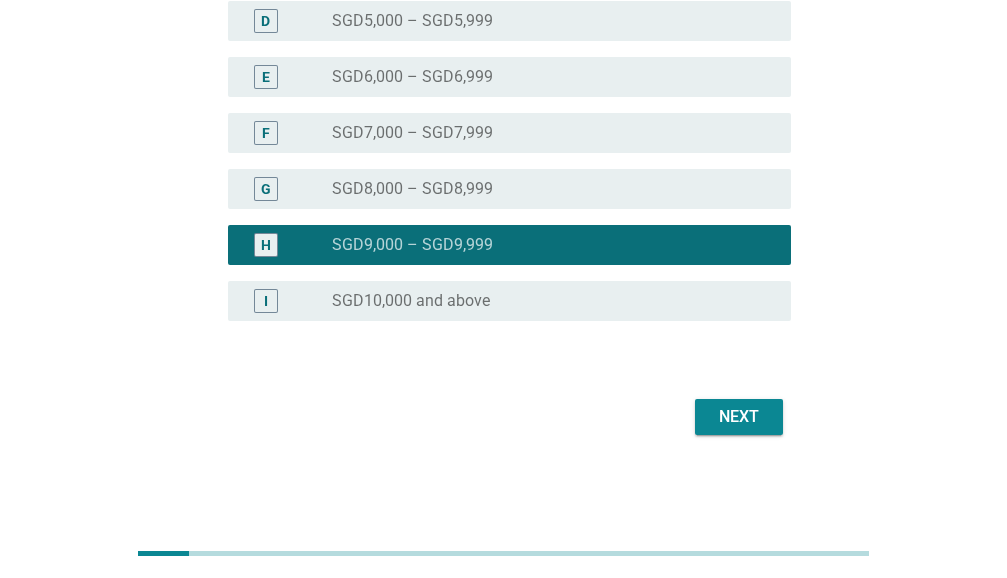 click on "Next" at bounding box center (739, 417) 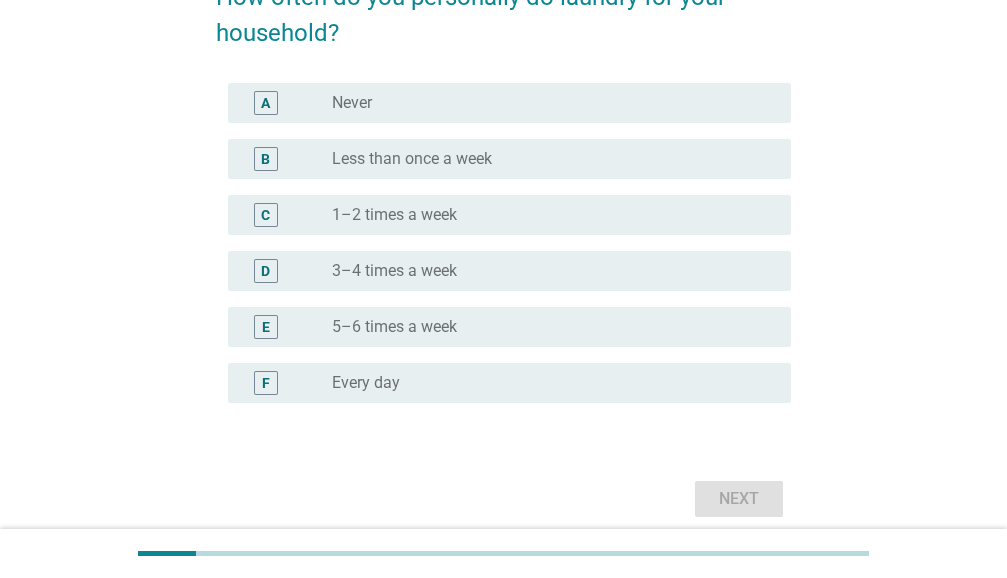 scroll, scrollTop: 200, scrollLeft: 0, axis: vertical 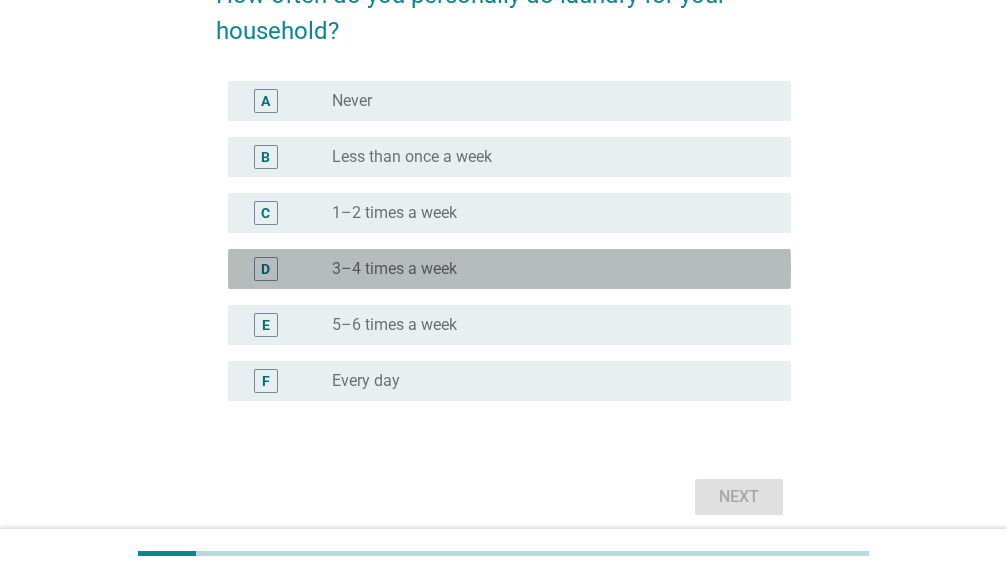 click on "radio_button_unchecked 3–4 times a week" at bounding box center [545, 269] 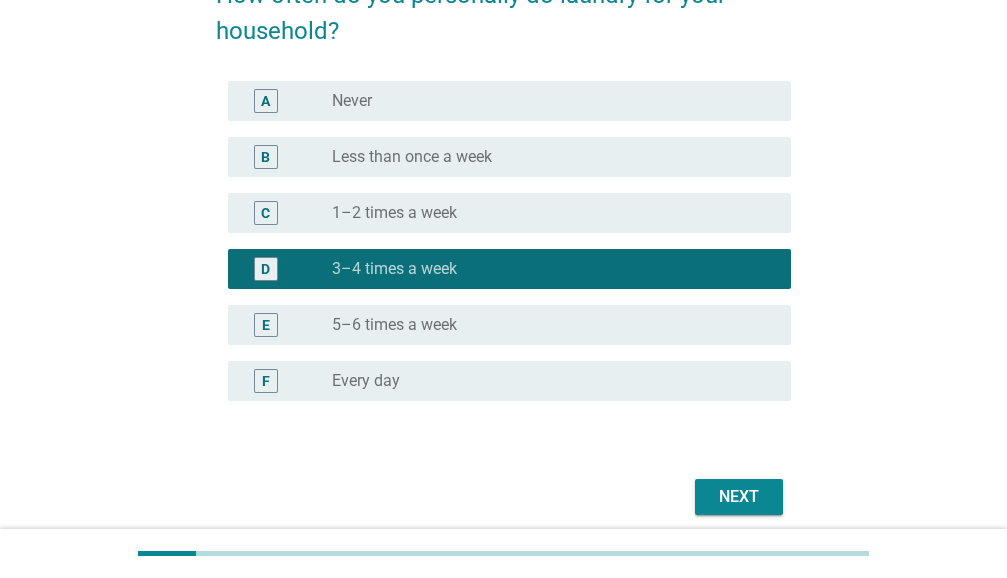 click on "Next" at bounding box center (739, 497) 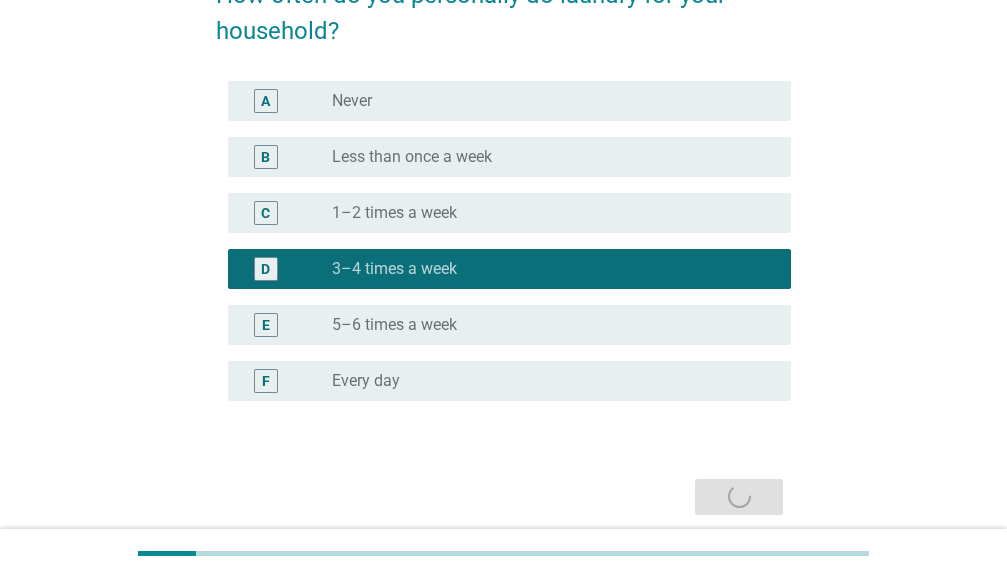 scroll, scrollTop: 0, scrollLeft: 0, axis: both 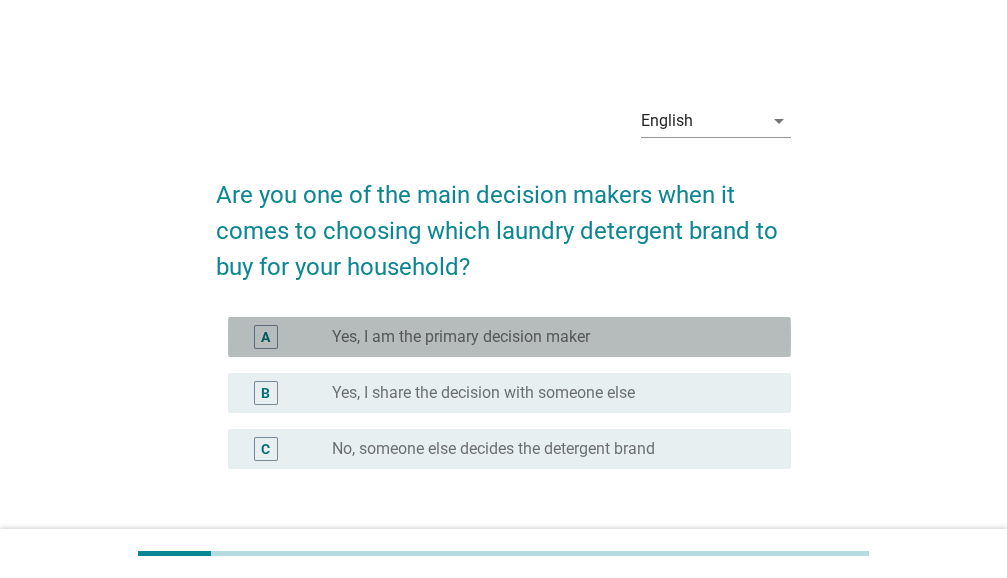 click on "radio_button_unchecked Yes, I am the primary decision maker" at bounding box center [545, 337] 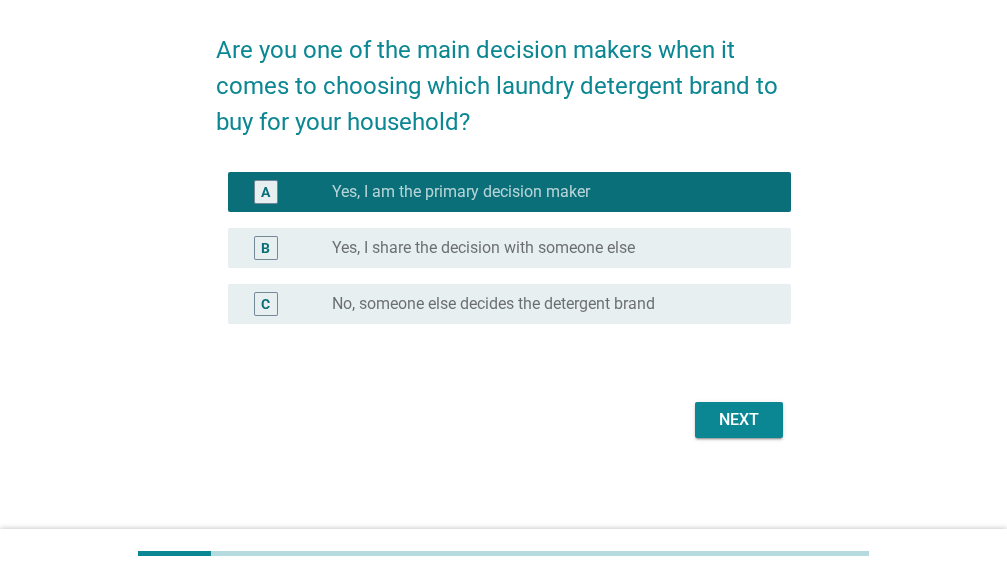 scroll, scrollTop: 148, scrollLeft: 0, axis: vertical 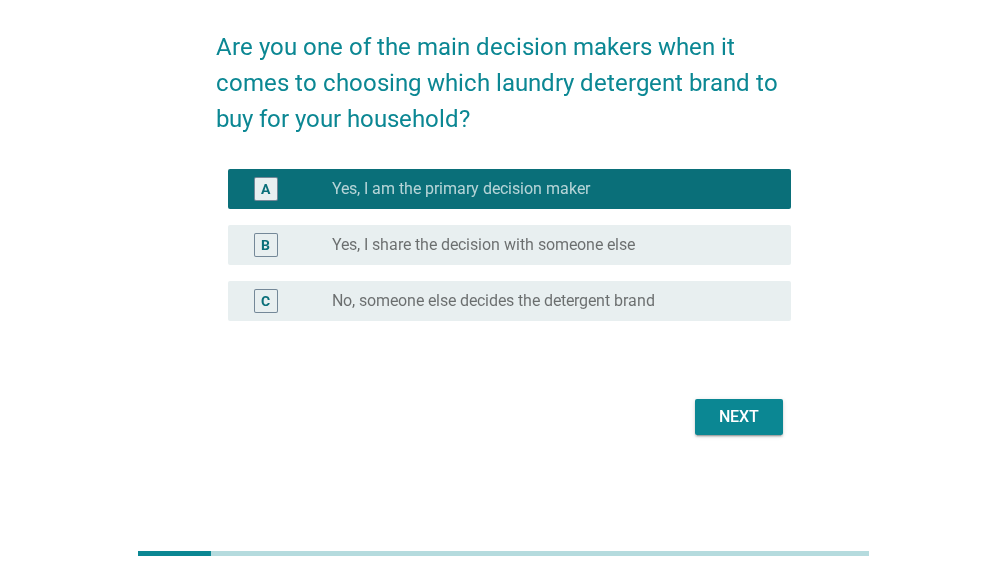 click on "Next" at bounding box center (739, 417) 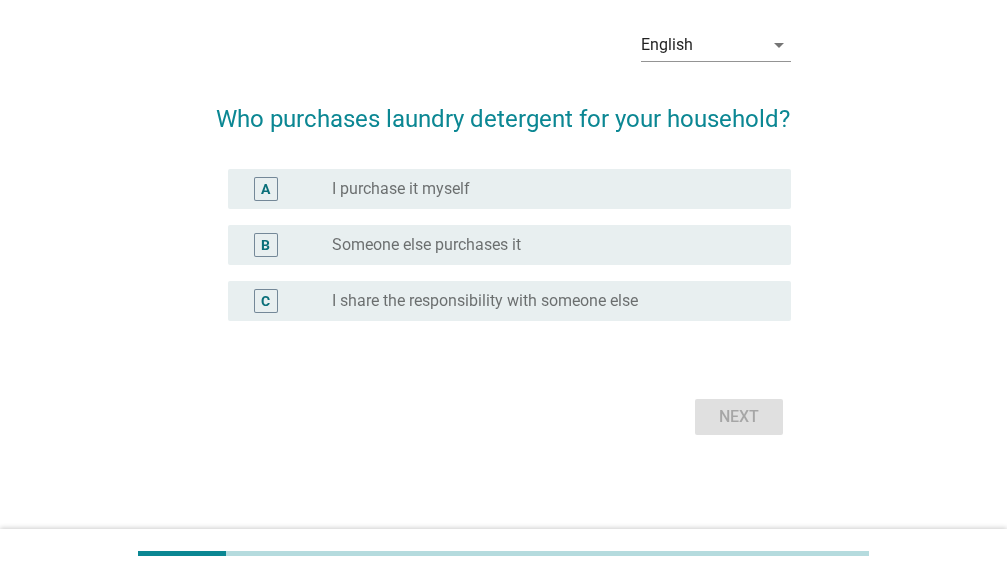 scroll, scrollTop: 0, scrollLeft: 0, axis: both 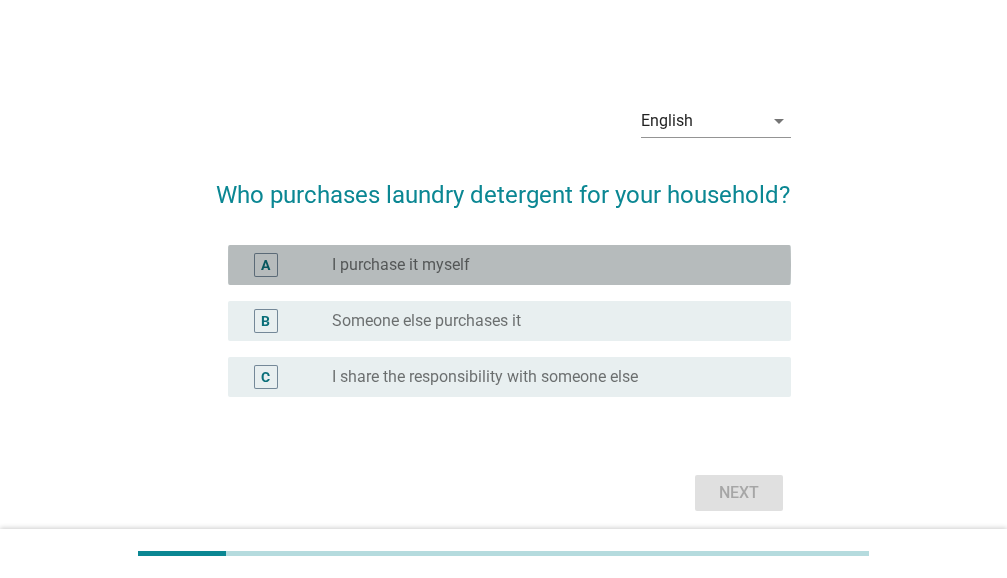 click on "radio_button_unchecked I purchase it myself" at bounding box center (545, 265) 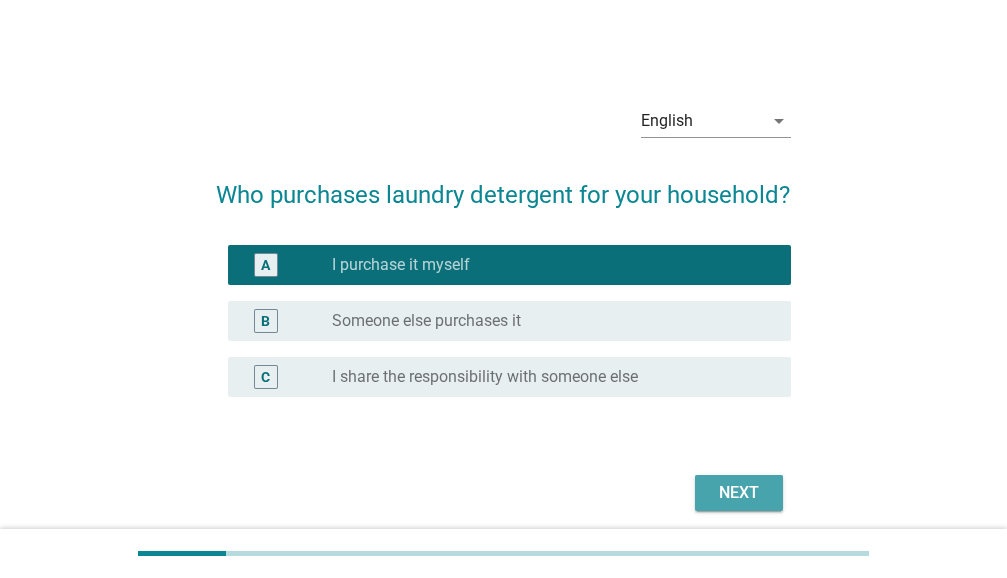 click on "Next" at bounding box center (739, 493) 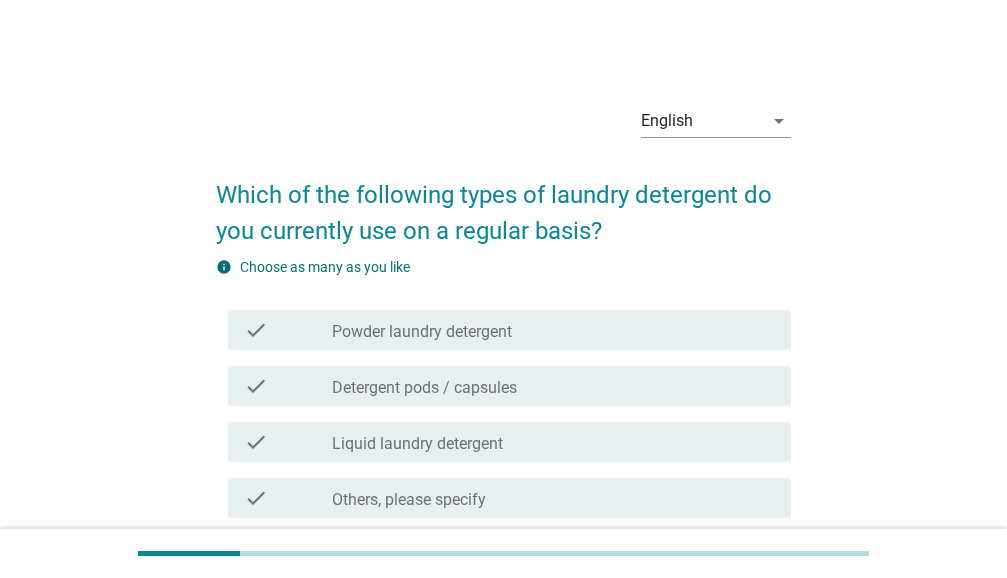 click on "check_box_outline_blank Powder laundry detergent" at bounding box center [553, 330] 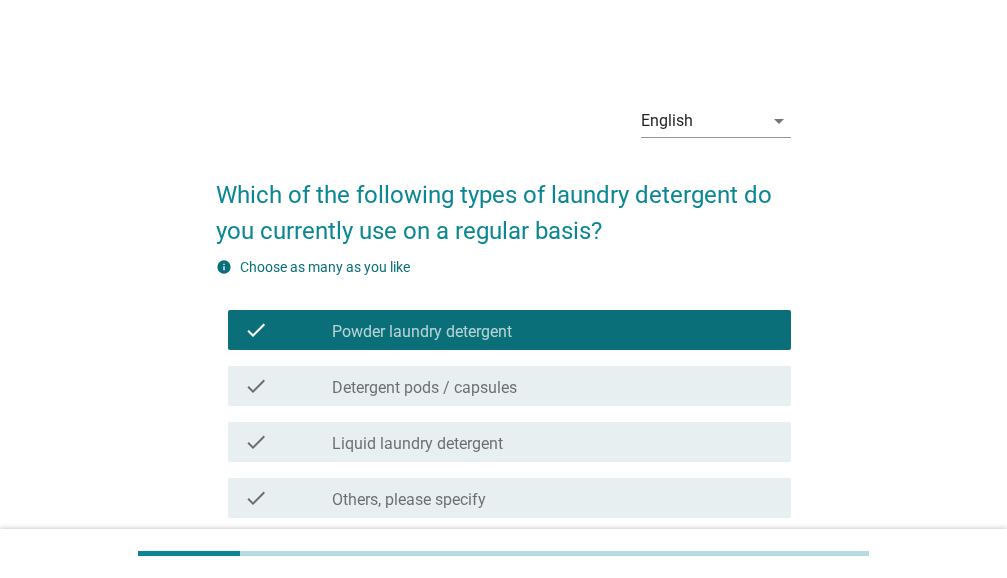 click on "check_box_outline_blank Detergent pods / capsules" at bounding box center [553, 386] 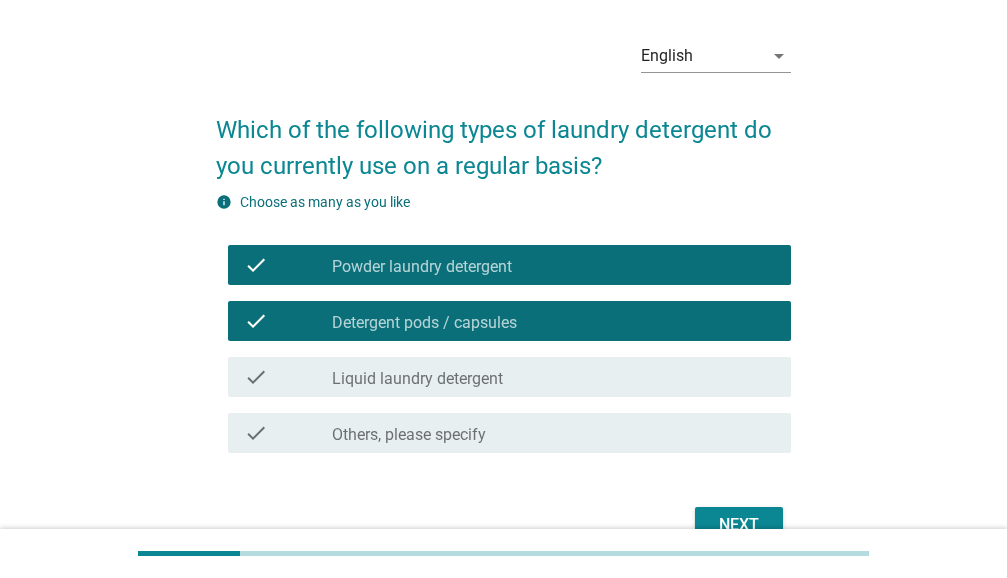 scroll, scrollTop: 100, scrollLeft: 0, axis: vertical 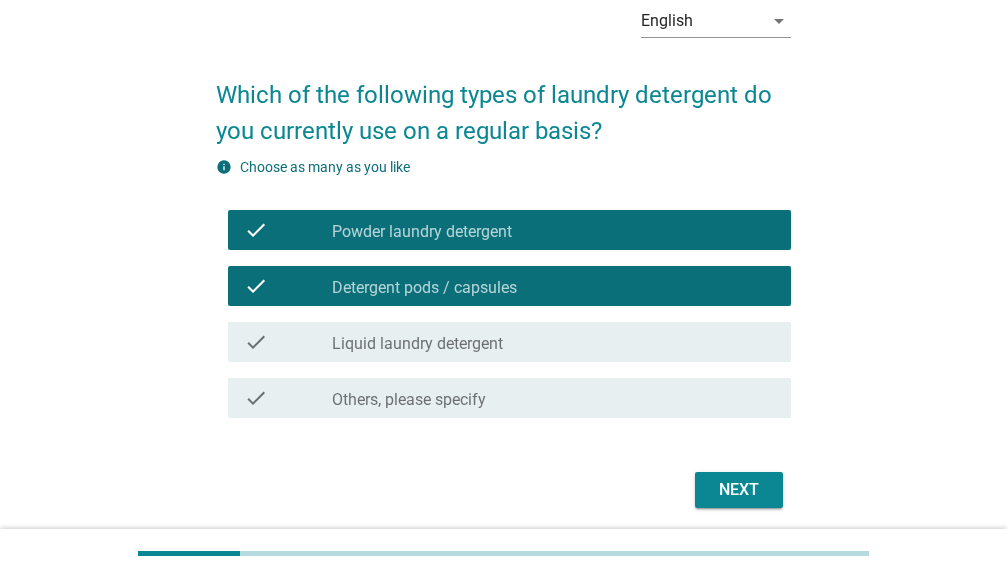 click on "check_box_outline_blank Liquid laundry detergent" at bounding box center [553, 342] 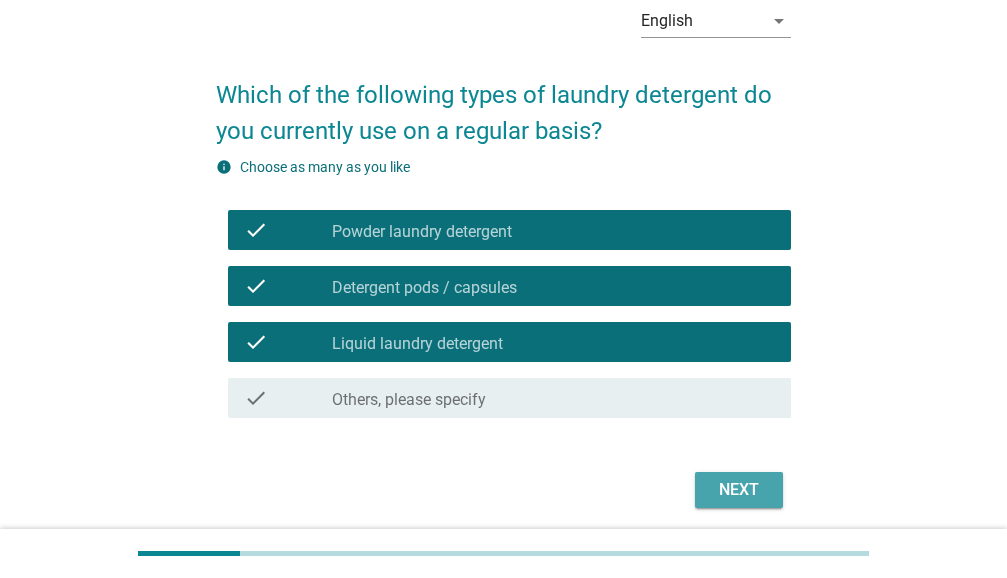 click on "Next" at bounding box center (739, 490) 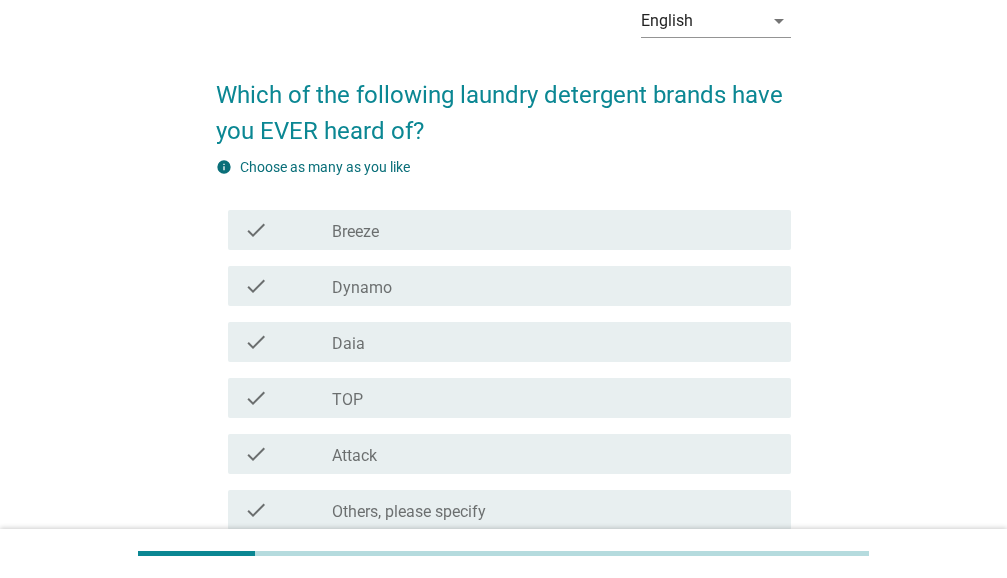 scroll, scrollTop: 0, scrollLeft: 0, axis: both 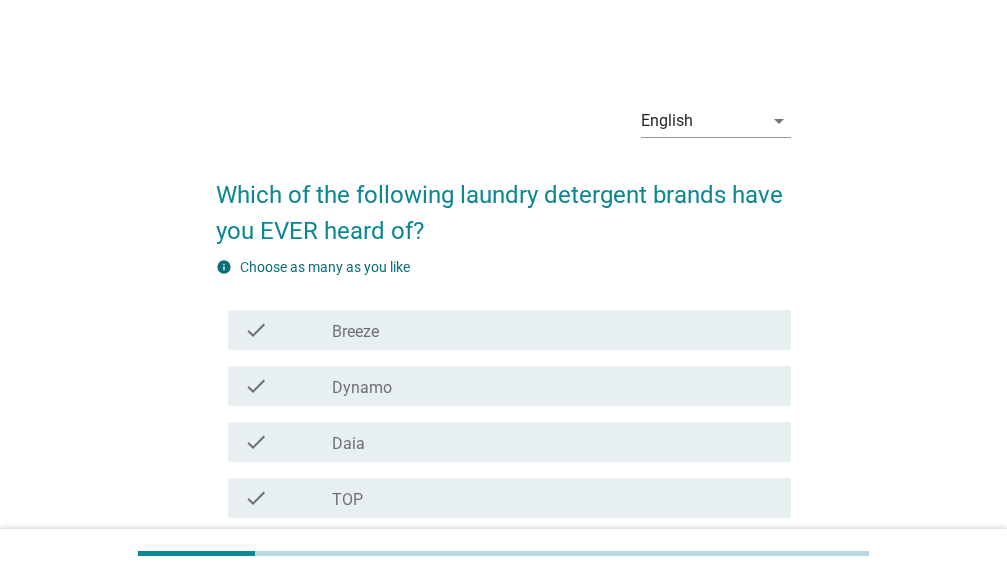 click on "check_box_outline_blank Breeze" at bounding box center (553, 330) 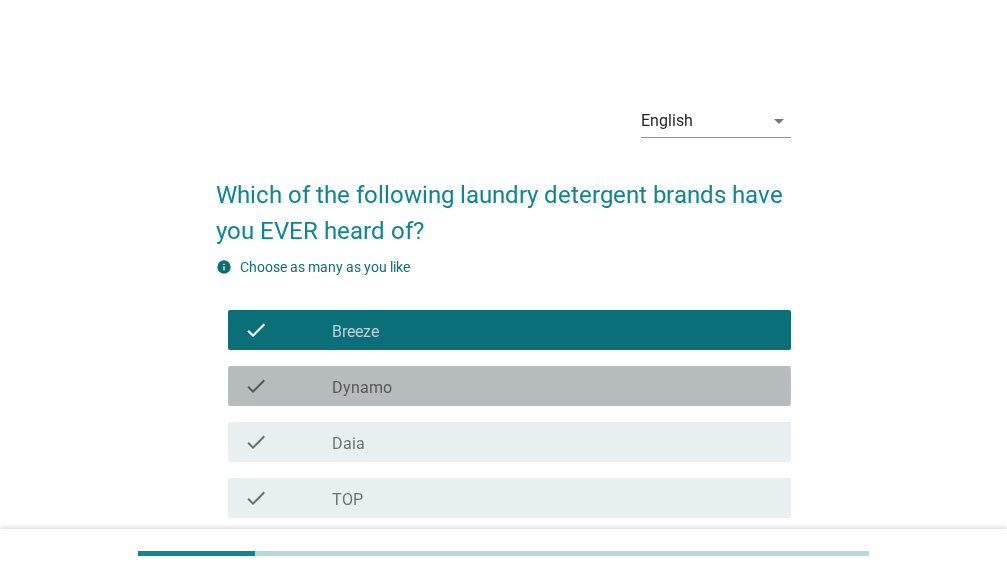 click on "check_box_outline_blank Dynamo" at bounding box center [553, 386] 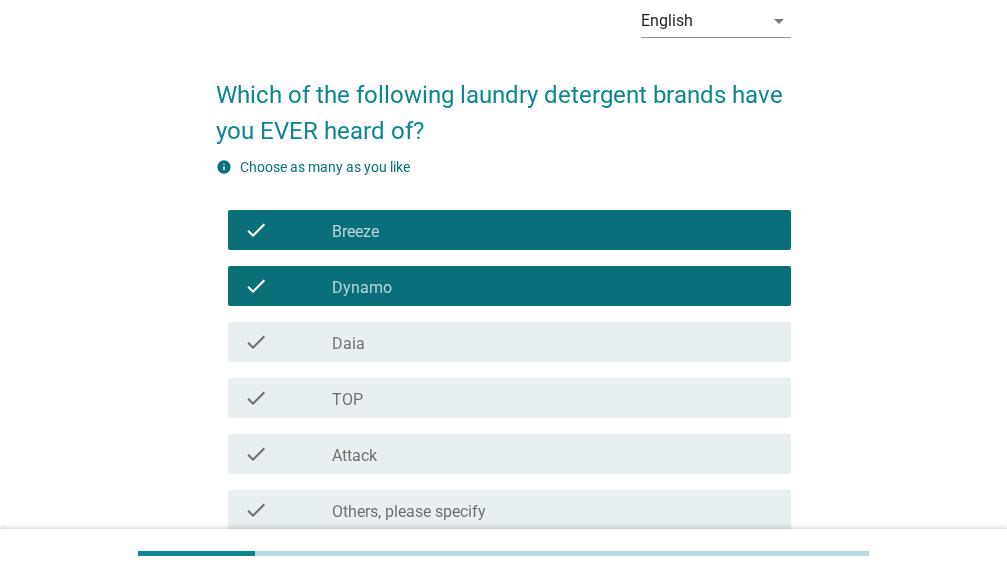 scroll, scrollTop: 200, scrollLeft: 0, axis: vertical 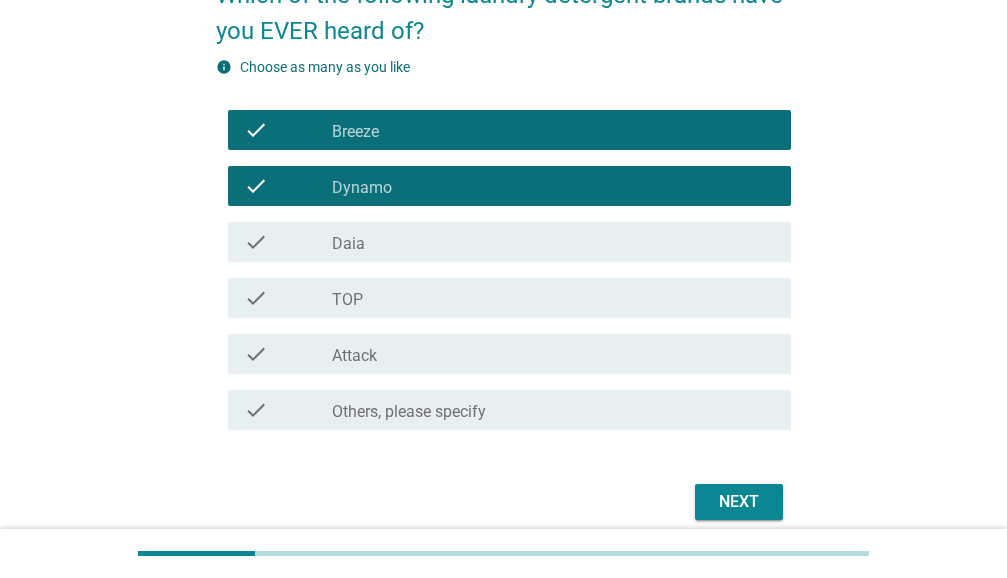 click on "check_box_outline_blank TOP" at bounding box center [553, 298] 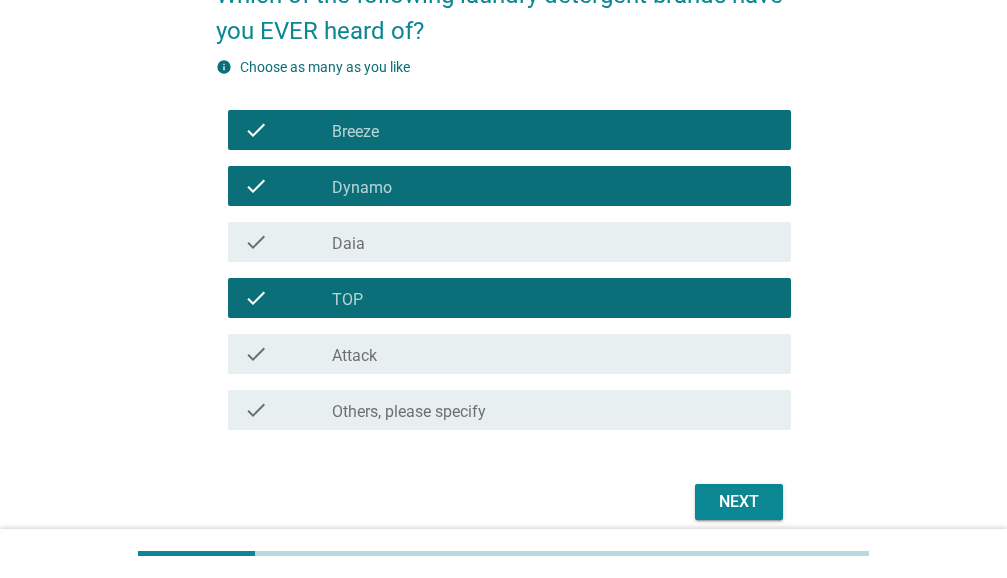 click on "check_box_outline_blank Attack" at bounding box center [553, 354] 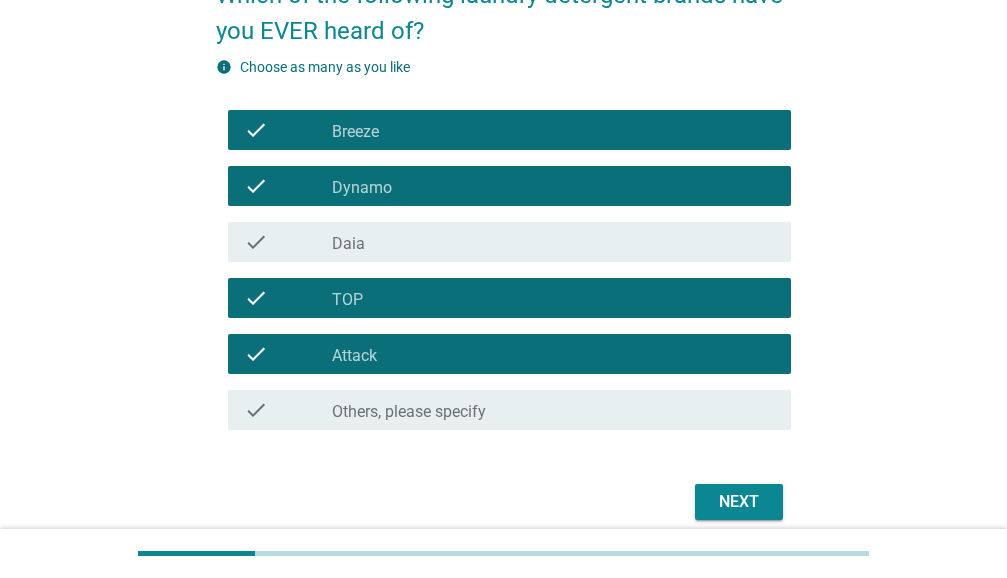 click on "Next" at bounding box center (739, 502) 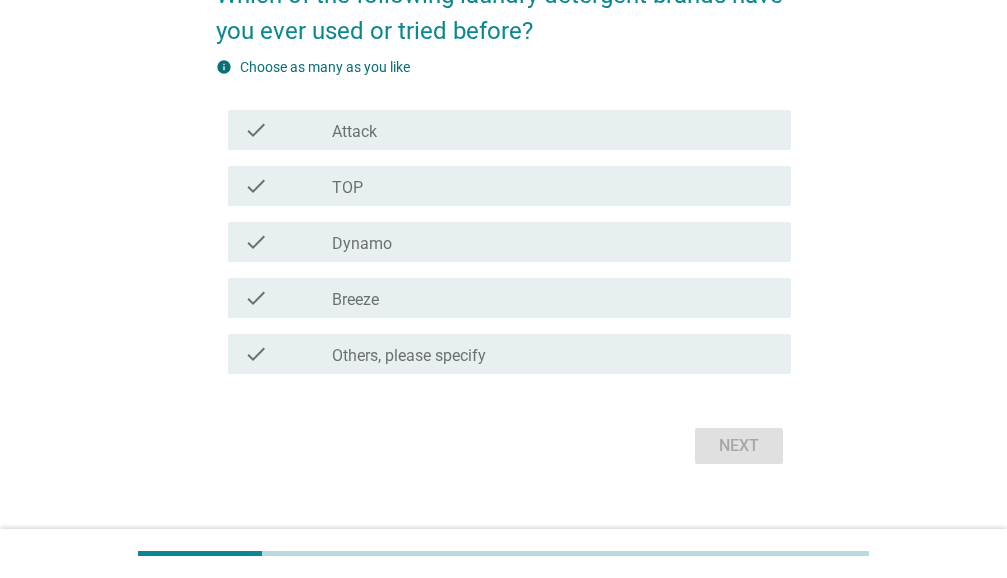 scroll, scrollTop: 0, scrollLeft: 0, axis: both 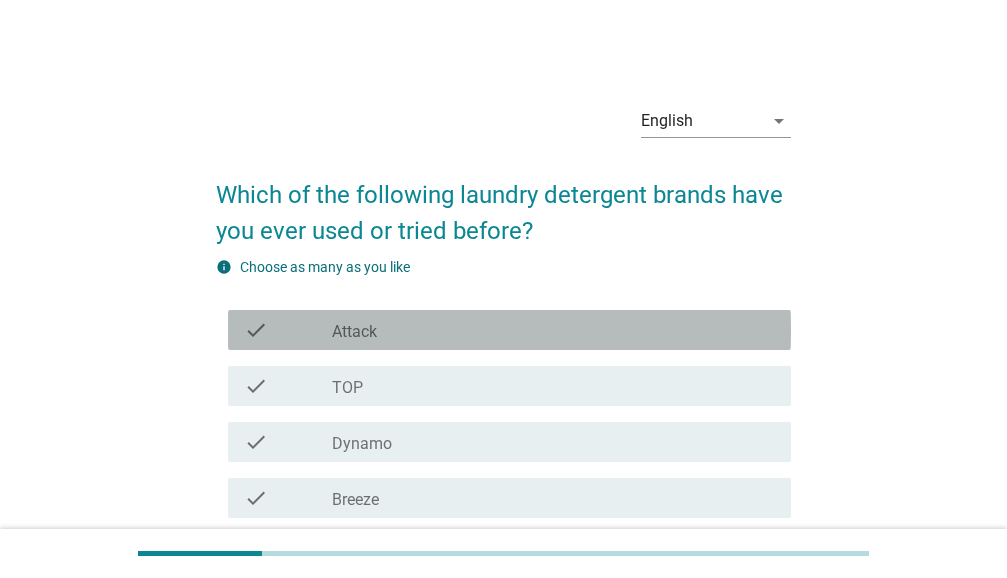 click on "check_box_outline_blank Attack" at bounding box center [553, 330] 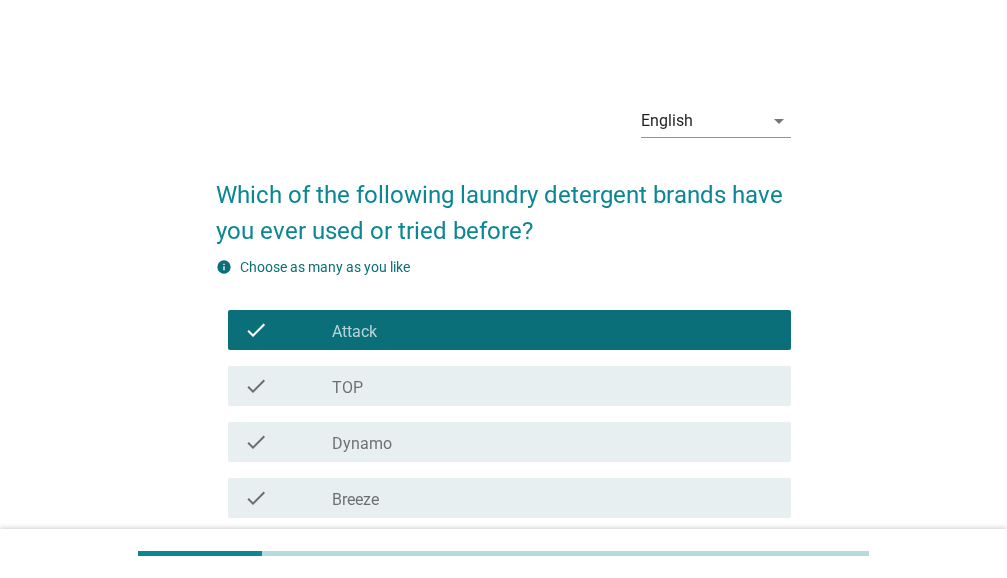 click on "check_box_outline_blank TOP" at bounding box center (553, 386) 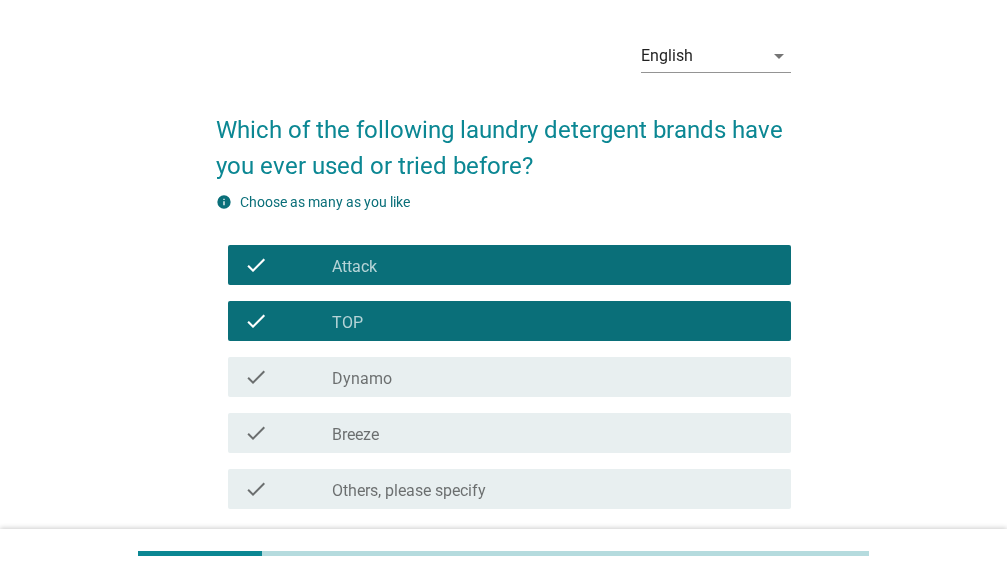 scroll, scrollTop: 100, scrollLeft: 0, axis: vertical 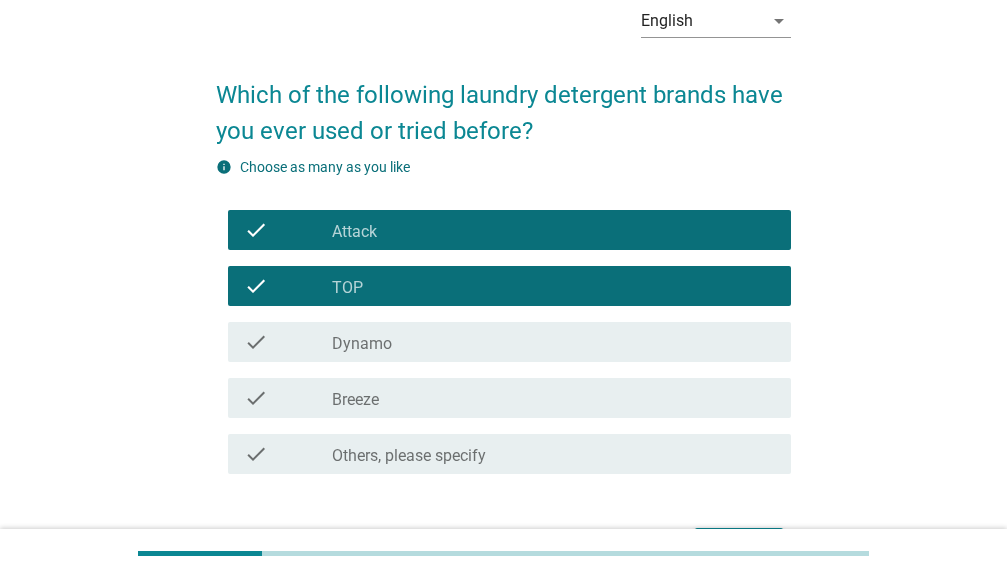 click on "check_box_outline_blank Dynamo" at bounding box center (553, 342) 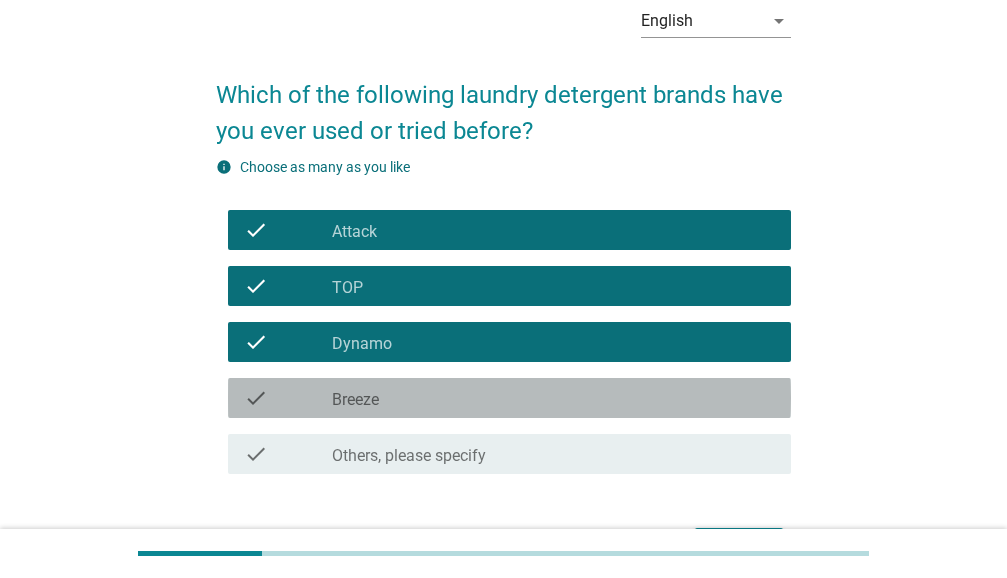 click on "check_box_outline_blank Breeze" at bounding box center (553, 398) 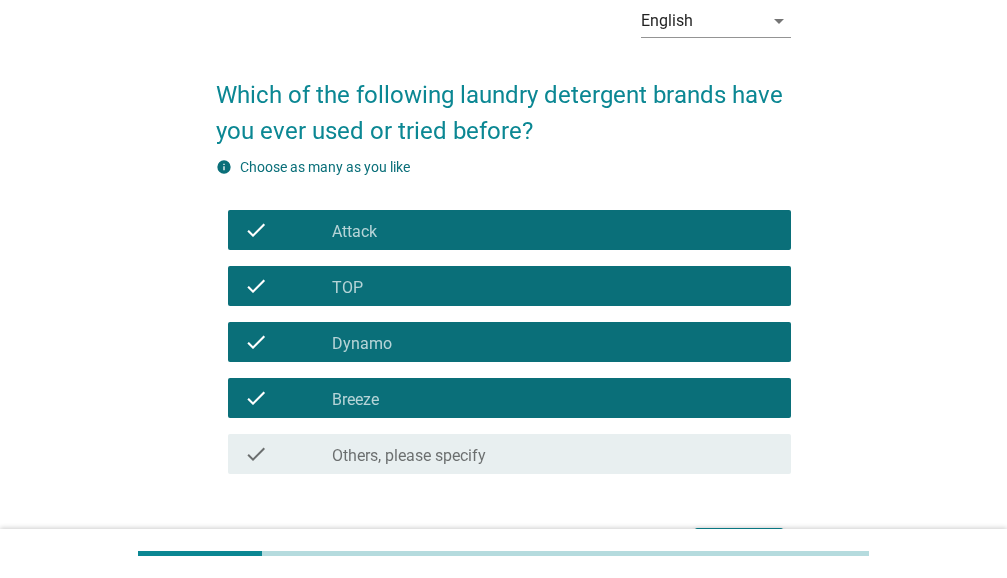 scroll, scrollTop: 229, scrollLeft: 0, axis: vertical 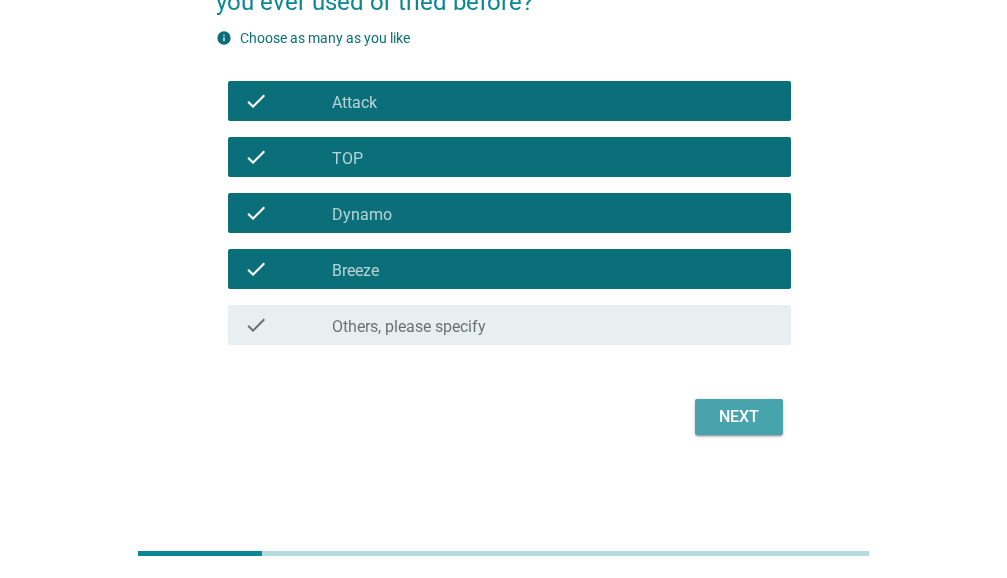 click on "Next" at bounding box center [739, 417] 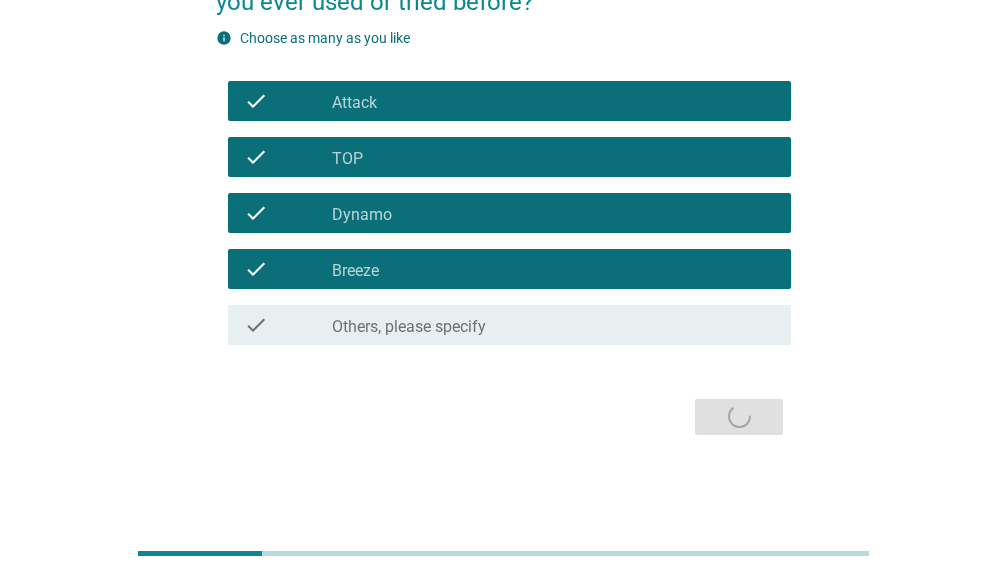 scroll, scrollTop: 0, scrollLeft: 0, axis: both 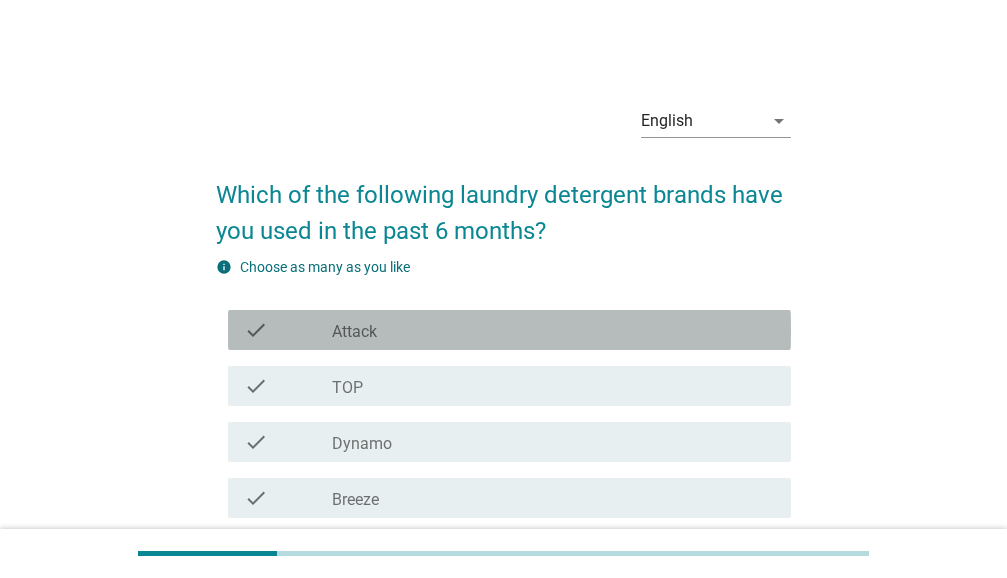 click on "check_box_outline_blank Attack" at bounding box center [553, 330] 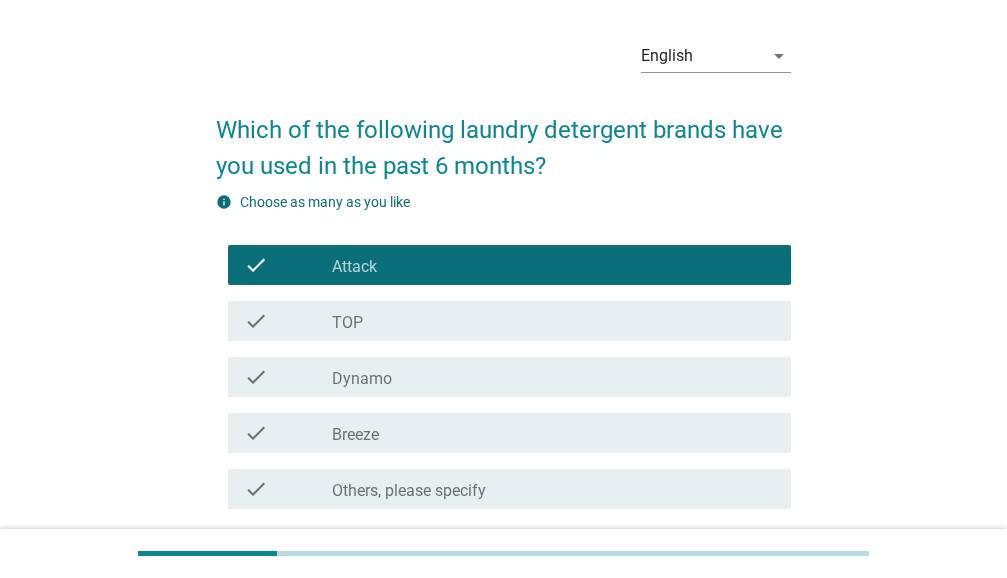 scroll, scrollTop: 100, scrollLeft: 0, axis: vertical 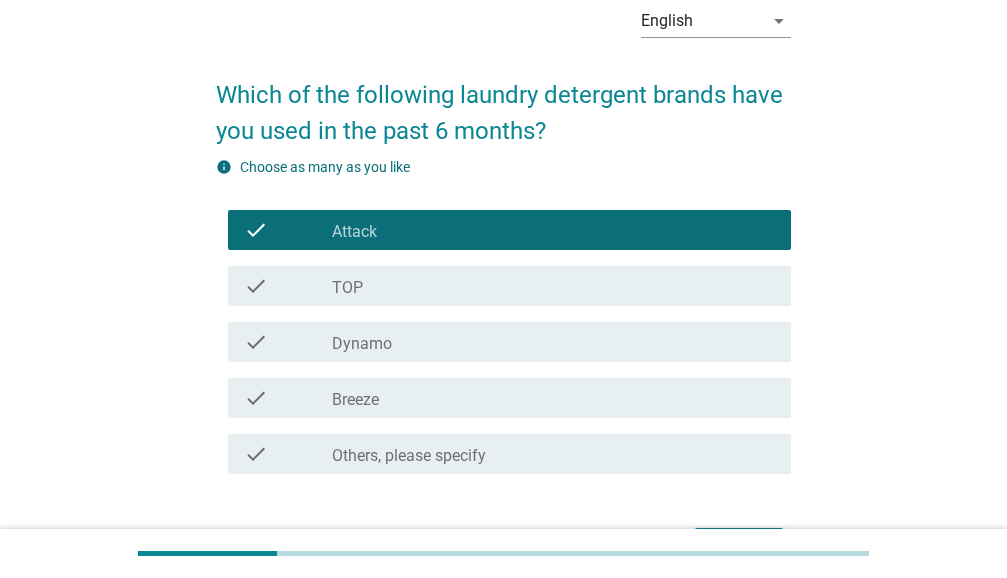 click on "check_box_outline_blank TOP" at bounding box center (553, 286) 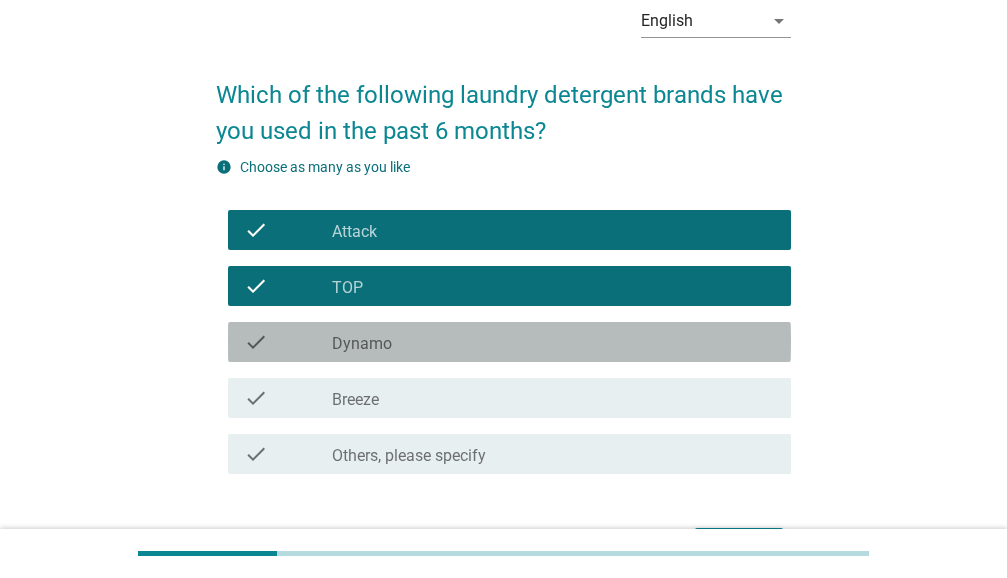 click on "check_box_outline_blank Dynamo" at bounding box center (553, 342) 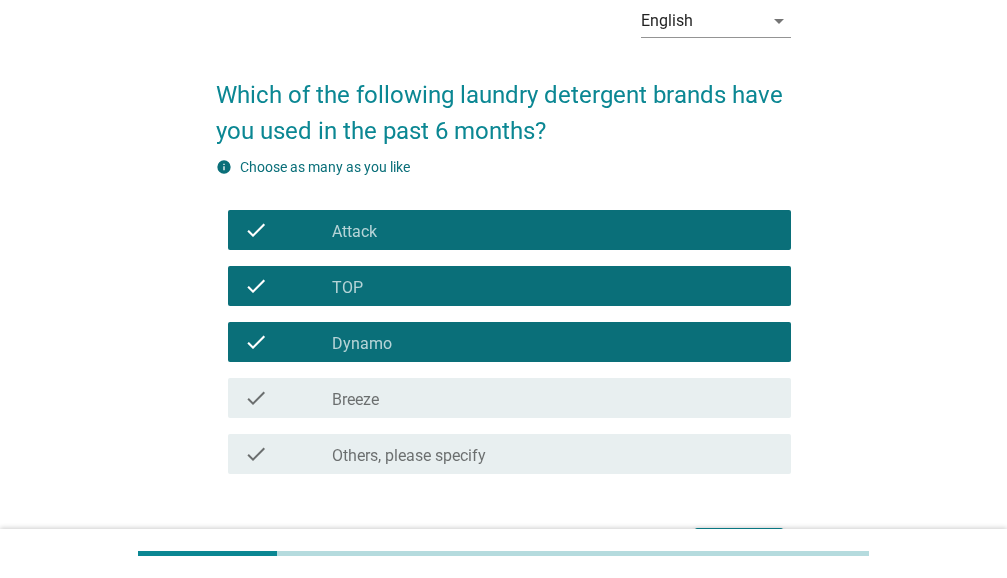 click on "check_box_outline_blank Breeze" at bounding box center [553, 398] 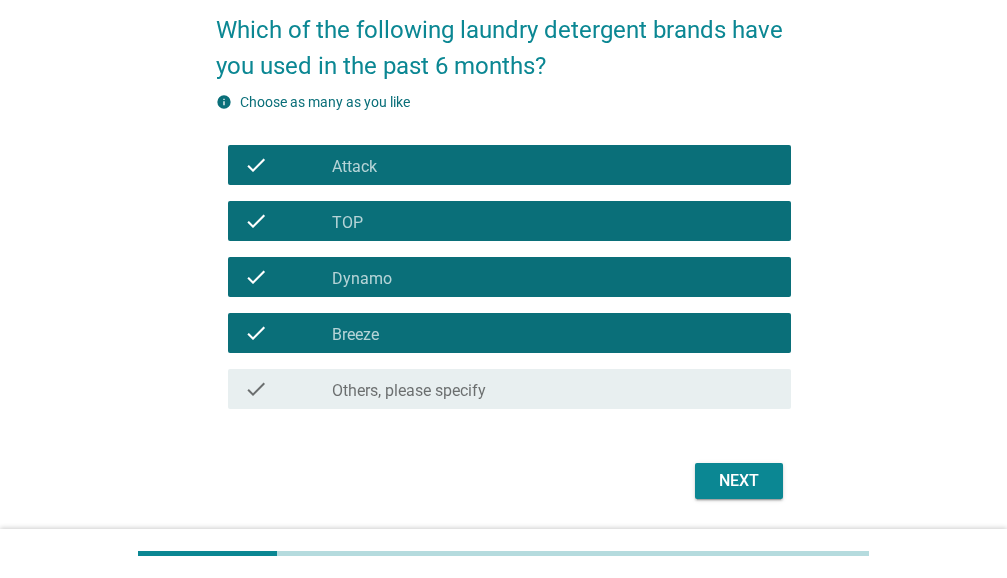 scroll, scrollTop: 200, scrollLeft: 0, axis: vertical 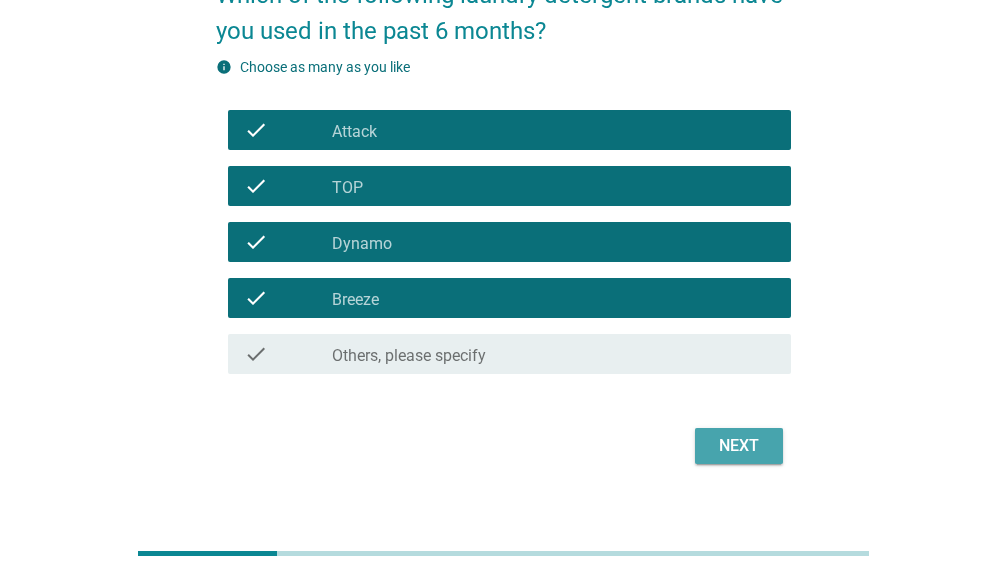 click on "Next" at bounding box center (739, 446) 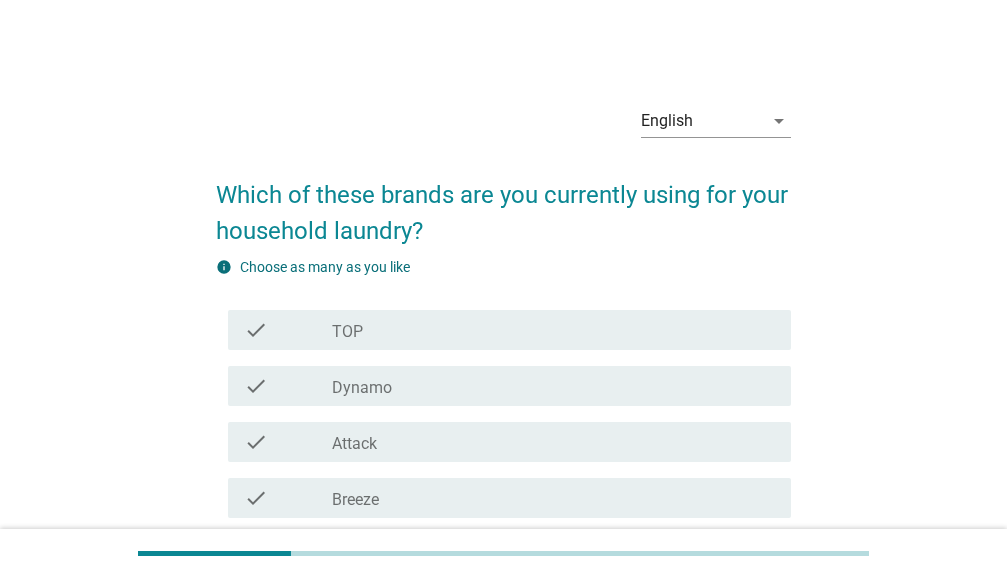 scroll, scrollTop: 100, scrollLeft: 0, axis: vertical 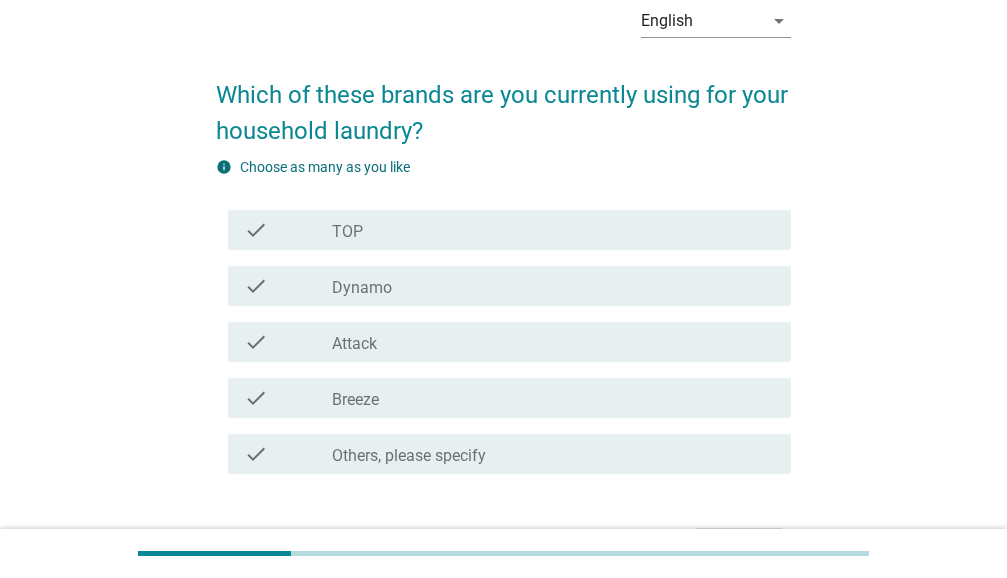 click on "check_box TOP" at bounding box center [553, 230] 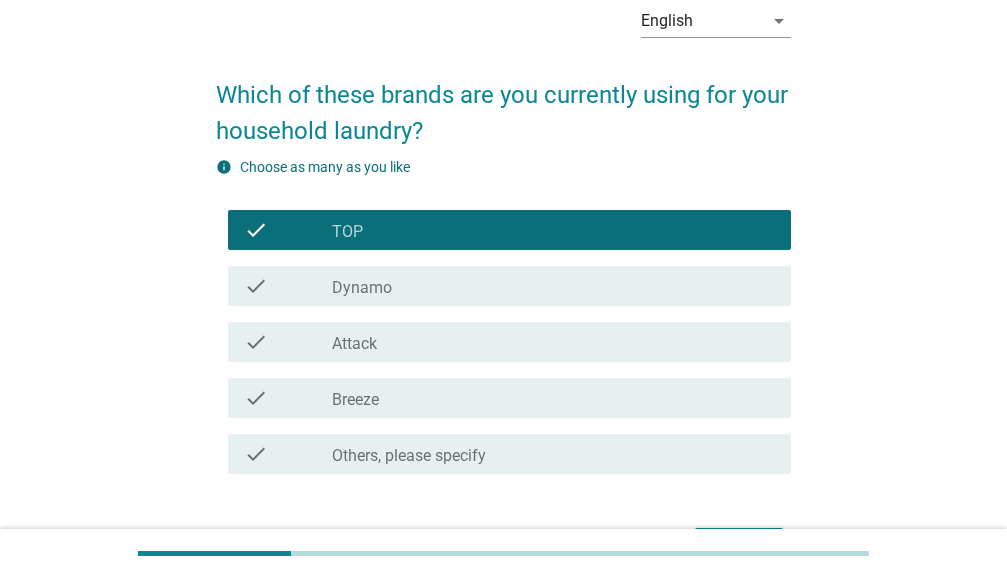 click on "check_box Dynamo" at bounding box center (553, 286) 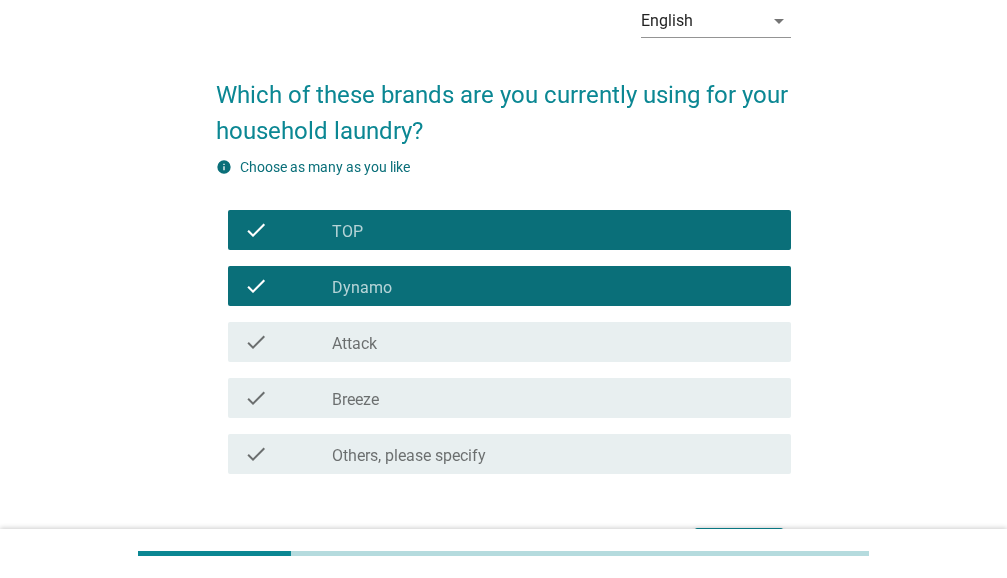 click on "check_box Attack" at bounding box center [553, 342] 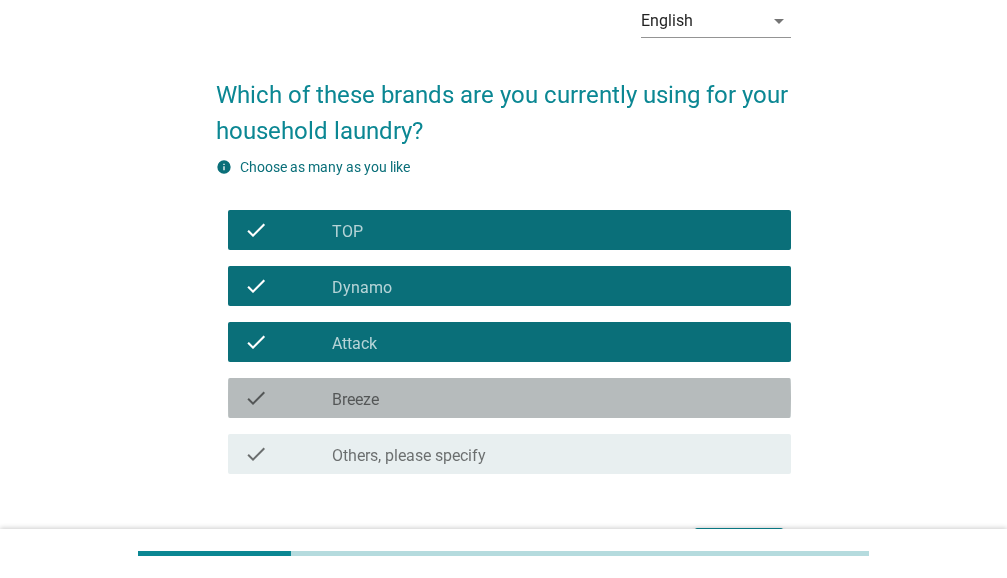 click on "check_box_outline_blank Breeze" at bounding box center [553, 398] 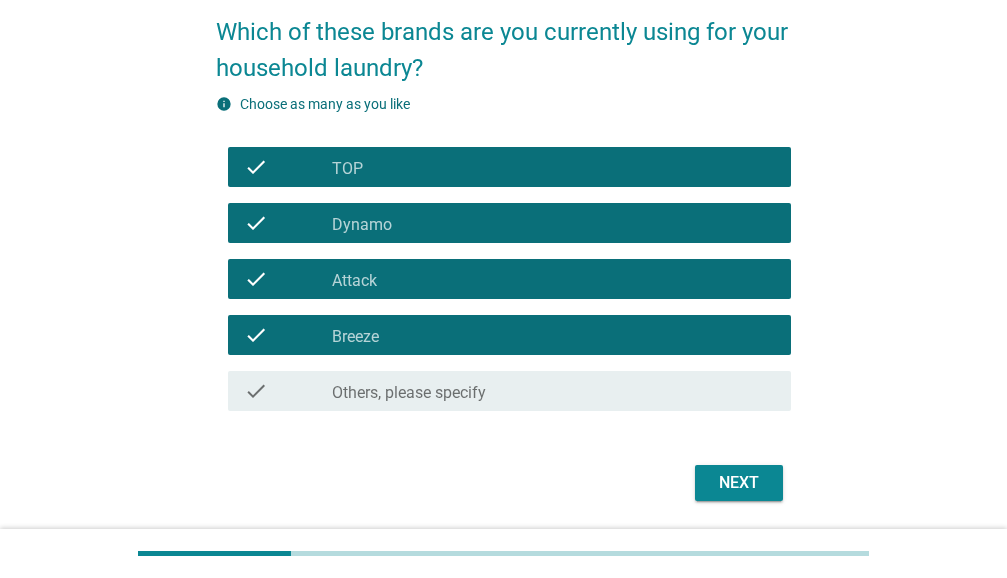 scroll, scrollTop: 229, scrollLeft: 0, axis: vertical 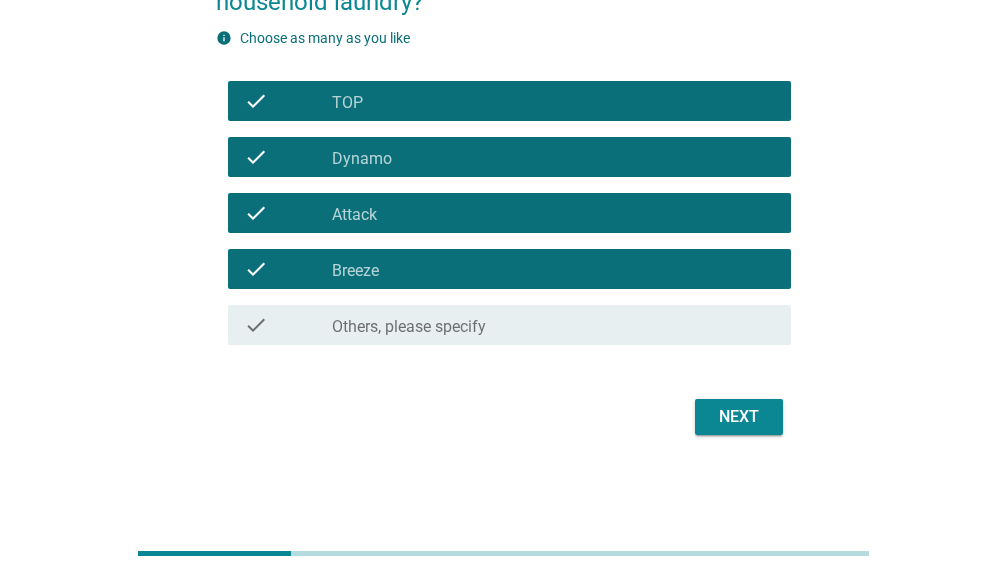 click on "Next" at bounding box center (739, 417) 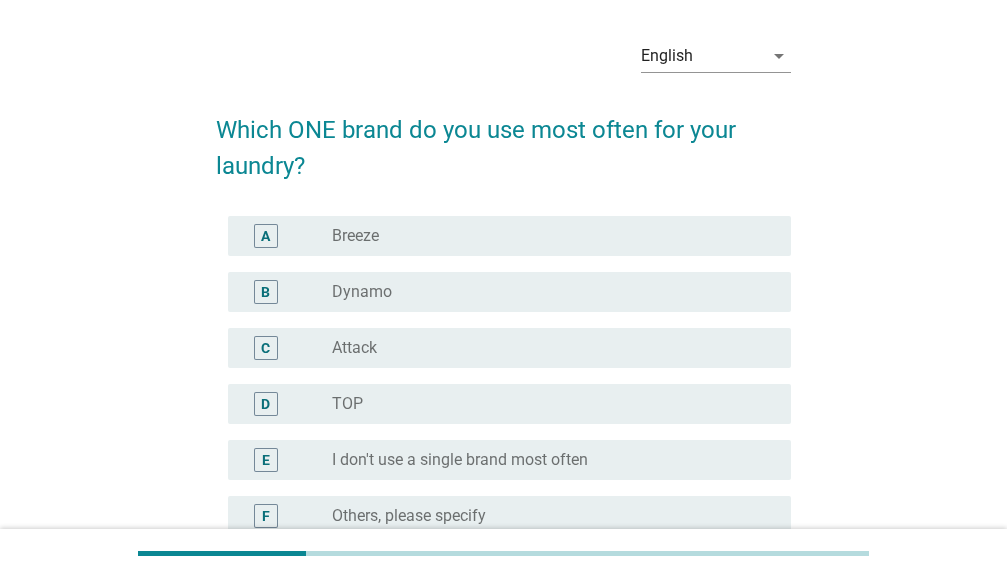 scroll, scrollTop: 100, scrollLeft: 0, axis: vertical 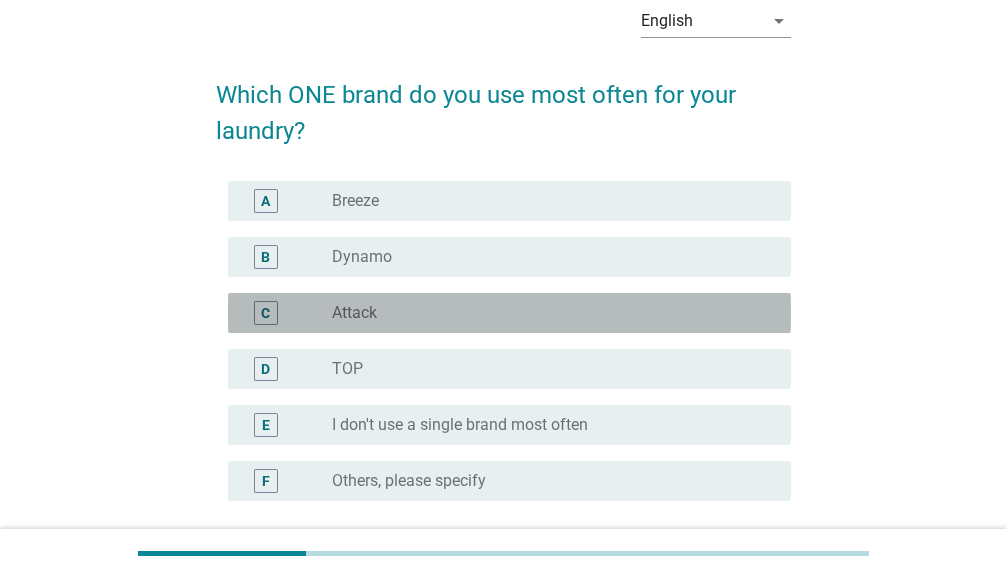 click on "radio_button_unchecked Attack" at bounding box center [545, 313] 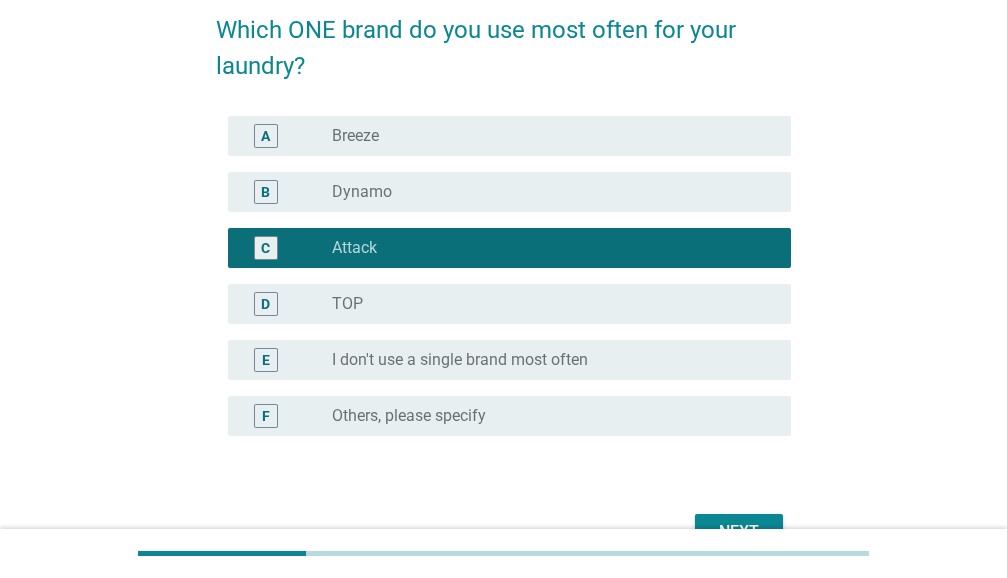 scroll, scrollTop: 200, scrollLeft: 0, axis: vertical 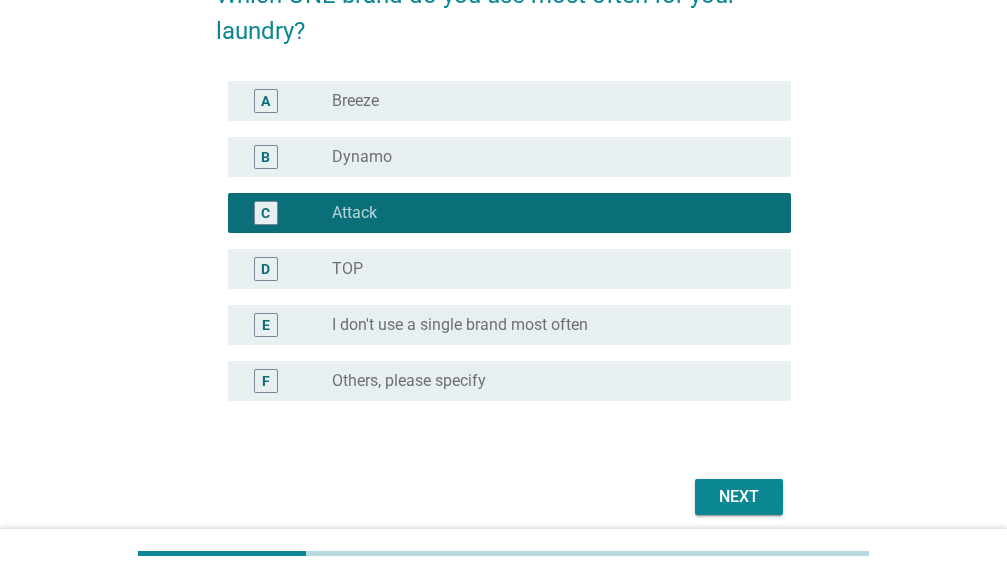 click on "radio_button_unchecked Breeze" at bounding box center (545, 101) 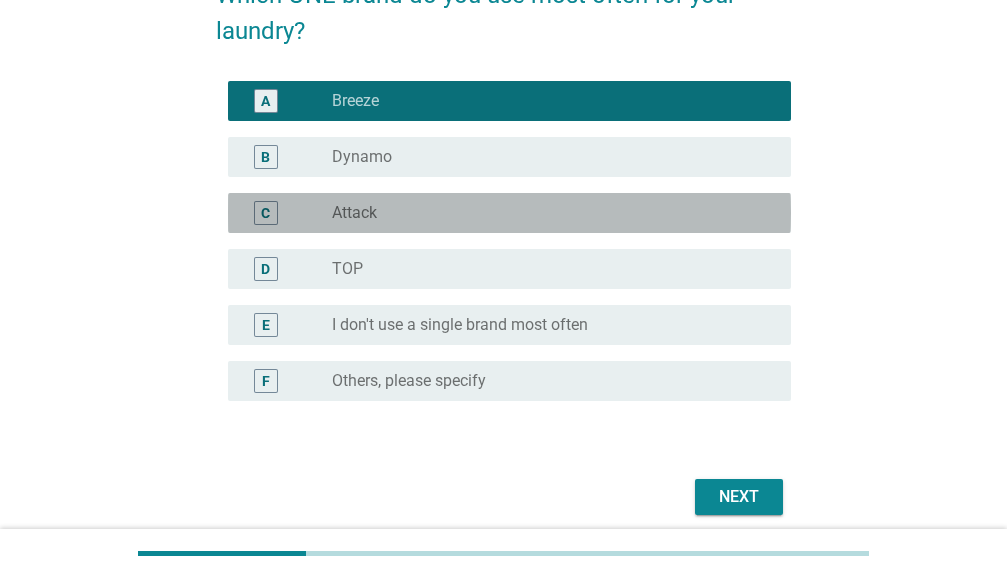 click on "radio_button_unchecked Attack" at bounding box center [545, 213] 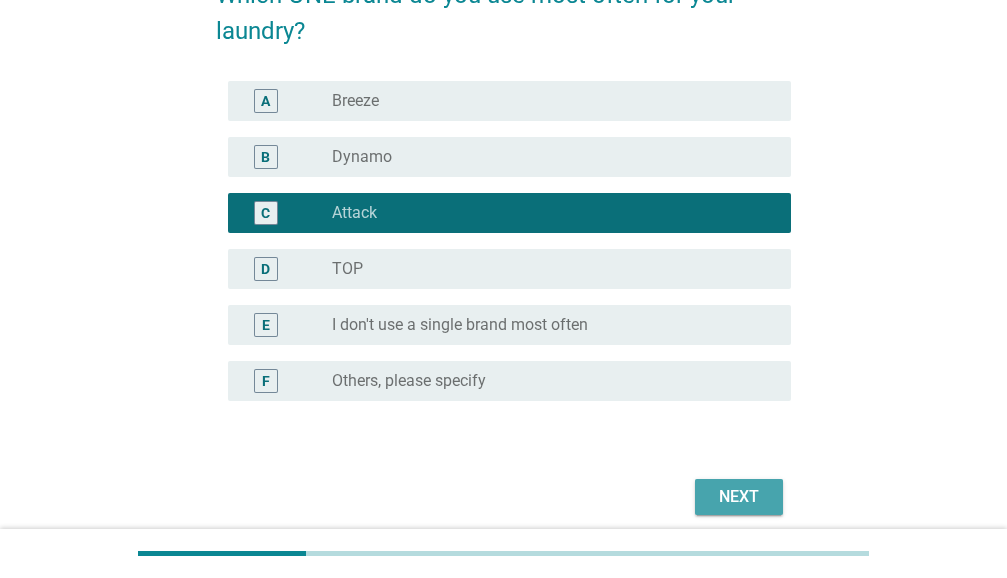 click on "Next" at bounding box center [739, 497] 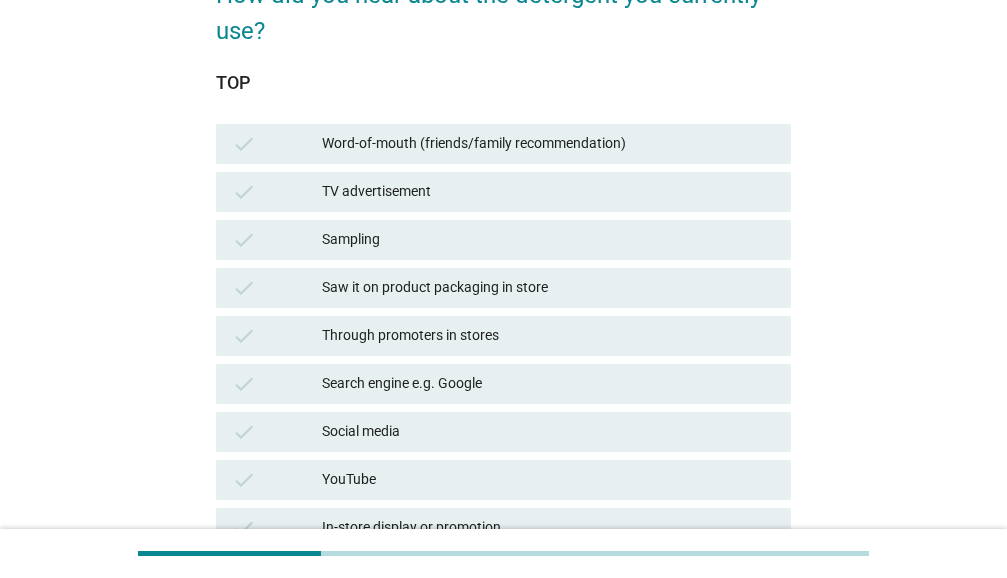 scroll, scrollTop: 0, scrollLeft: 0, axis: both 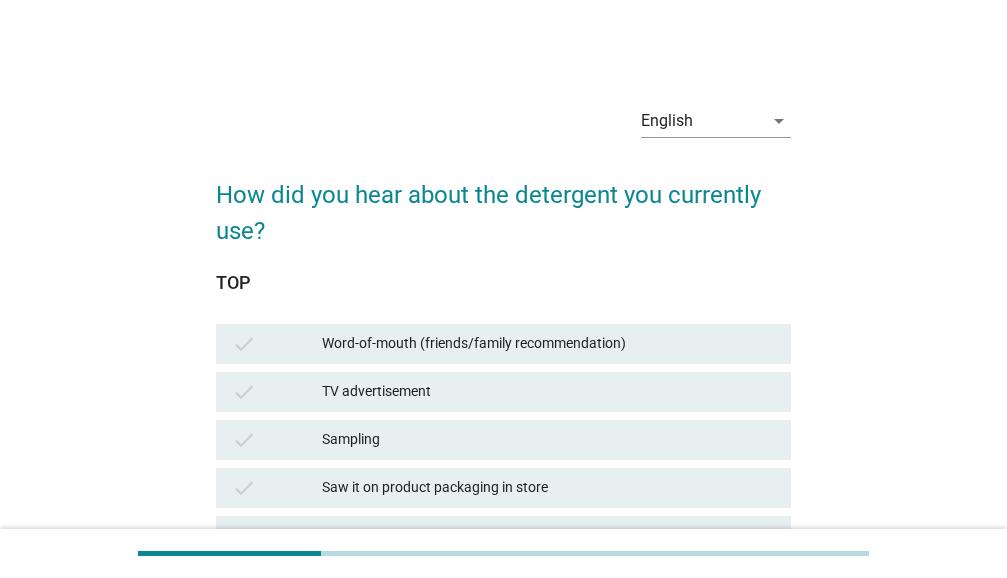 click on "TV advertisement" at bounding box center (548, 392) 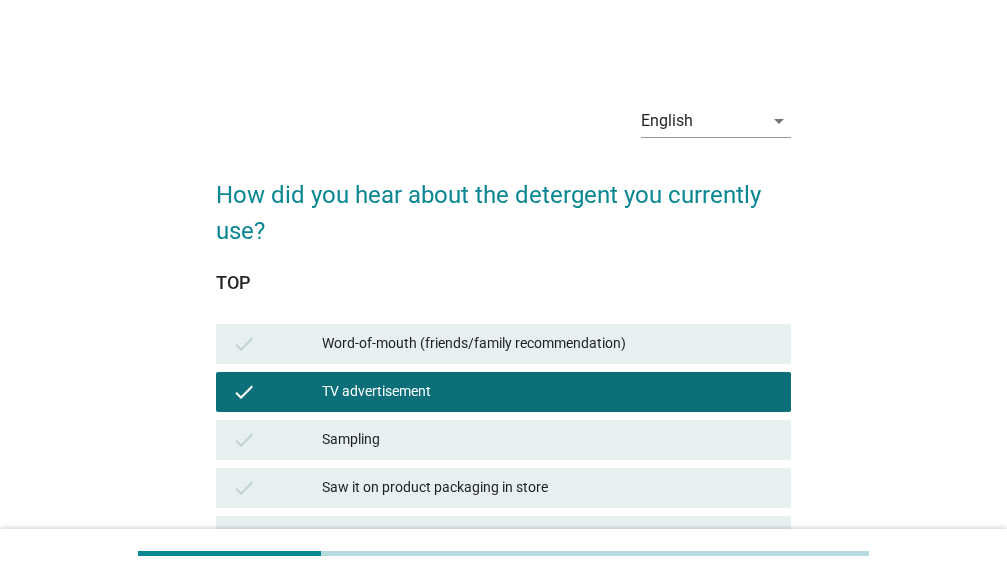scroll, scrollTop: 100, scrollLeft: 0, axis: vertical 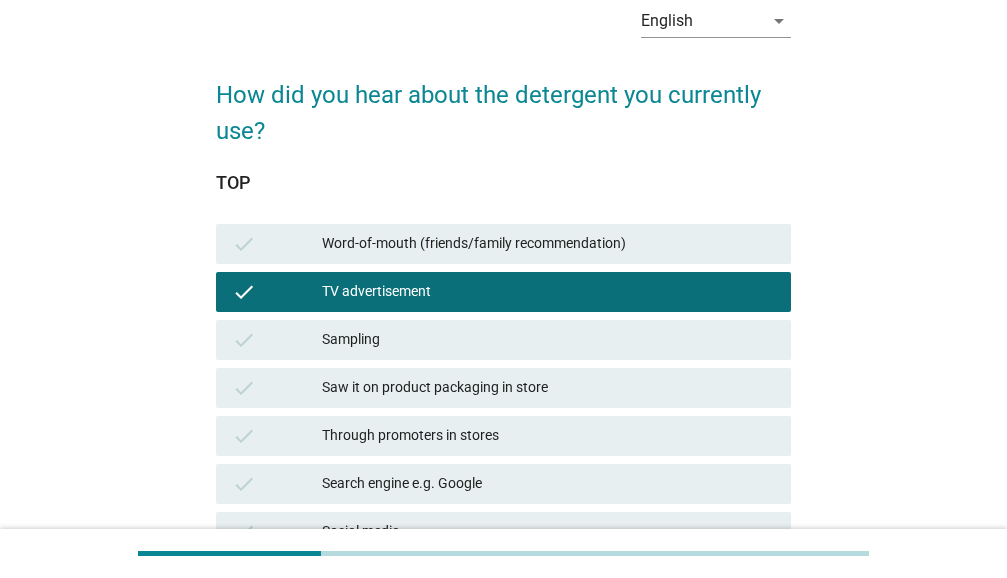 click on "Search engine e.g. Google" at bounding box center (548, 484) 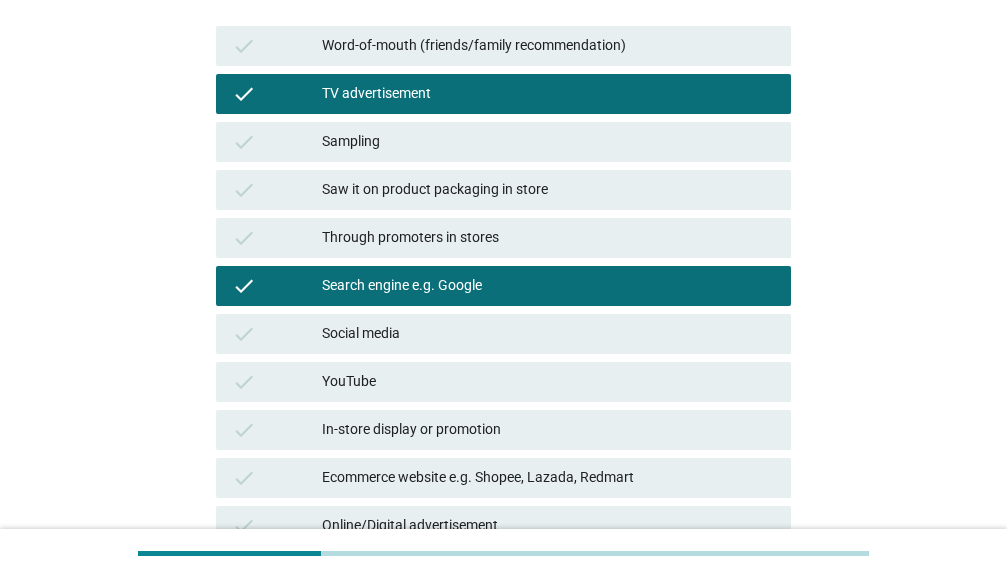 scroll, scrollTop: 300, scrollLeft: 0, axis: vertical 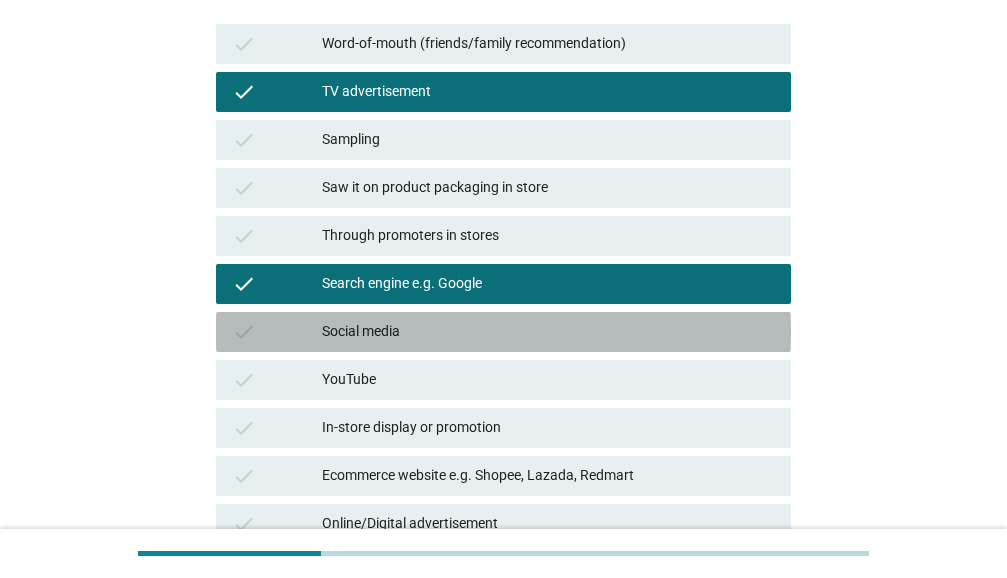 click on "Social media" at bounding box center (548, 332) 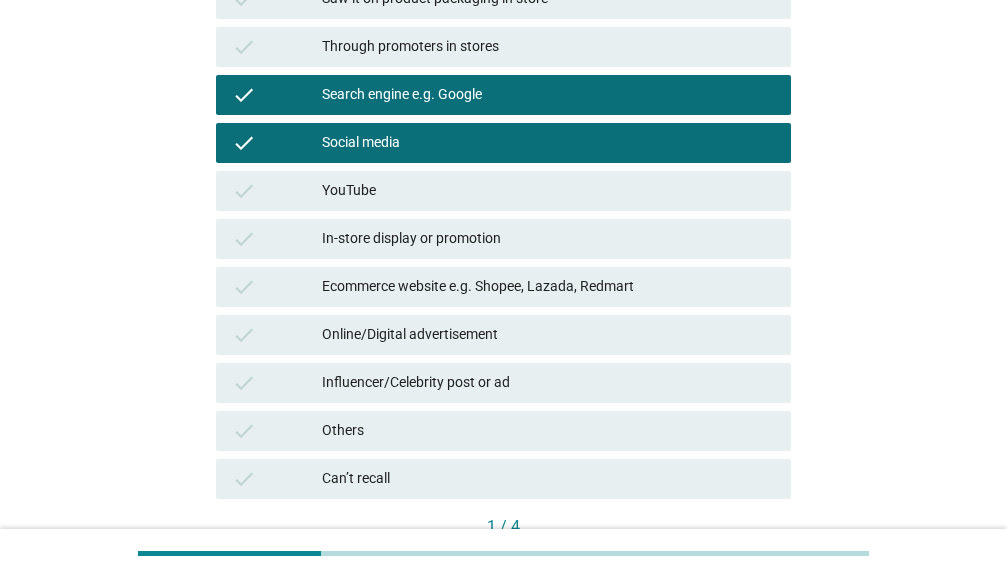 scroll, scrollTop: 500, scrollLeft: 0, axis: vertical 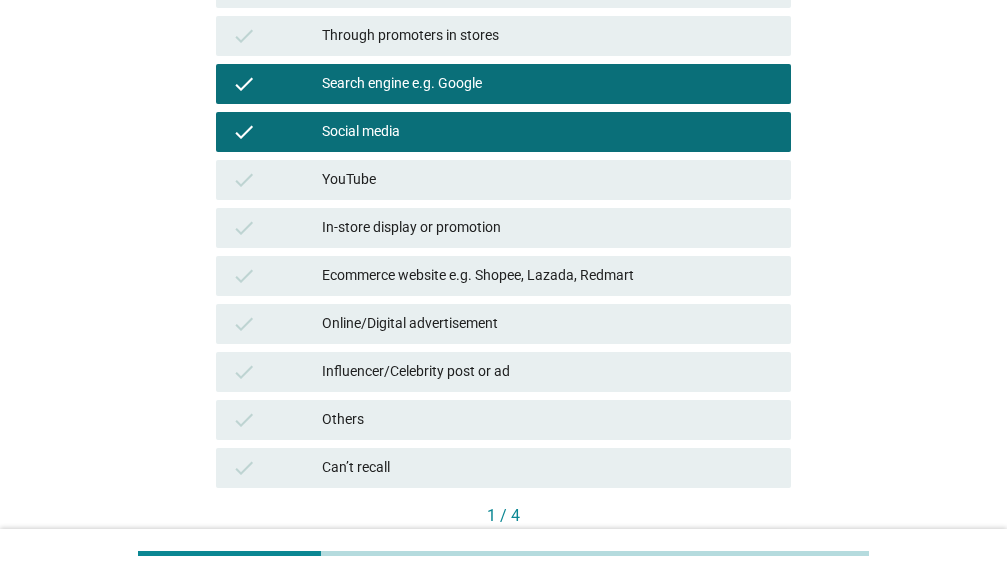 click on "In-store display or promotion" at bounding box center (548, 228) 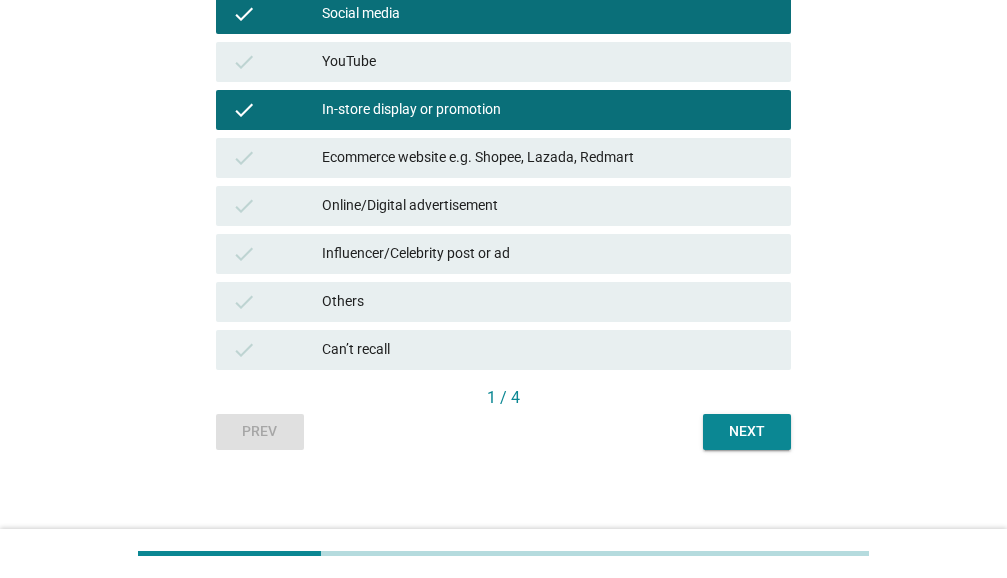 scroll, scrollTop: 627, scrollLeft: 0, axis: vertical 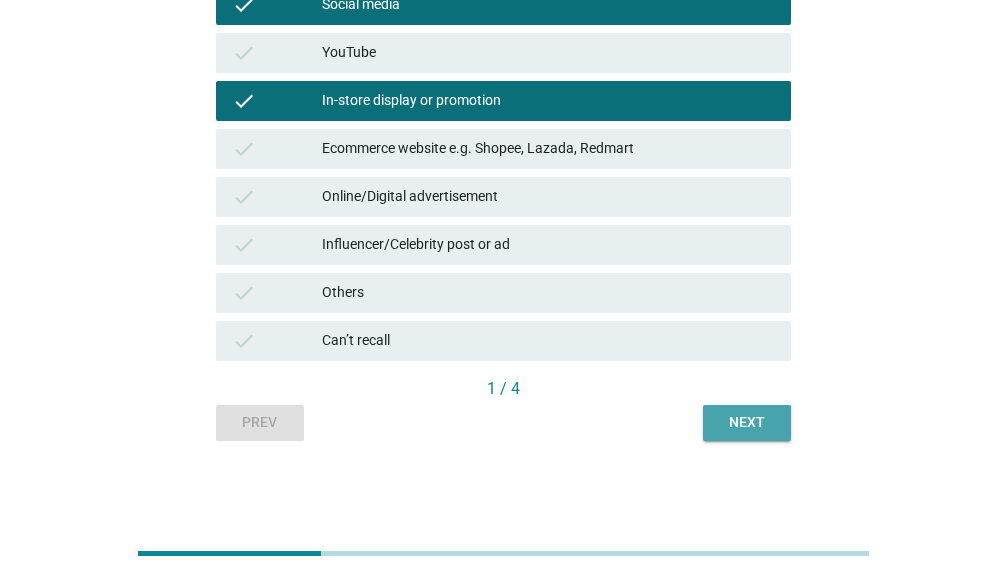 click on "Next" at bounding box center [747, 423] 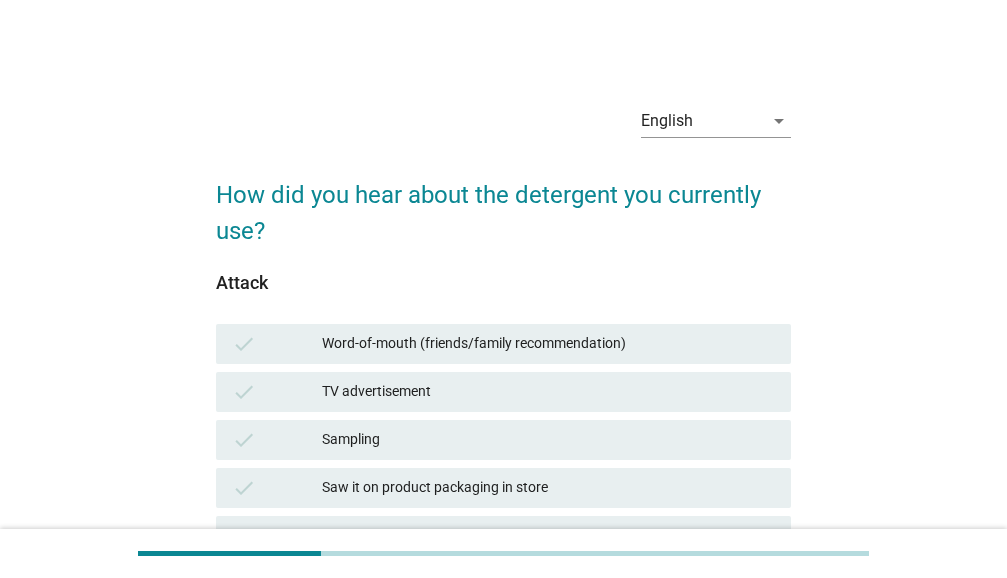 click on "Word-of-mouth (friends/family recommendation)" at bounding box center [548, 344] 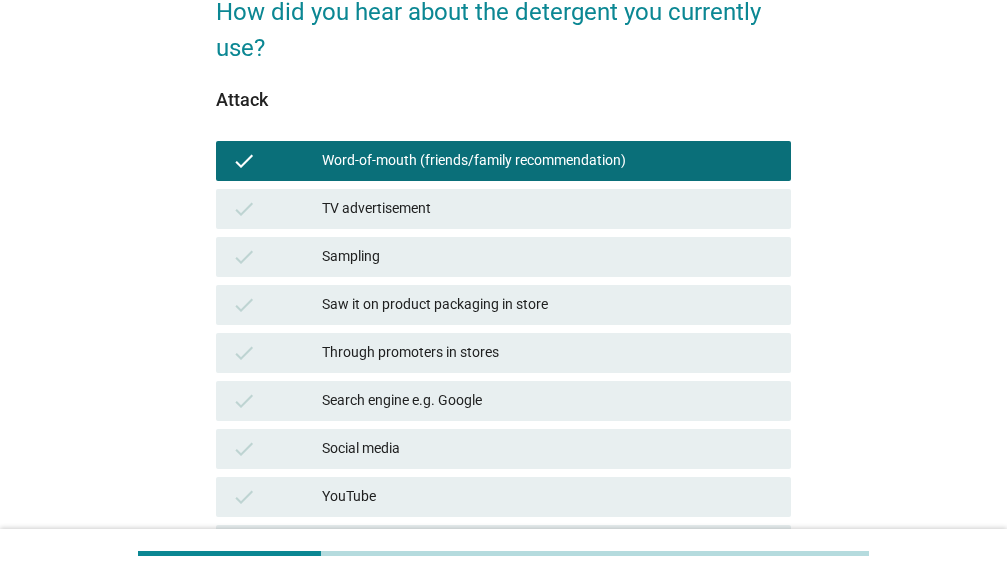 scroll, scrollTop: 200, scrollLeft: 0, axis: vertical 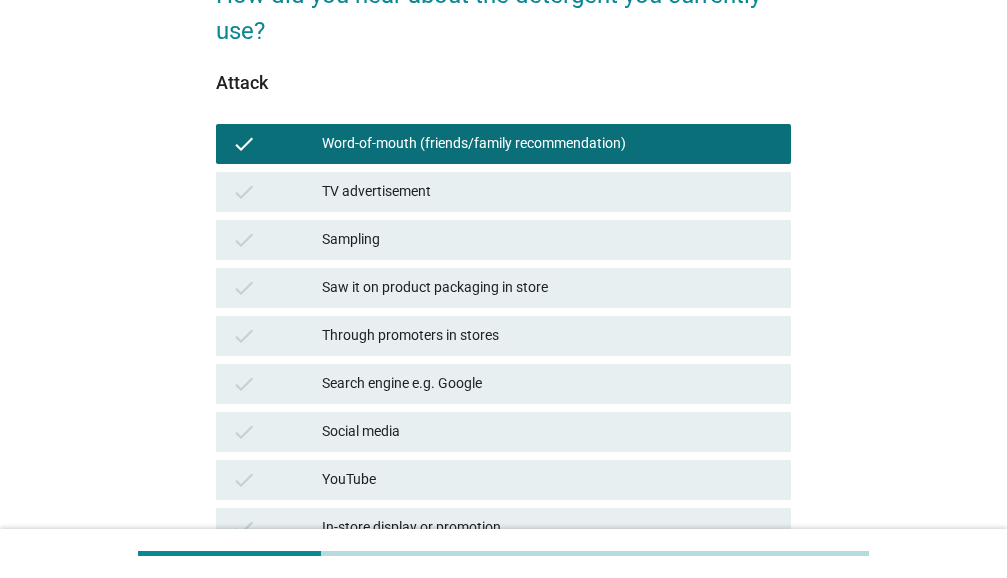 click on "Search engine e.g. Google" at bounding box center [548, 384] 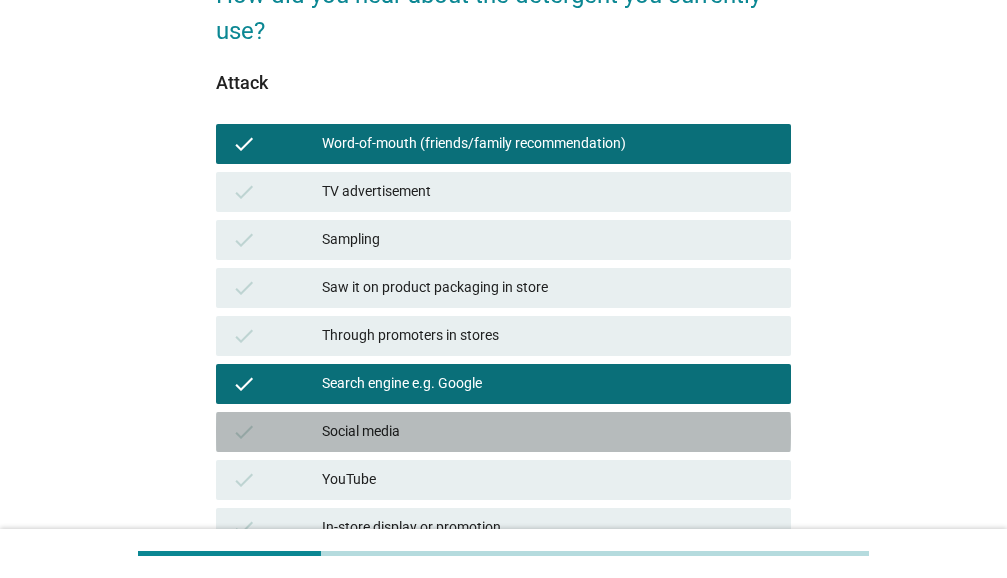 click on "Social media" at bounding box center (548, 432) 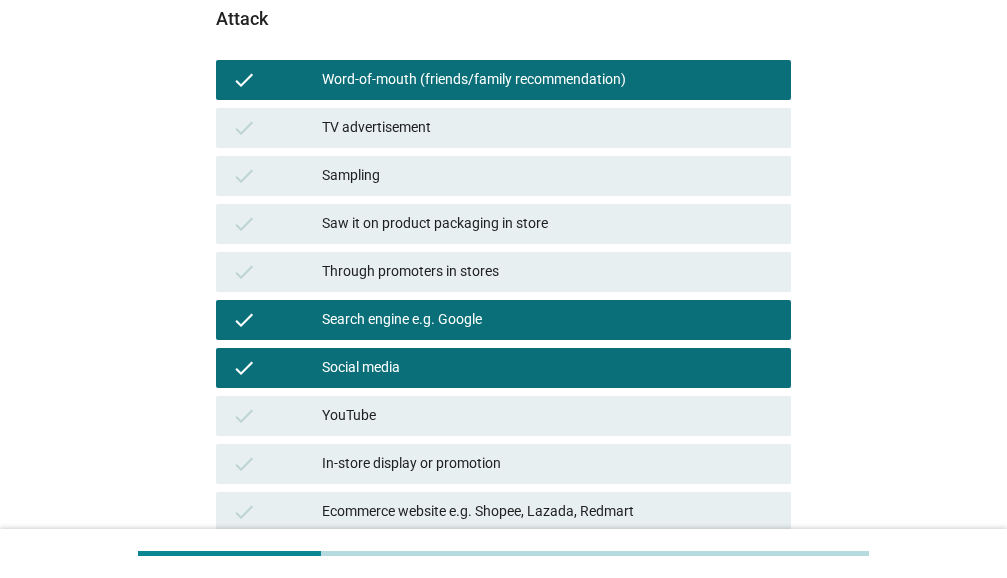 scroll, scrollTop: 300, scrollLeft: 0, axis: vertical 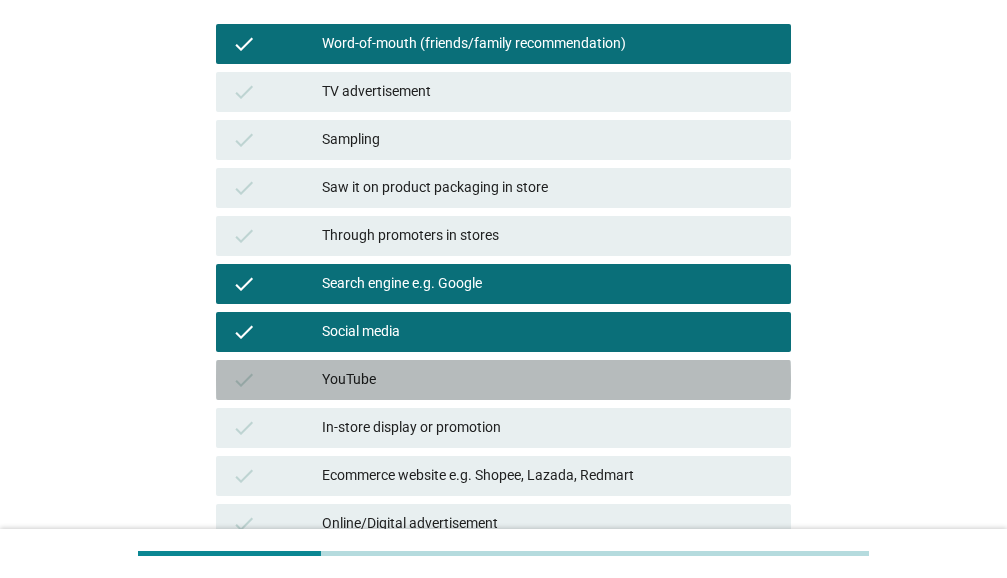 click on "YouTube" at bounding box center (548, 380) 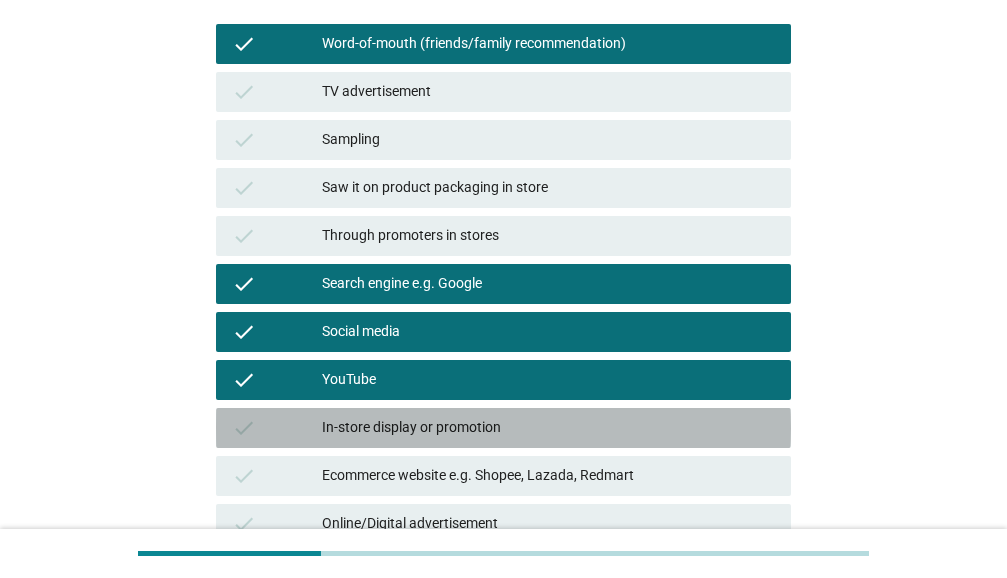 click on "In-store display or promotion" at bounding box center (548, 428) 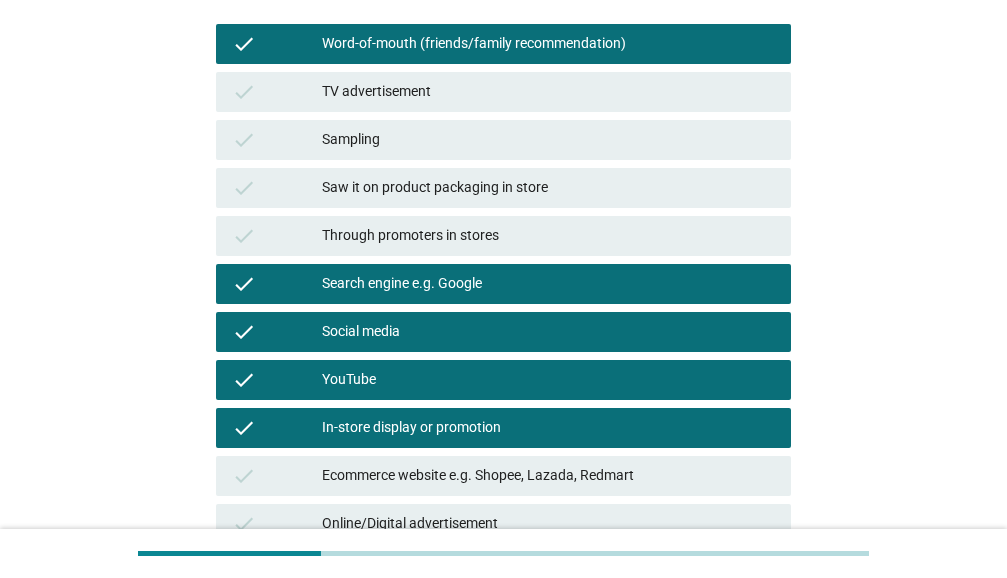 click on "Ecommerce website e.g. Shopee, Lazada, Redmart" at bounding box center (548, 476) 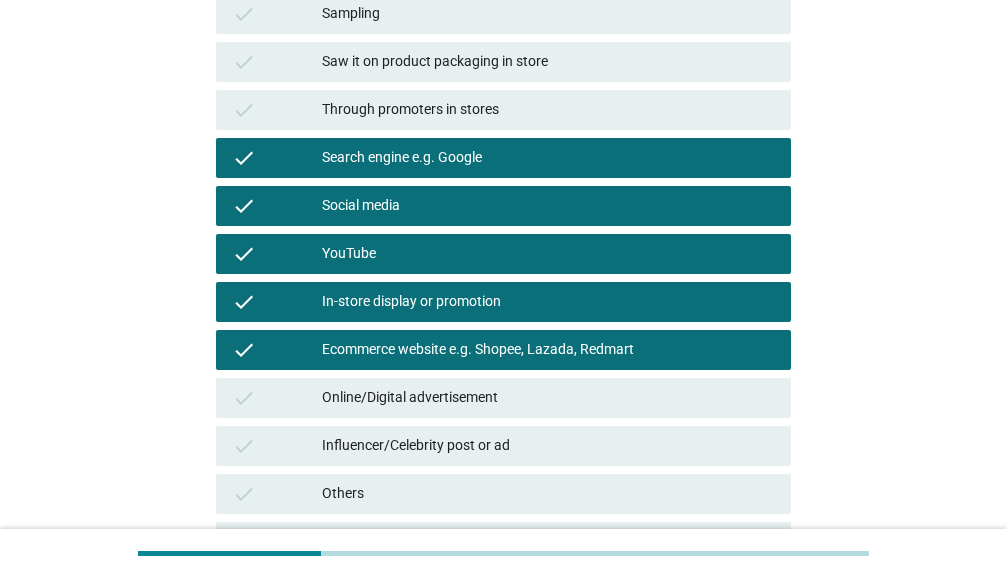 scroll, scrollTop: 600, scrollLeft: 0, axis: vertical 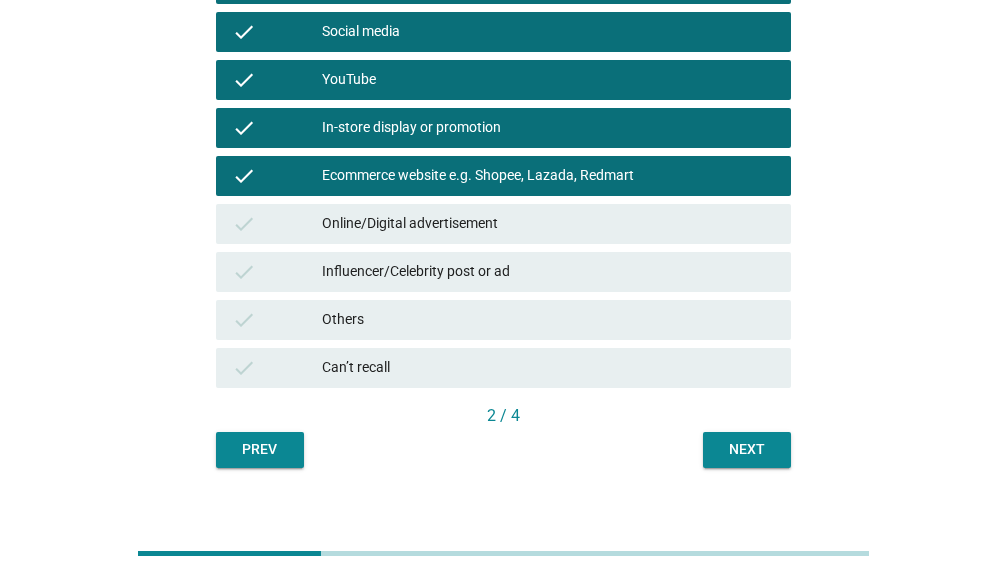 click on "Online/Digital advertisement" at bounding box center [548, 224] 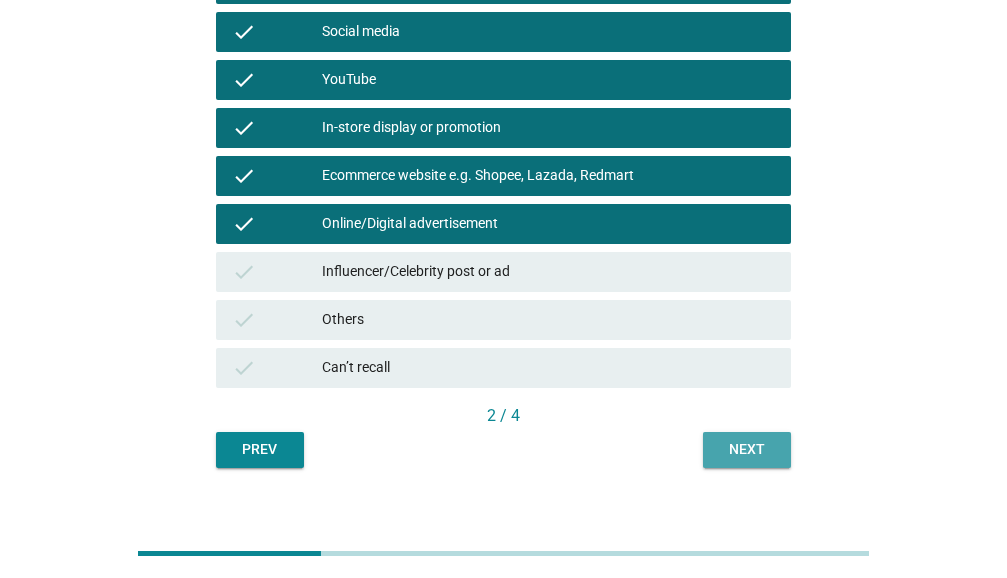 click on "Next" at bounding box center (747, 449) 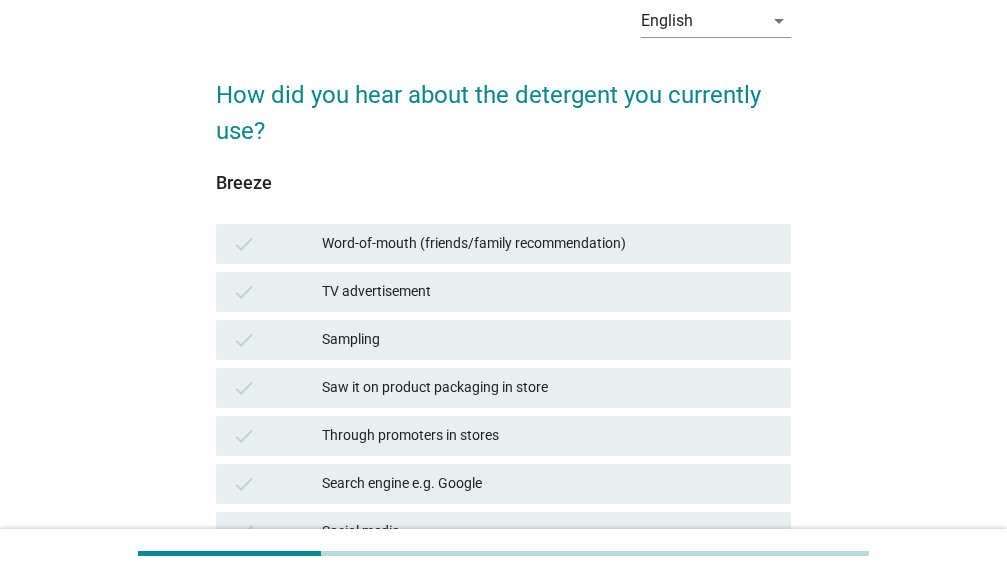 scroll, scrollTop: 200, scrollLeft: 0, axis: vertical 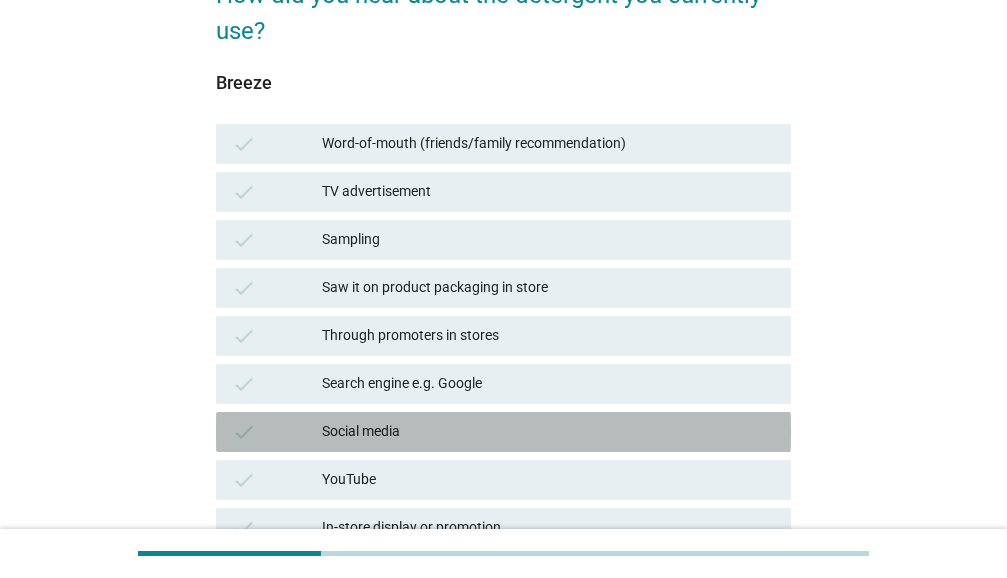 click on "Social media" at bounding box center [548, 432] 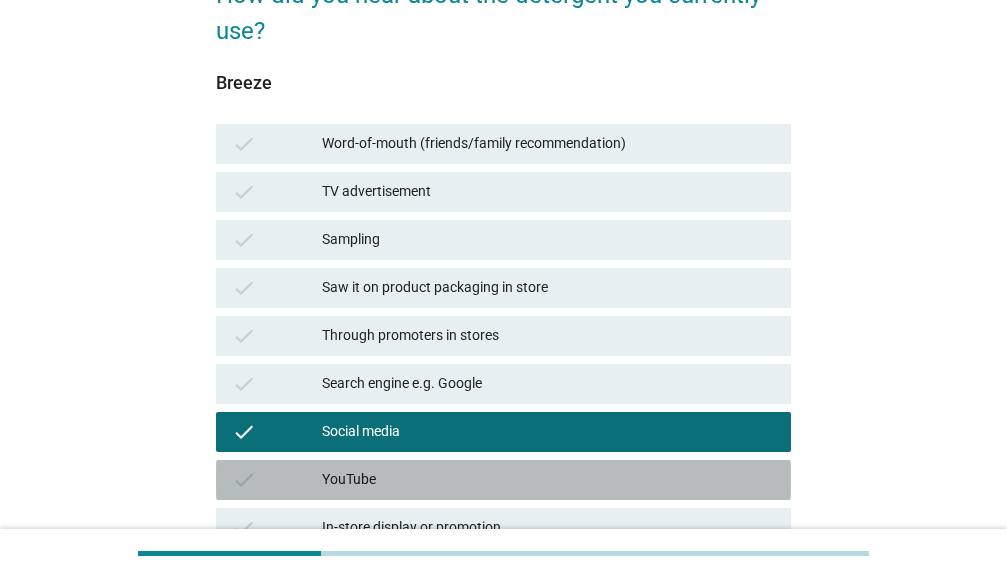 click on "YouTube" at bounding box center (548, 480) 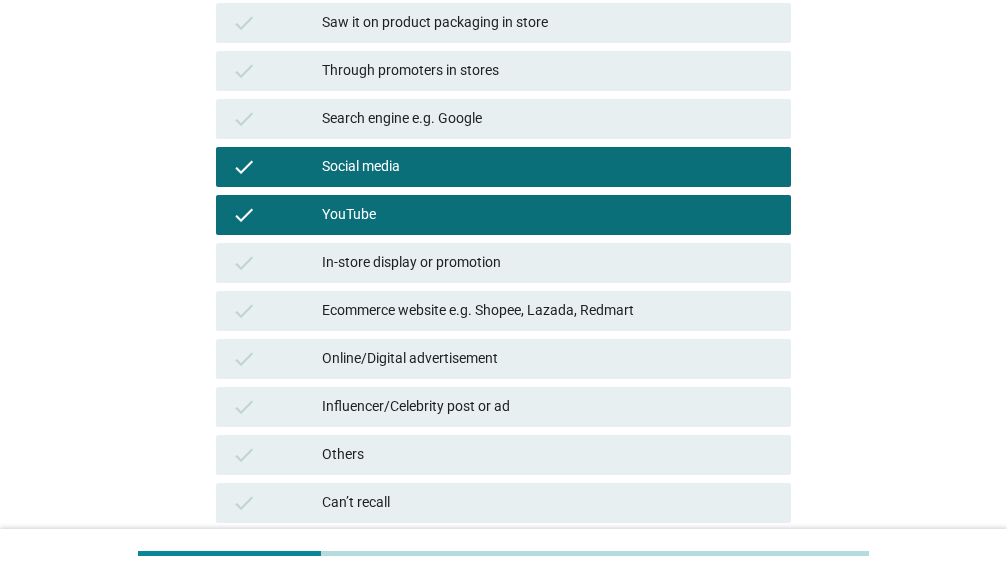 scroll, scrollTop: 500, scrollLeft: 0, axis: vertical 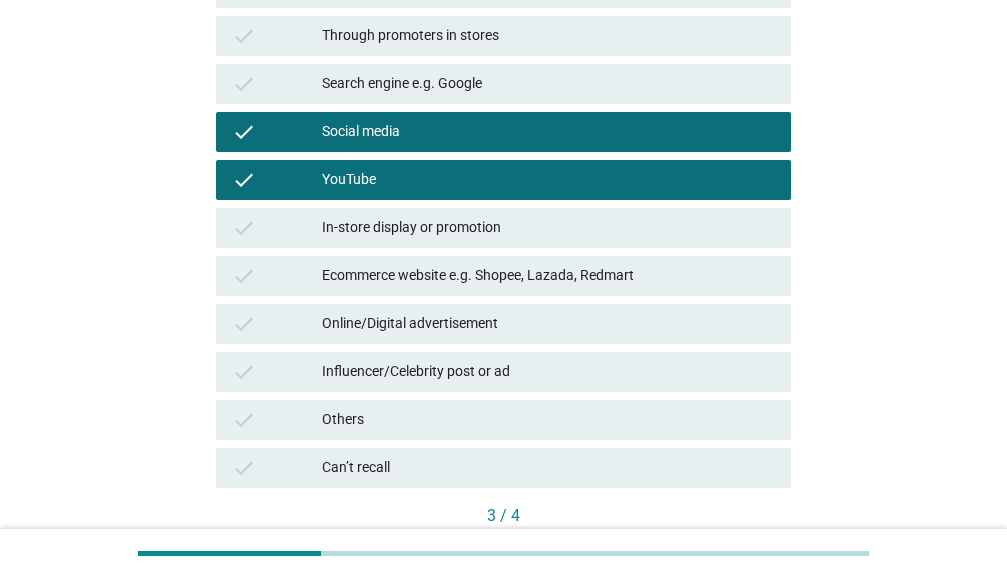 click on "In-store display or promotion" at bounding box center [548, 228] 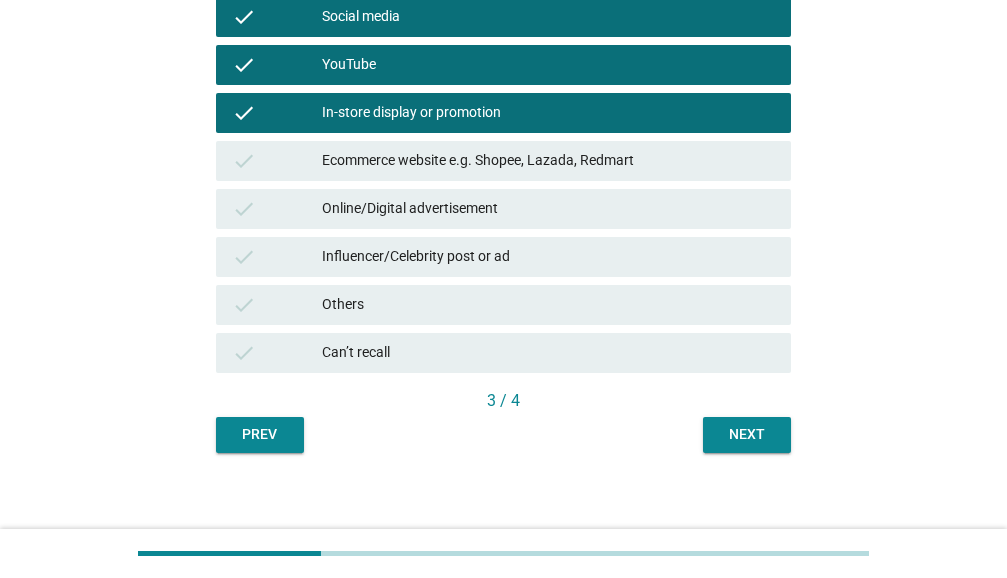 scroll, scrollTop: 627, scrollLeft: 0, axis: vertical 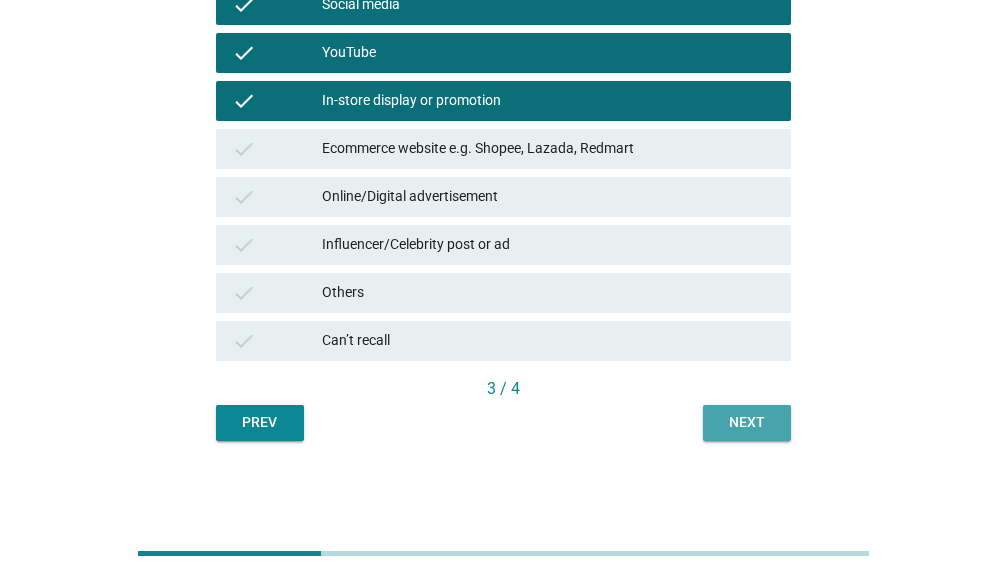 click on "Next" at bounding box center [747, 422] 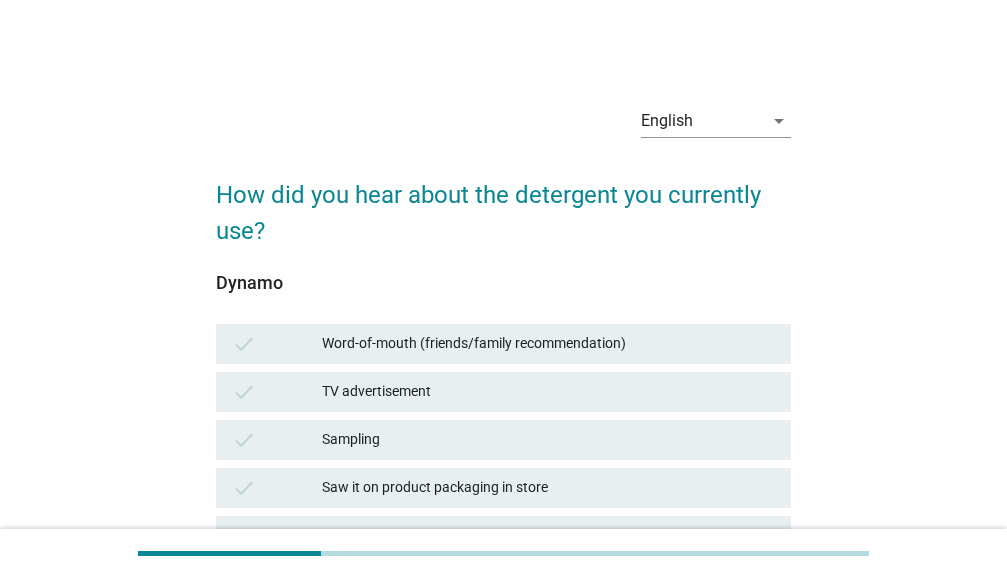 click on "TV advertisement" at bounding box center [548, 392] 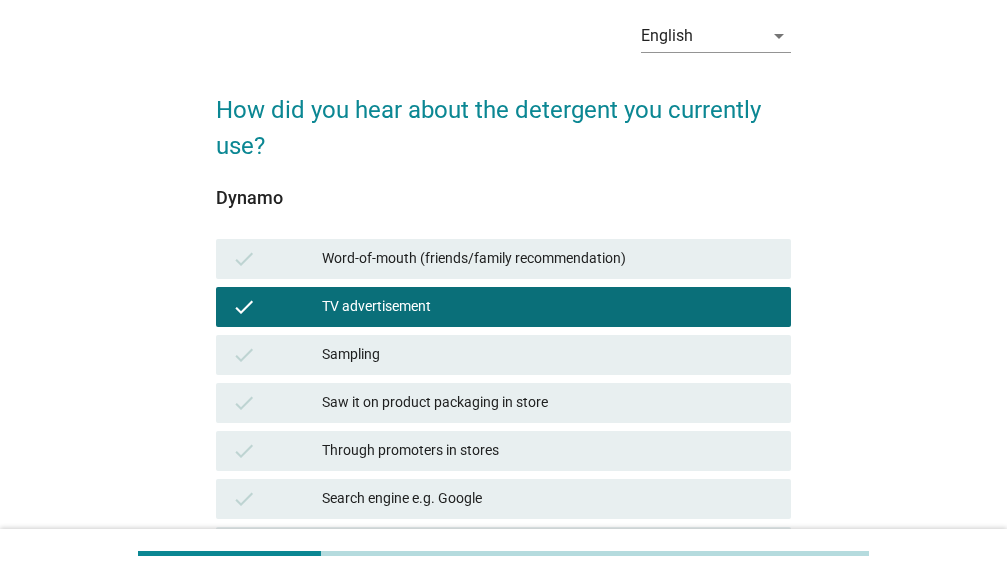 scroll, scrollTop: 200, scrollLeft: 0, axis: vertical 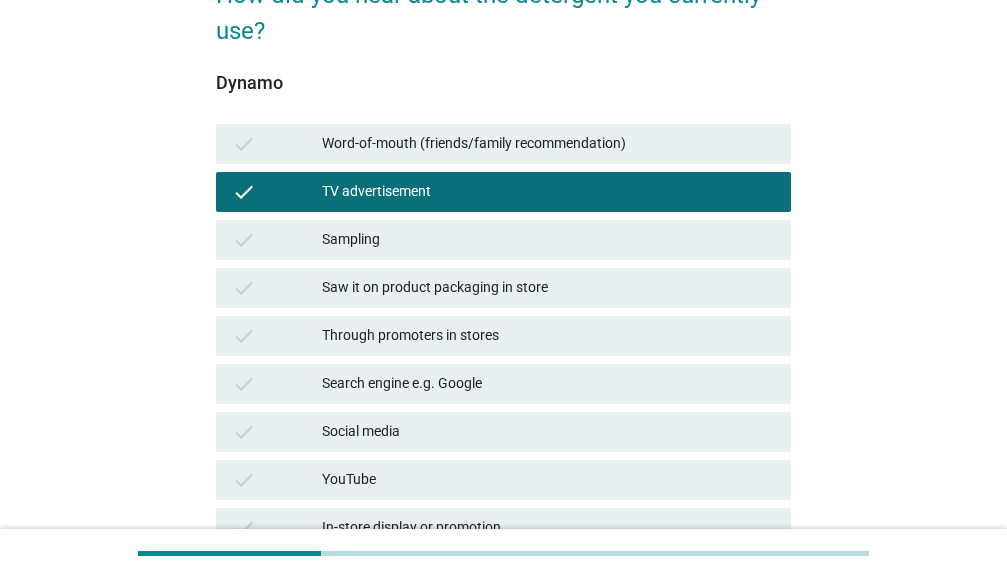 click on "YouTube" at bounding box center (548, 480) 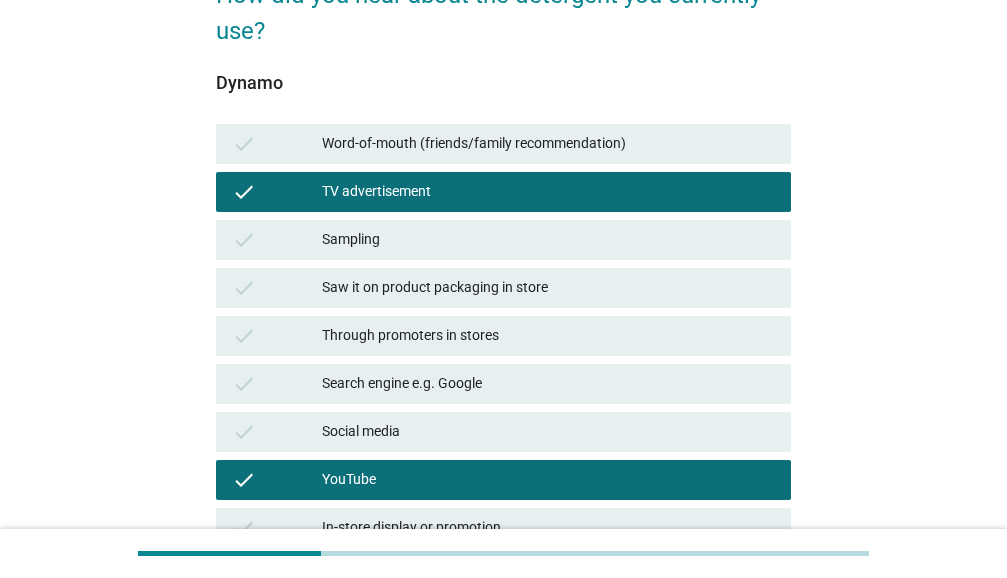 click on "Social media" at bounding box center [548, 432] 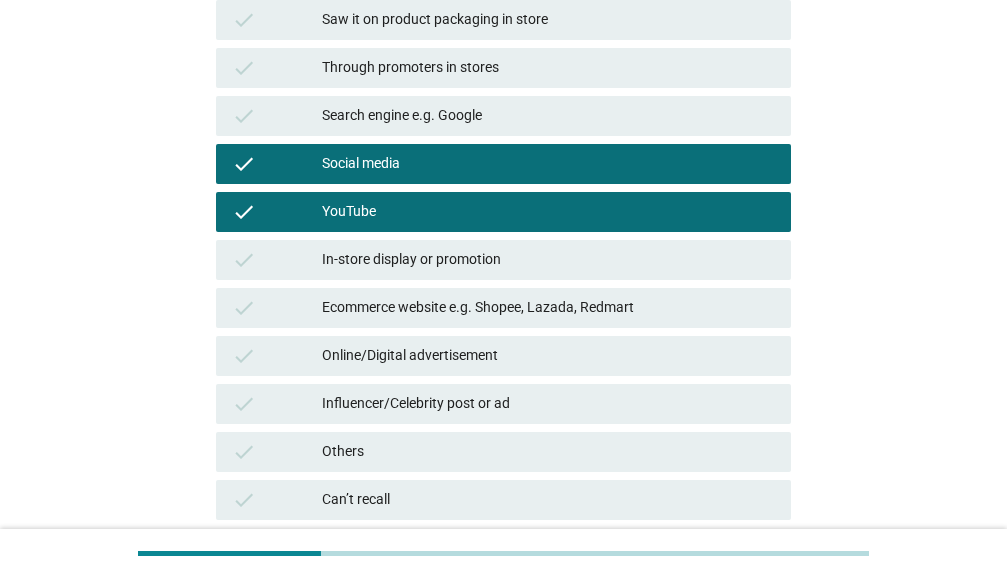 scroll, scrollTop: 600, scrollLeft: 0, axis: vertical 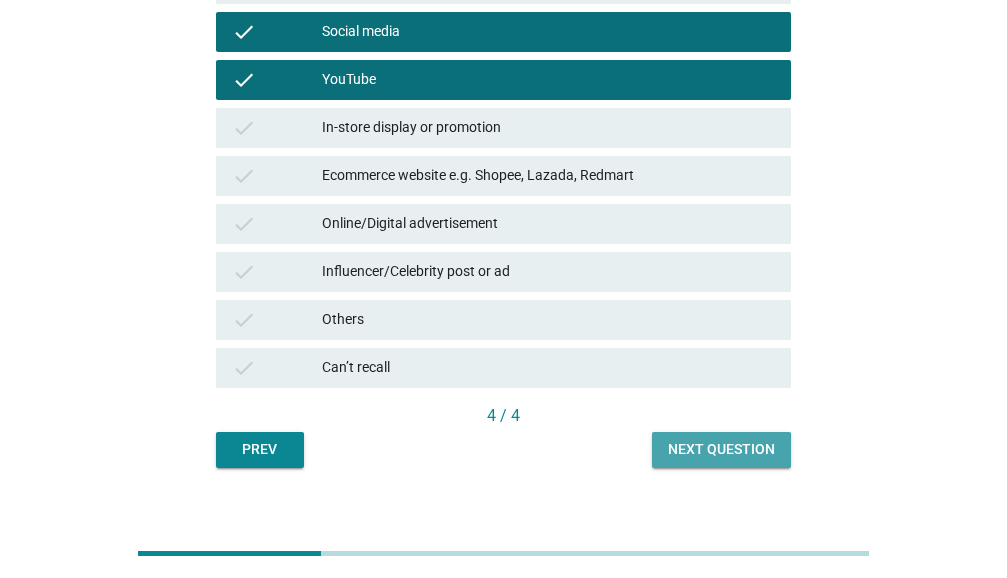click on "Next question" at bounding box center [721, 449] 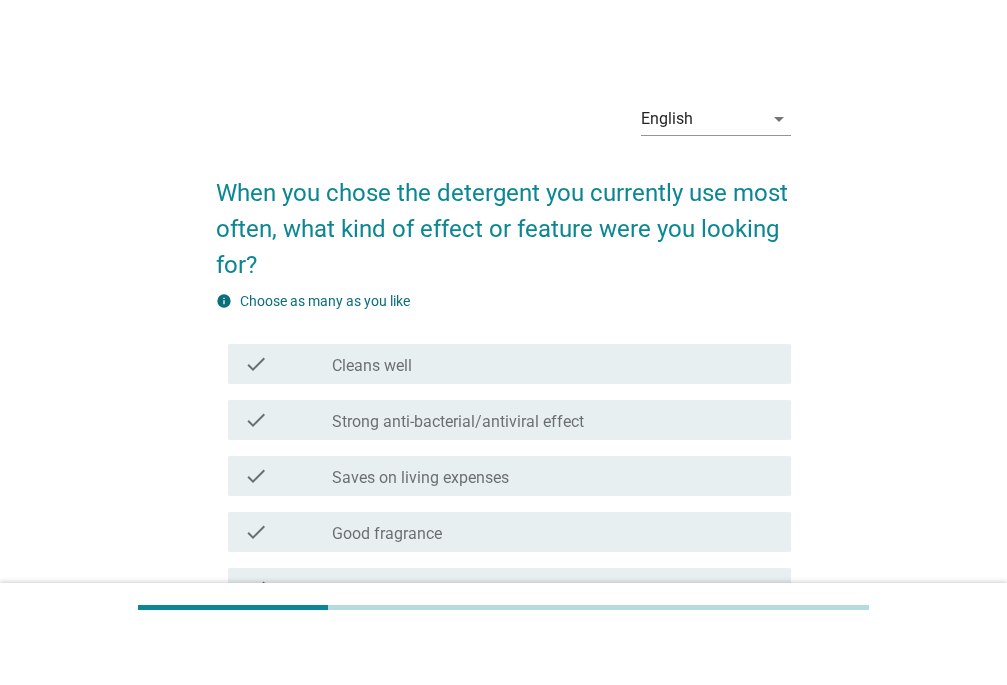 scroll, scrollTop: 100, scrollLeft: 0, axis: vertical 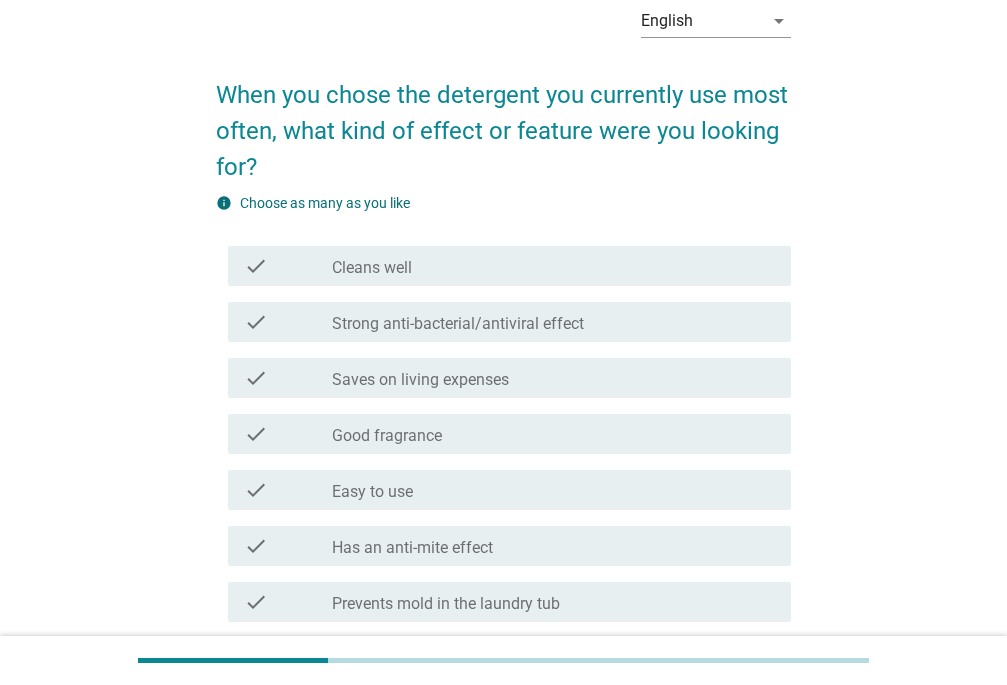 click on "check_box_outline_blank Cleans well" at bounding box center (553, 266) 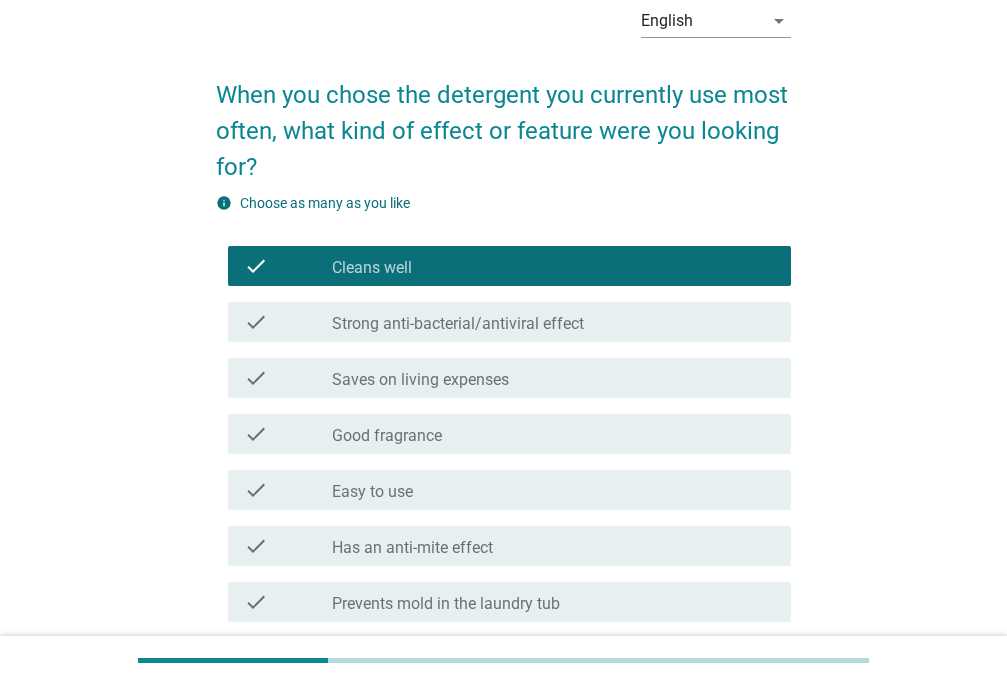 click on "Saves on living expenses" at bounding box center (420, 380) 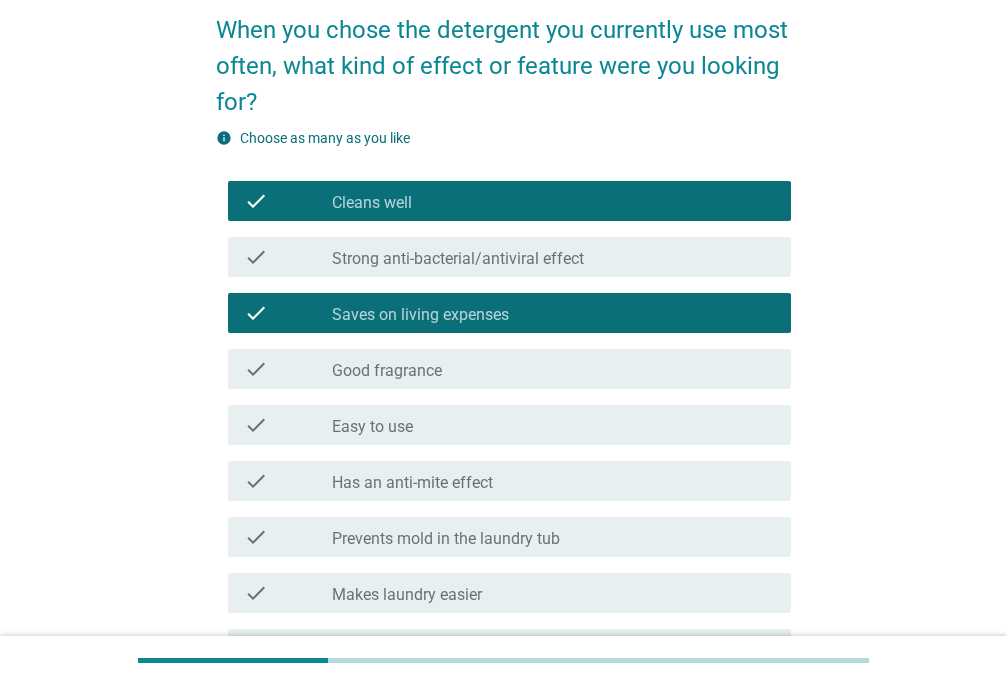 scroll, scrollTop: 200, scrollLeft: 0, axis: vertical 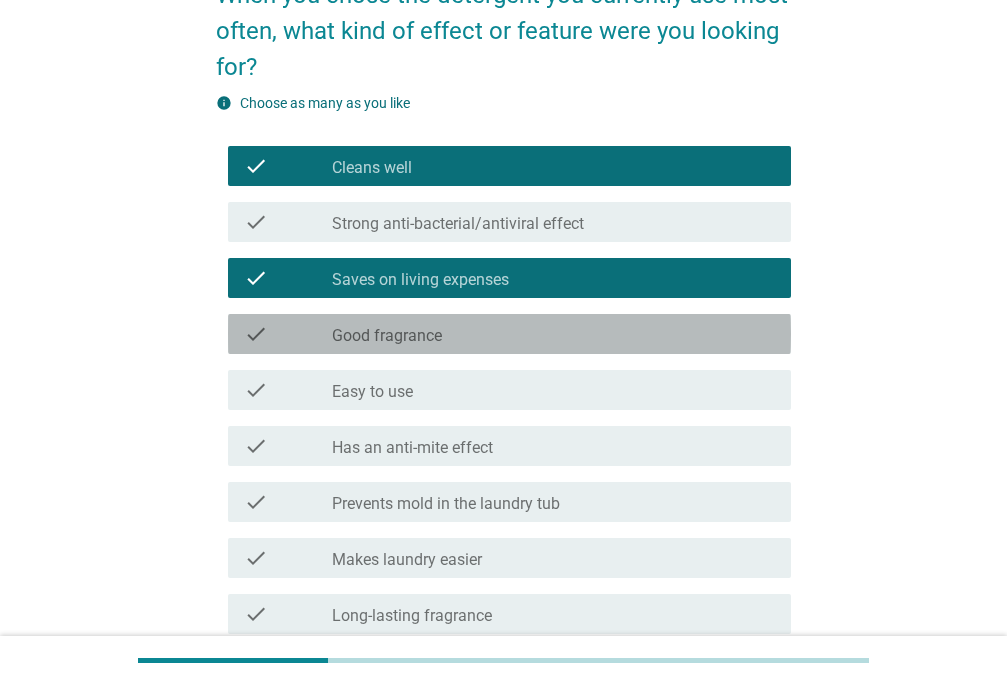 click on "check_box_outline_blank Good fragrance" at bounding box center [553, 334] 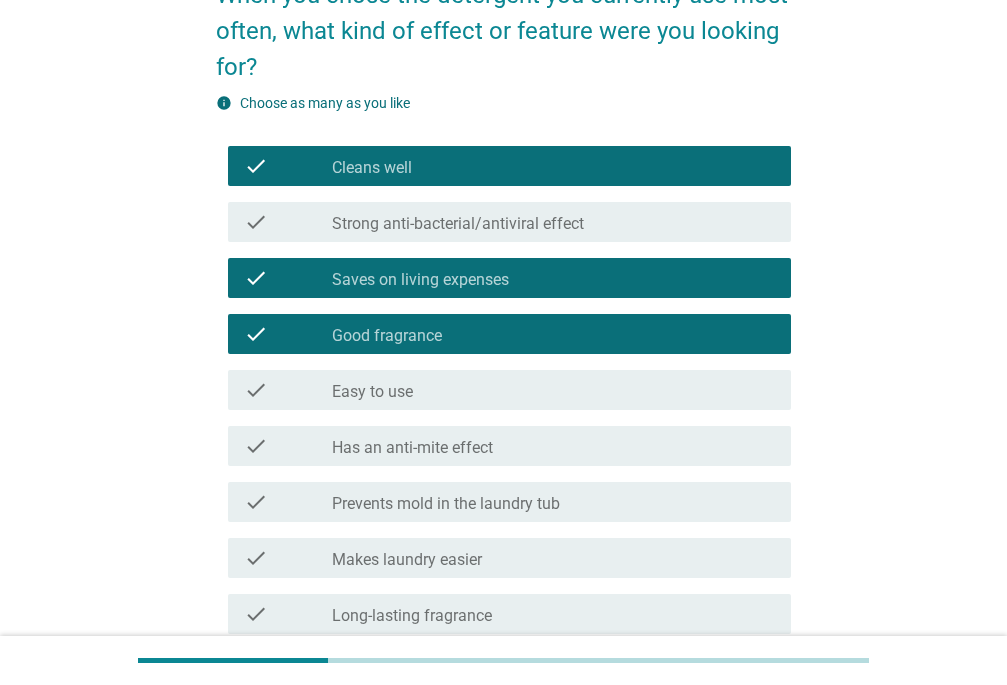 click on "check_box_outline_blank Easy to use" at bounding box center (553, 390) 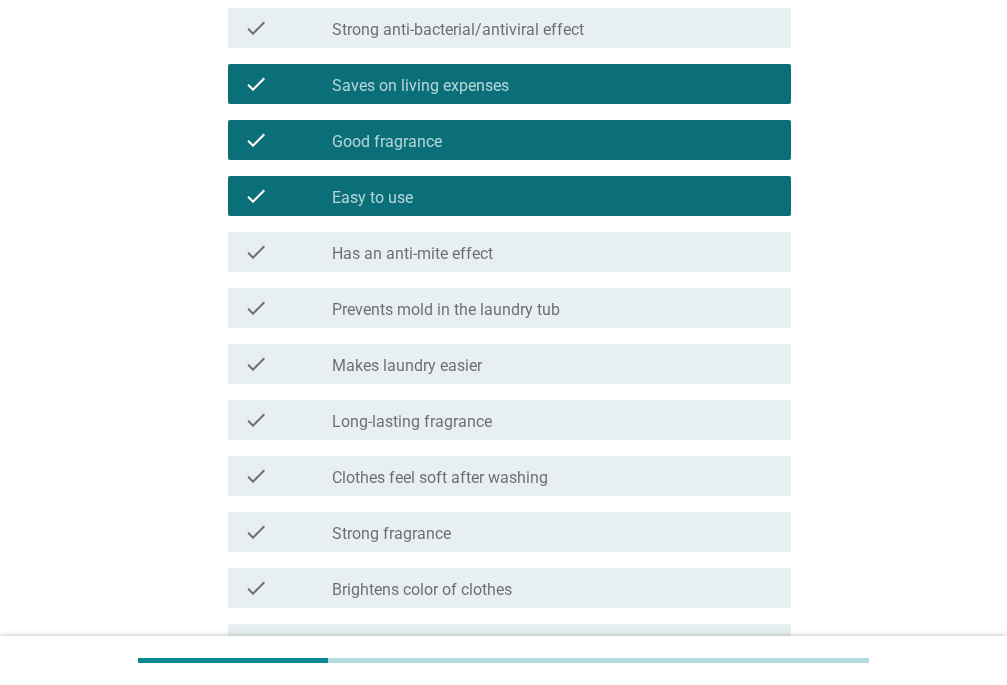 scroll, scrollTop: 400, scrollLeft: 0, axis: vertical 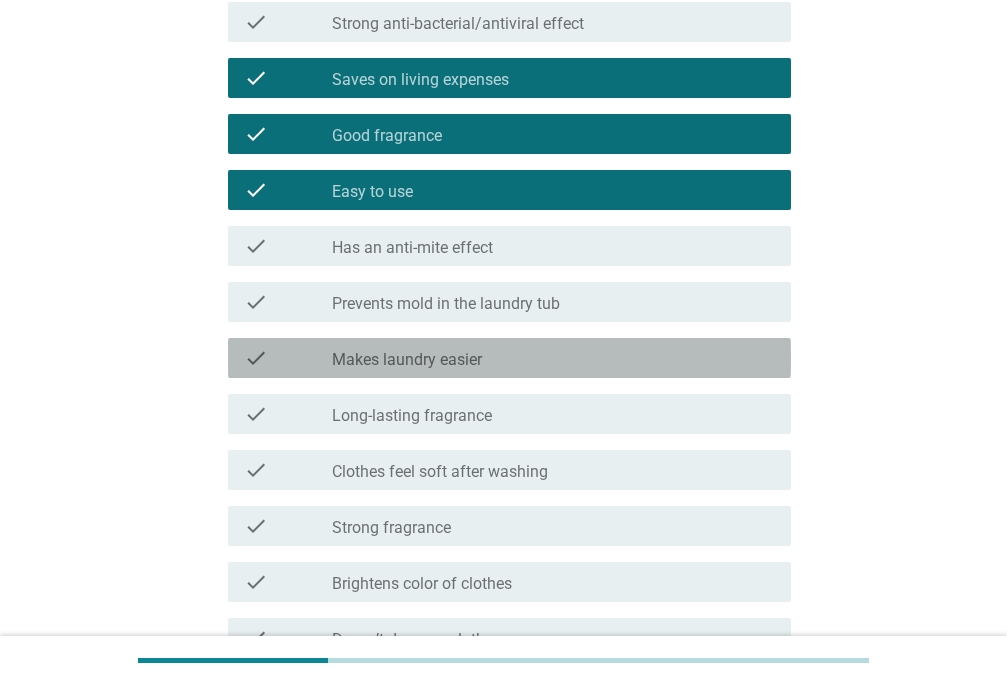 click on "Makes laundry easier" at bounding box center [407, 360] 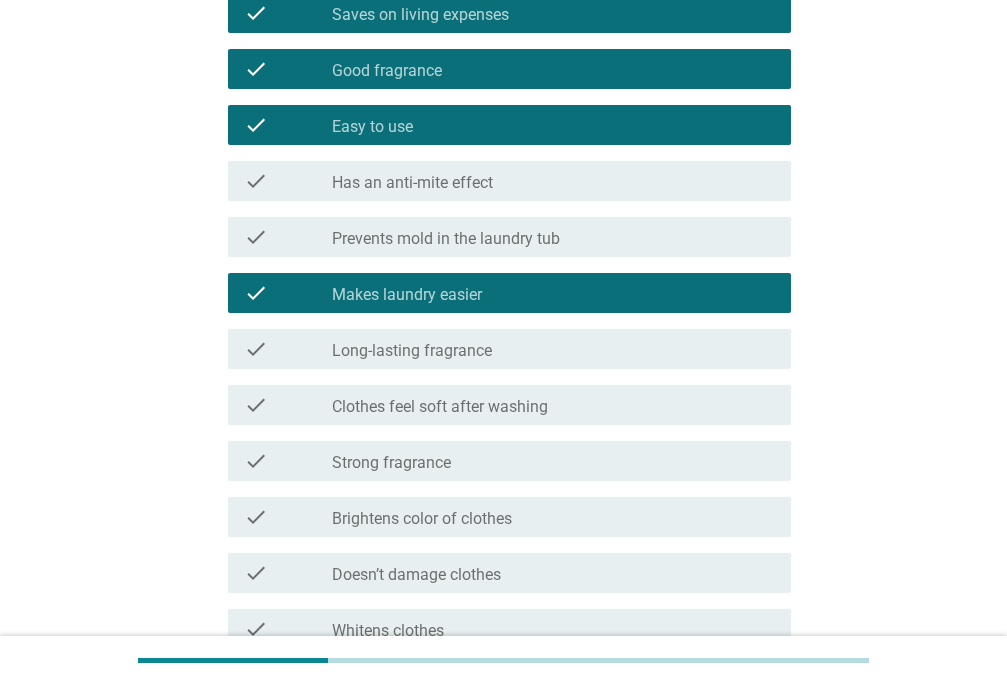 scroll, scrollTop: 500, scrollLeft: 0, axis: vertical 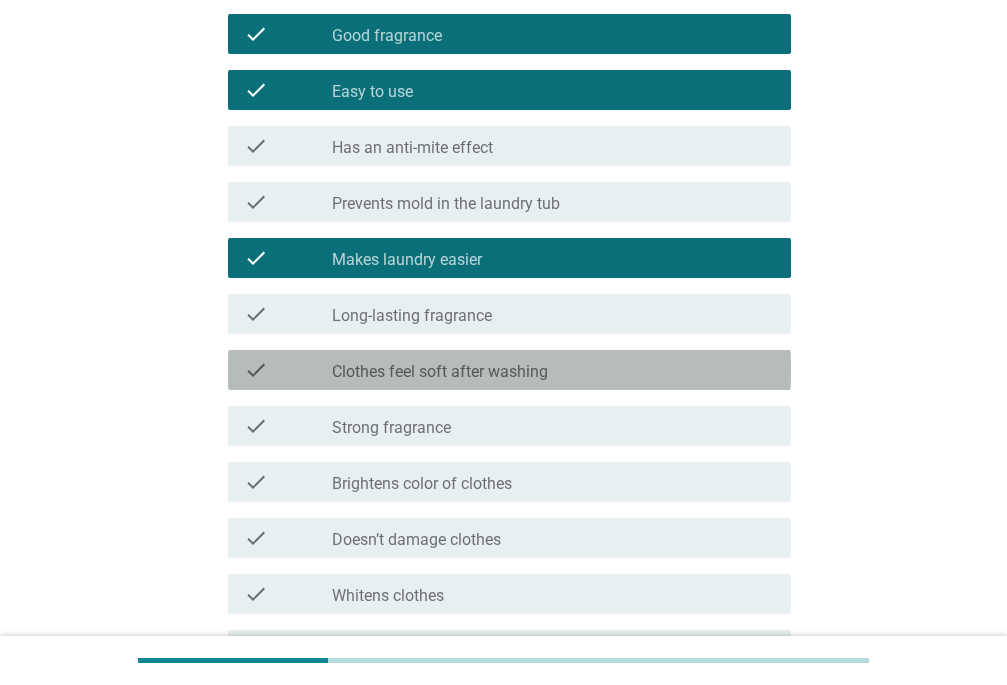 click on "check     check_box_outline_blank Clothes feel soft after washing" at bounding box center (509, 370) 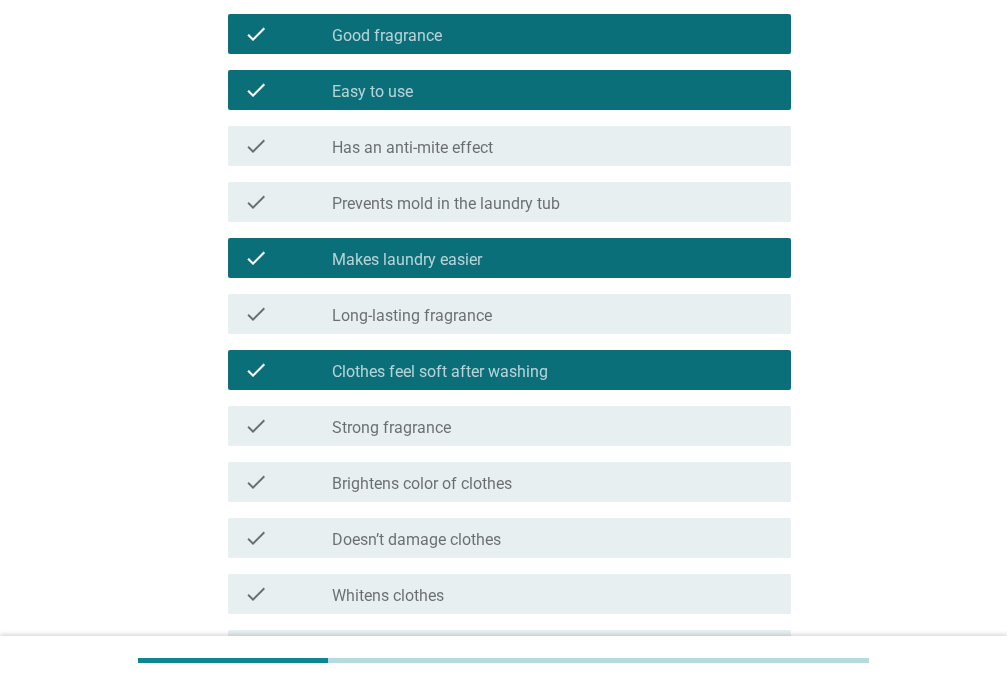 click on "check_box_outline_blank Strong fragrance" at bounding box center (553, 426) 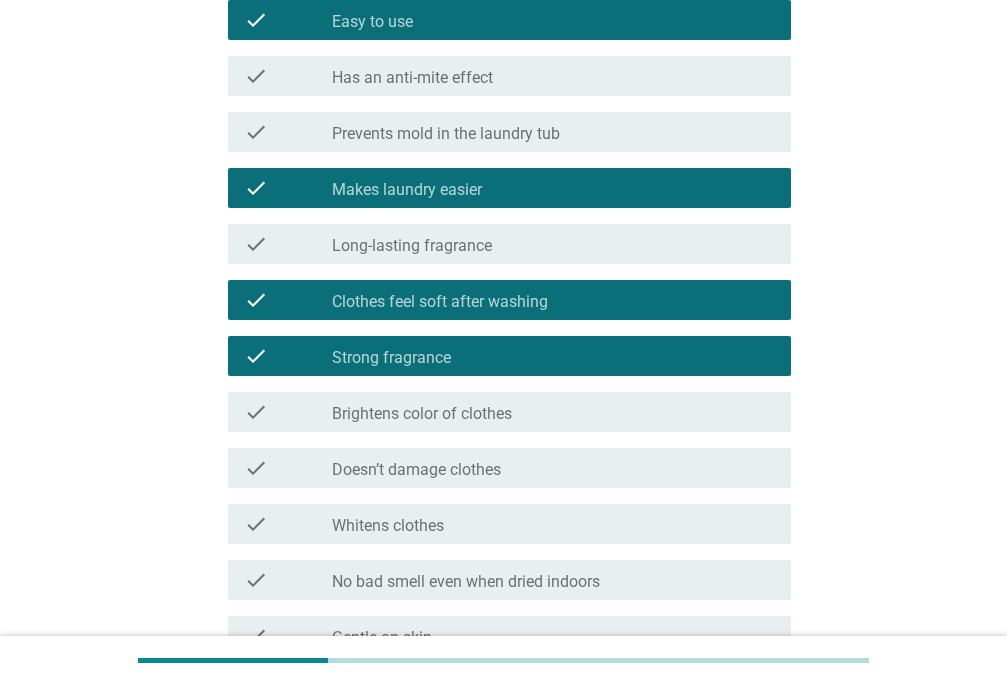 scroll, scrollTop: 700, scrollLeft: 0, axis: vertical 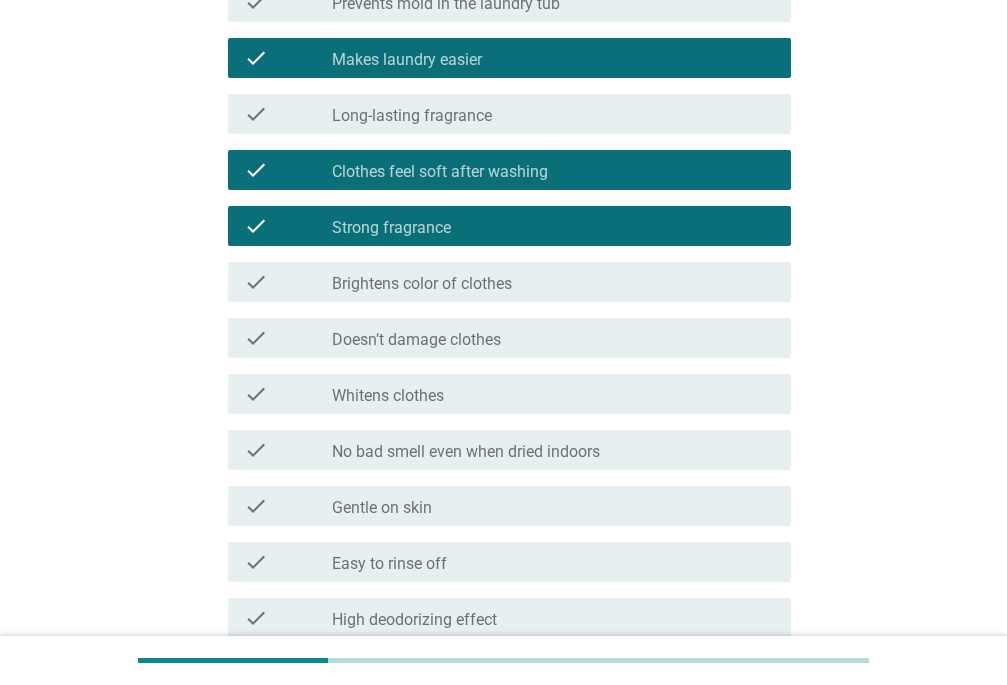 click on "No bad smell even when dried indoors" at bounding box center (466, 452) 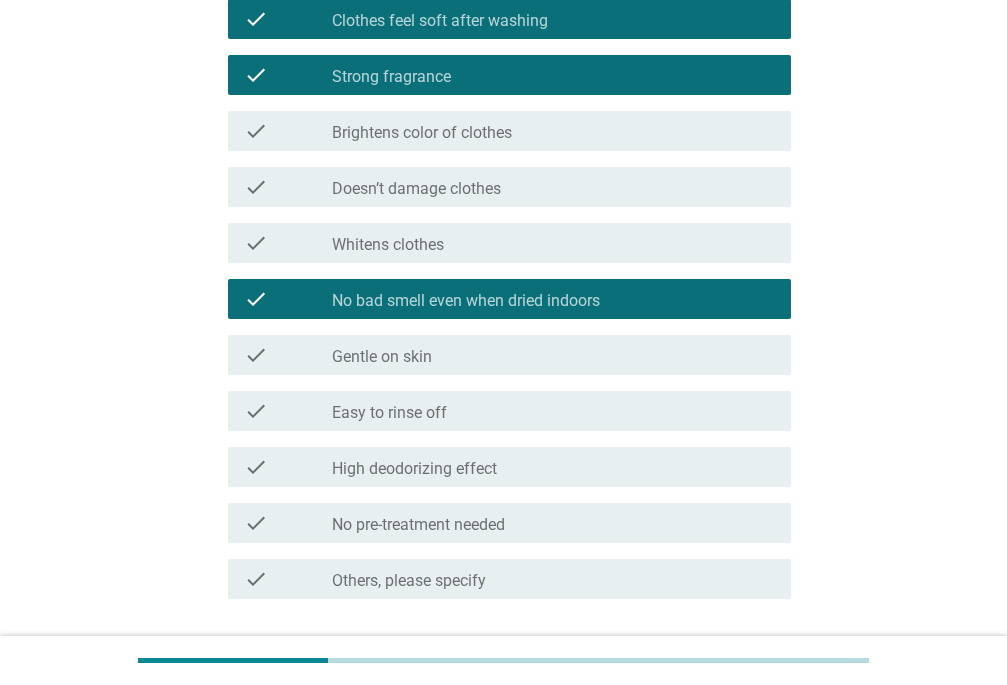 scroll, scrollTop: 900, scrollLeft: 0, axis: vertical 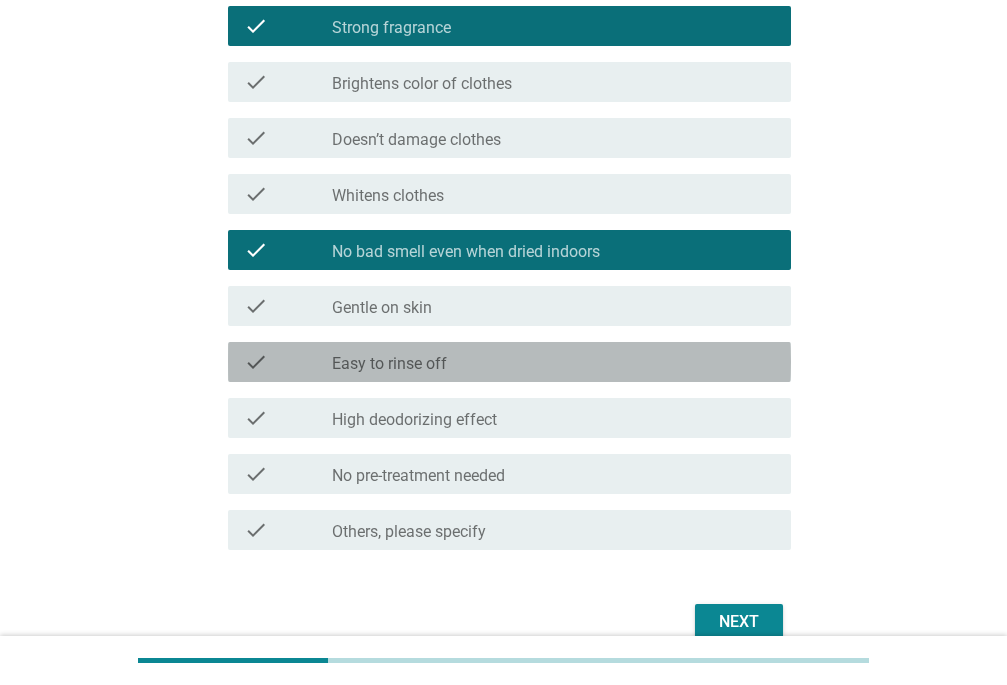 click on "Easy to rinse off" at bounding box center (389, 364) 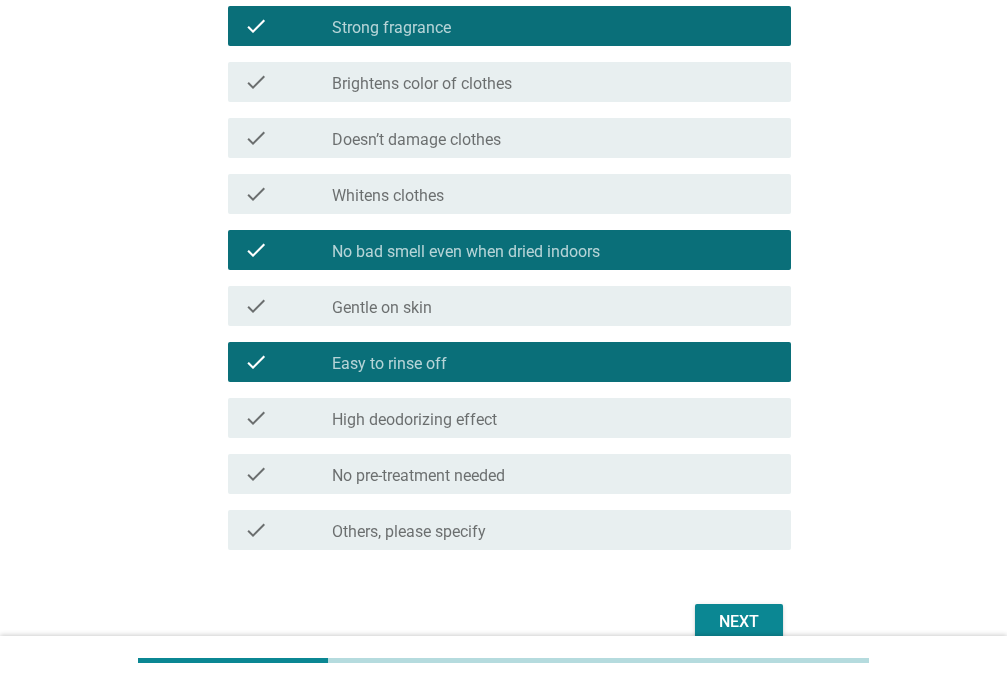 click on "Next" at bounding box center [739, 622] 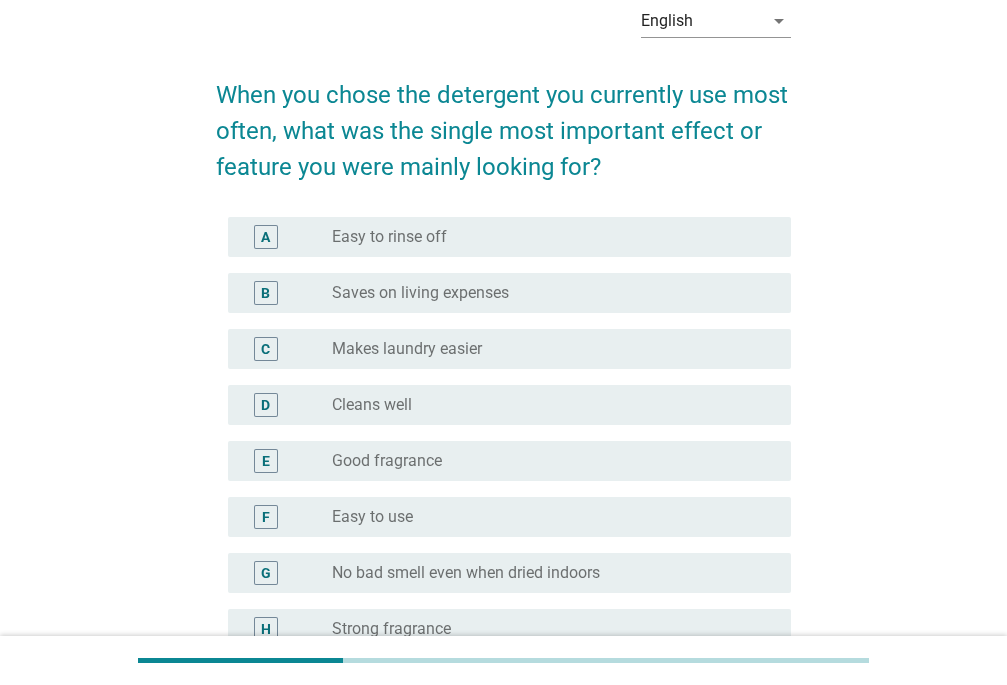 scroll, scrollTop: 200, scrollLeft: 0, axis: vertical 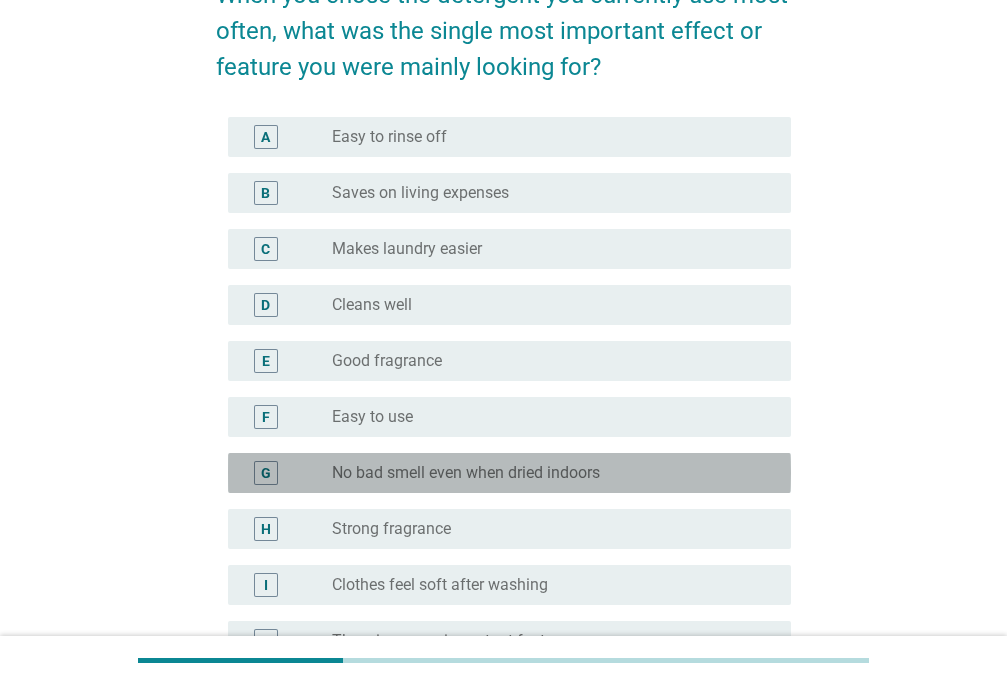click on "No bad smell even when dried indoors" at bounding box center [466, 473] 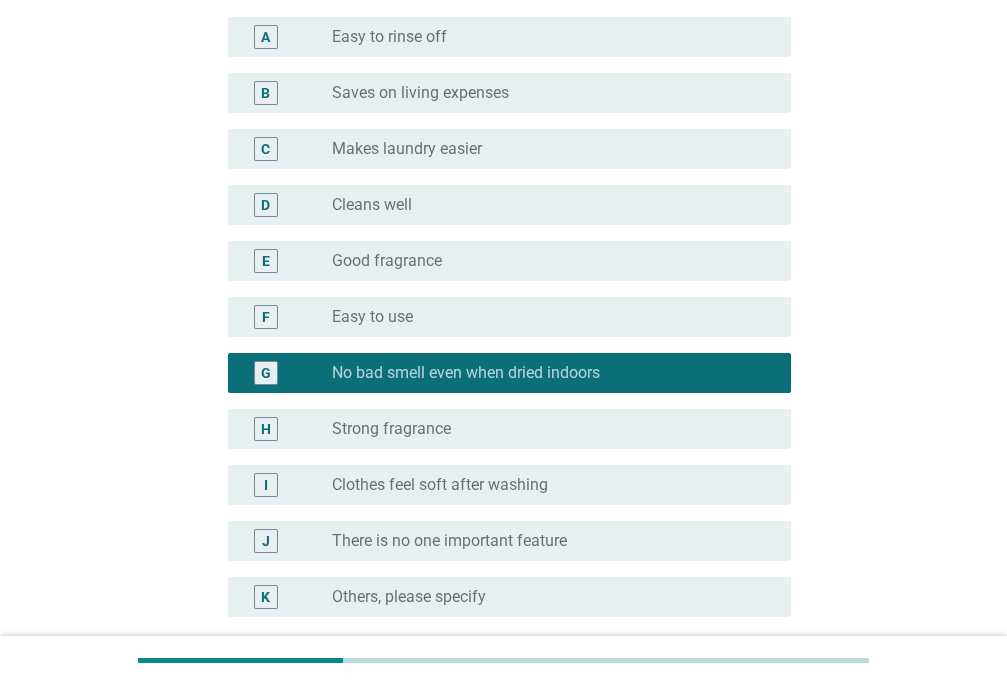 scroll, scrollTop: 489, scrollLeft: 0, axis: vertical 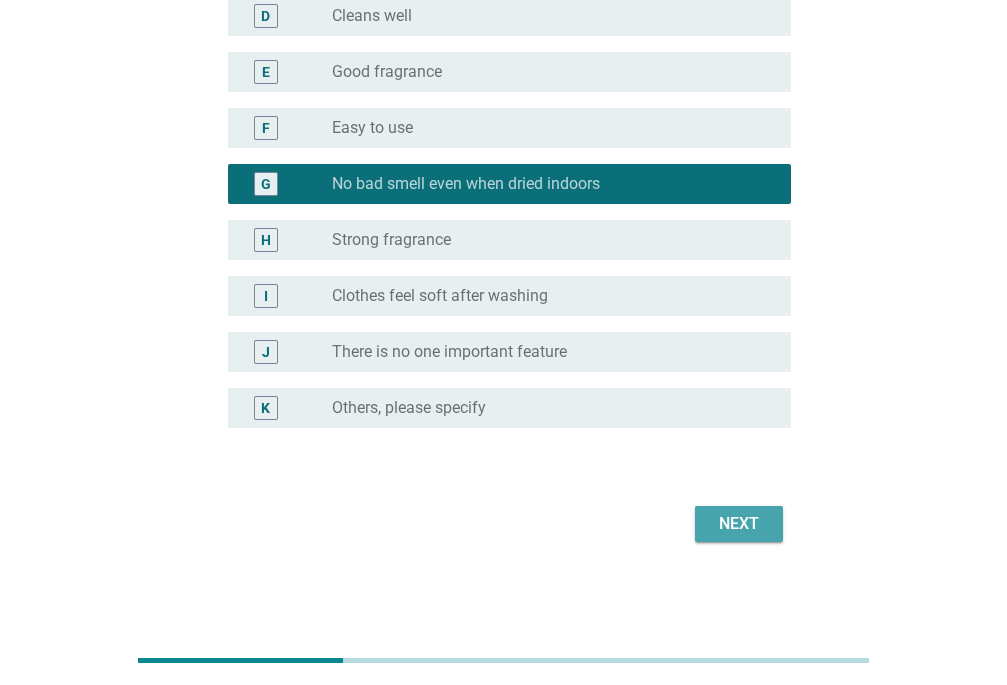 click on "Next" at bounding box center (739, 524) 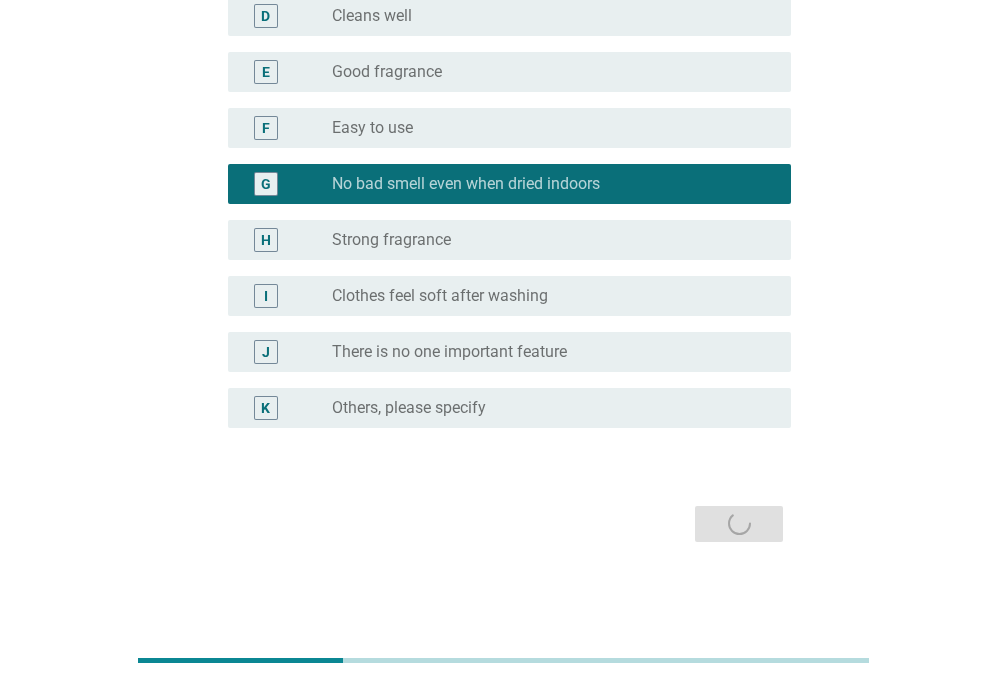 scroll, scrollTop: 0, scrollLeft: 0, axis: both 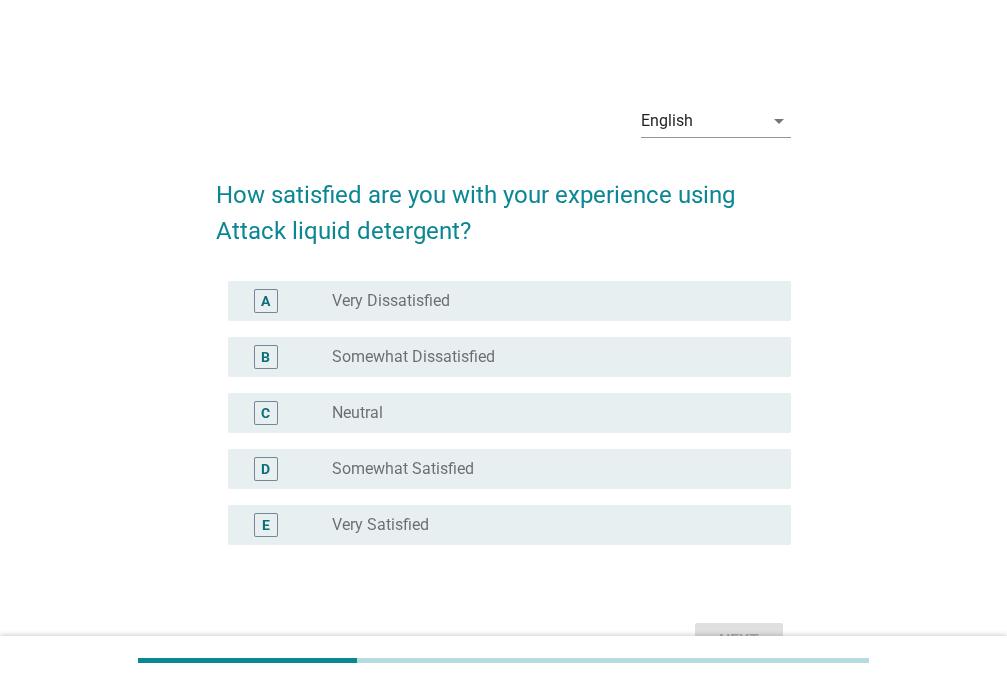 click on "radio_button_unchecked Very Satisfied" at bounding box center (545, 525) 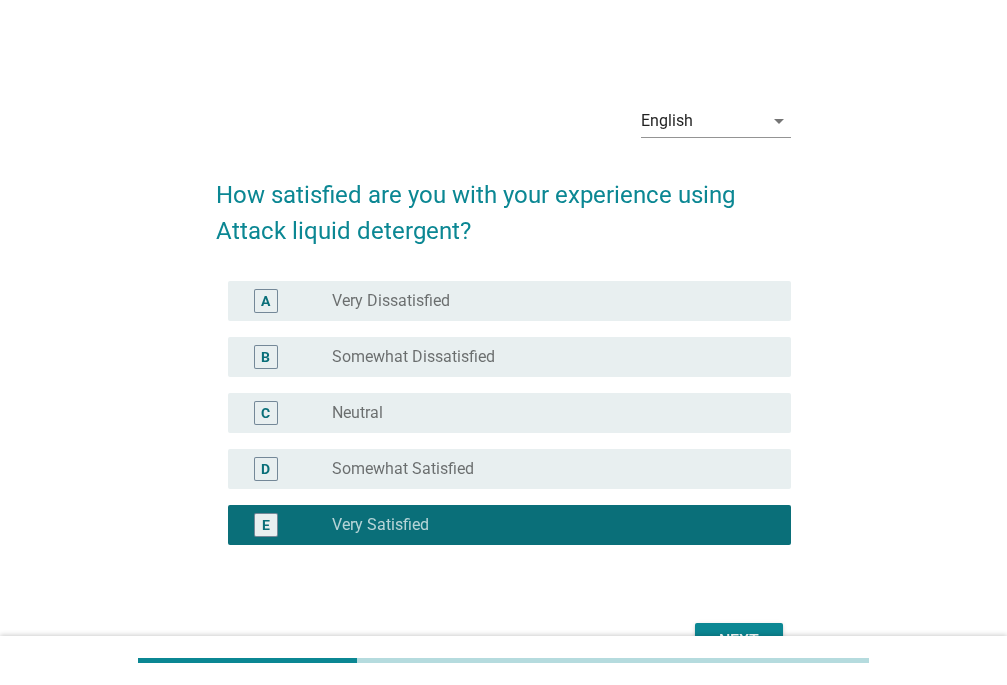 scroll, scrollTop: 100, scrollLeft: 0, axis: vertical 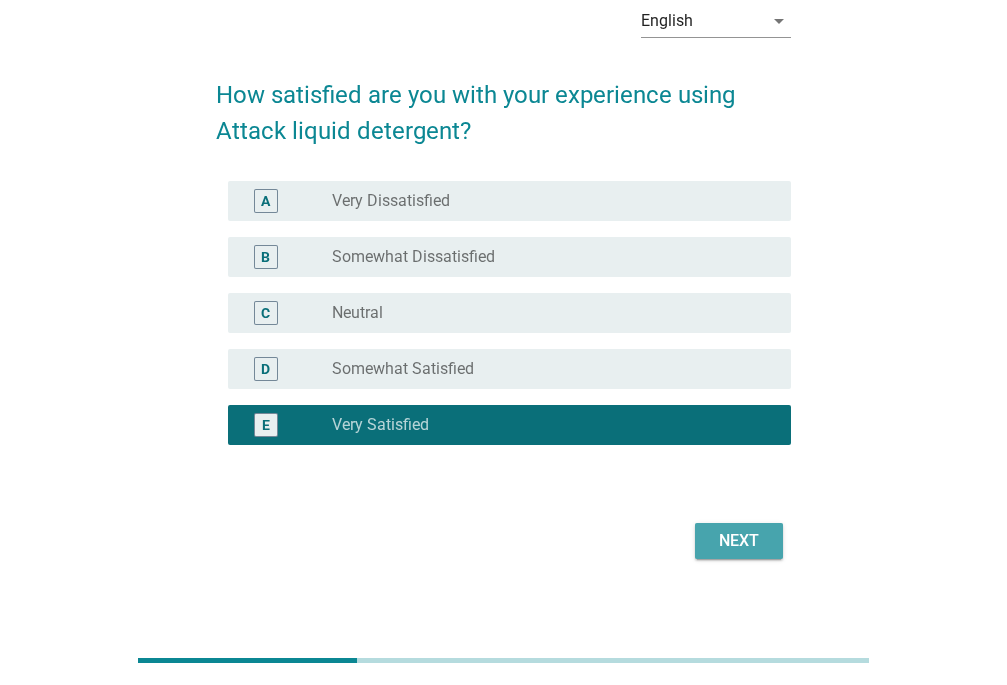 click on "Next" at bounding box center (739, 541) 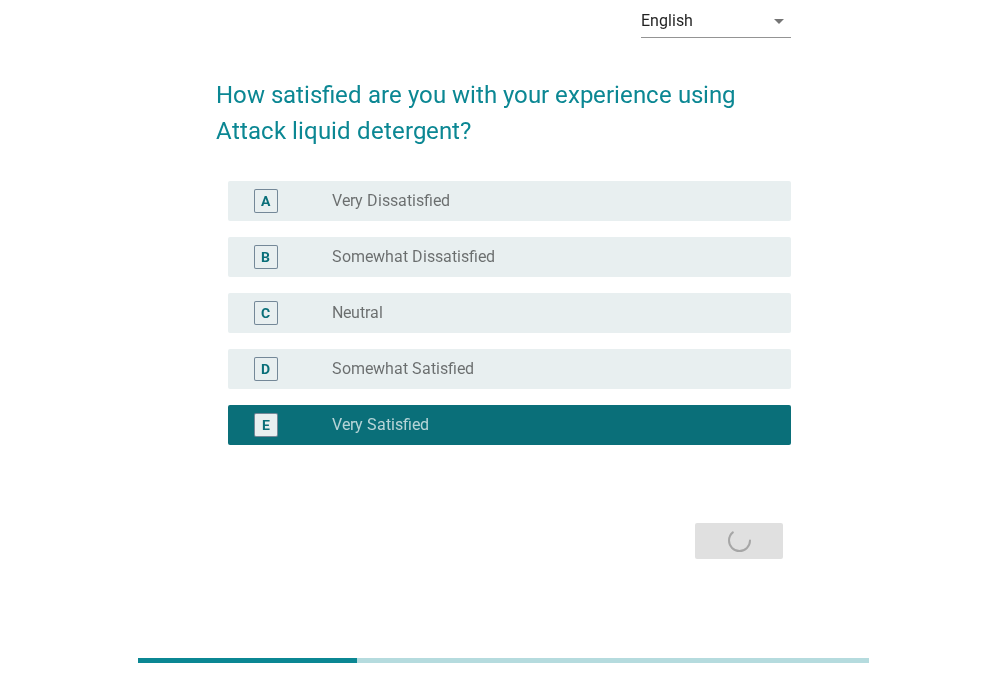 scroll, scrollTop: 0, scrollLeft: 0, axis: both 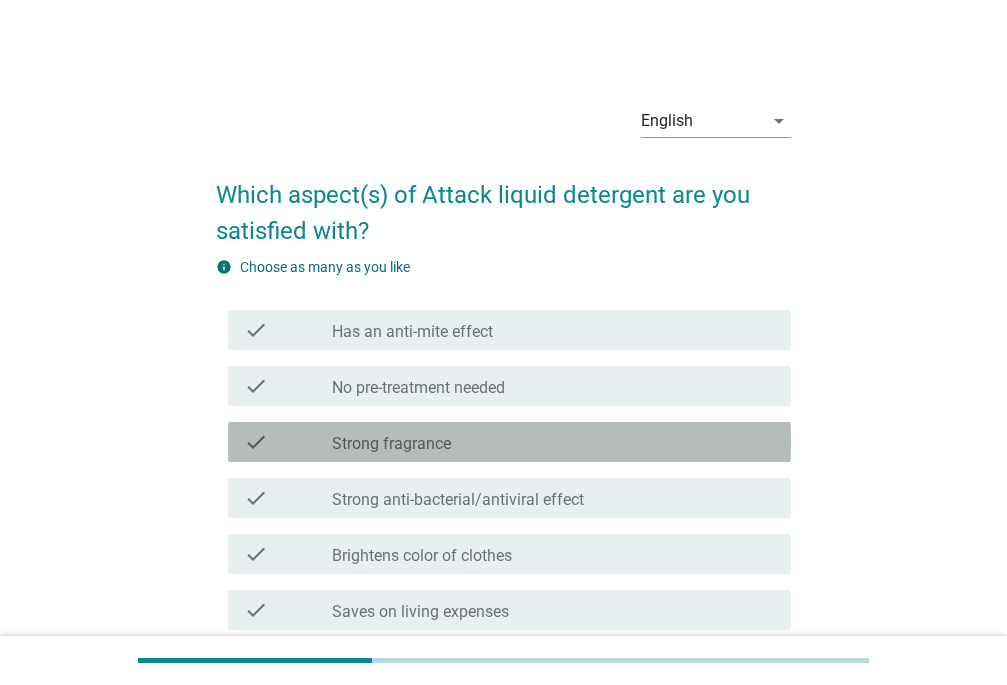 click on "check_box_outline_blank Strong fragrance" at bounding box center (553, 442) 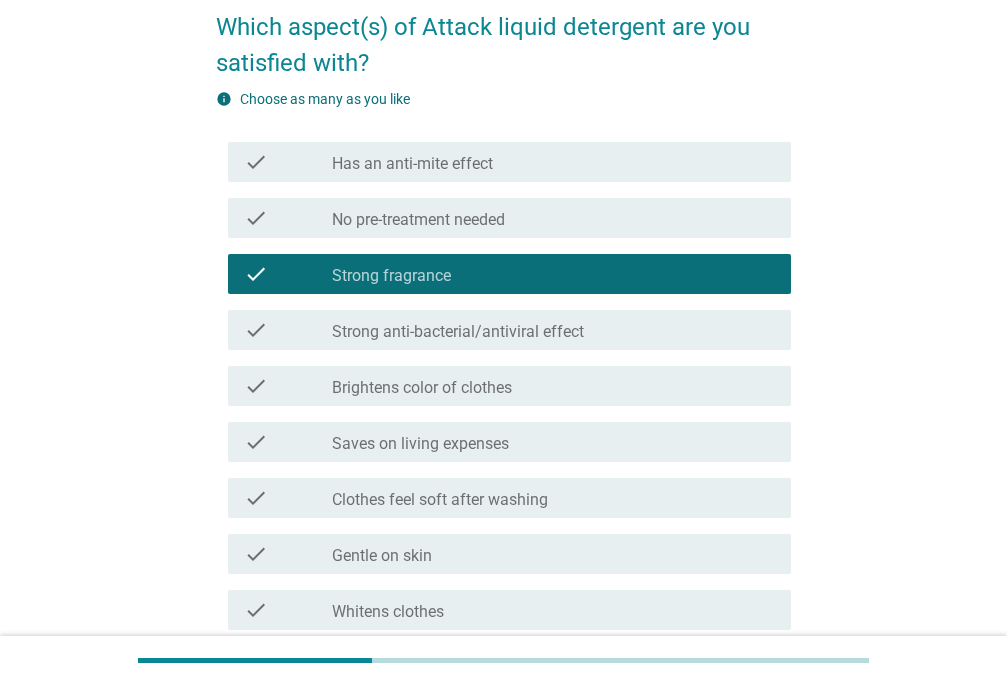 scroll, scrollTop: 200, scrollLeft: 0, axis: vertical 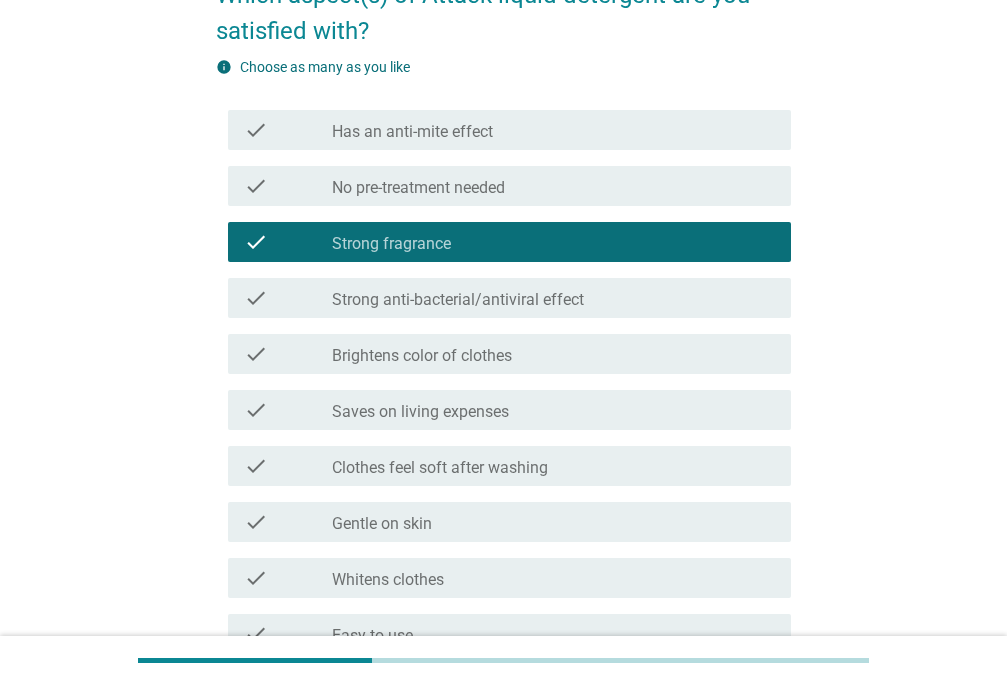 click on "check_box_outline_blank Saves on living expenses" at bounding box center (553, 410) 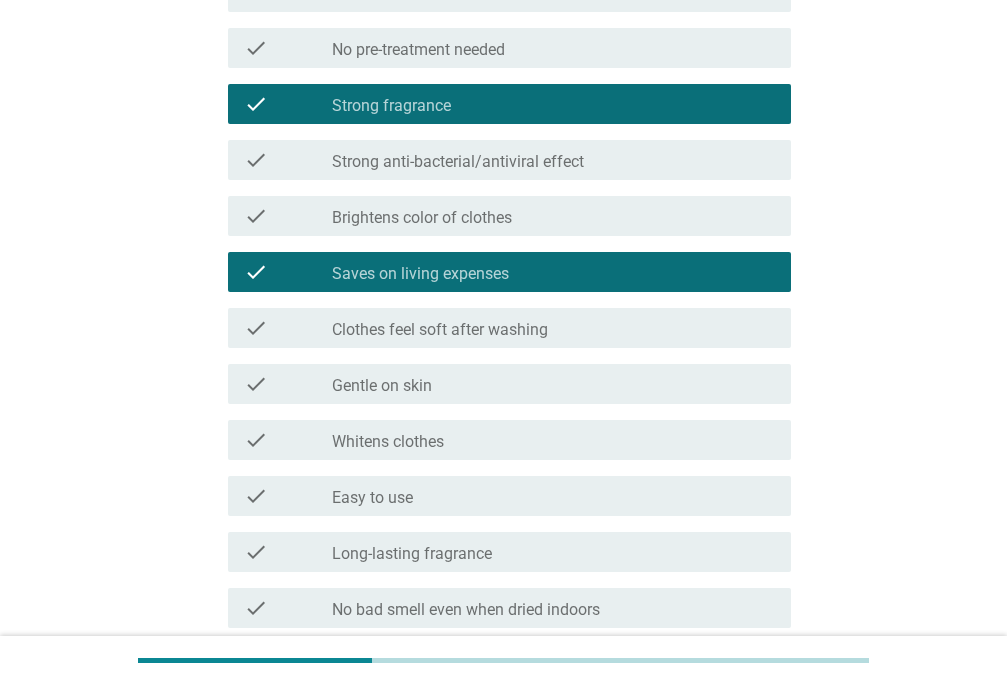scroll, scrollTop: 400, scrollLeft: 0, axis: vertical 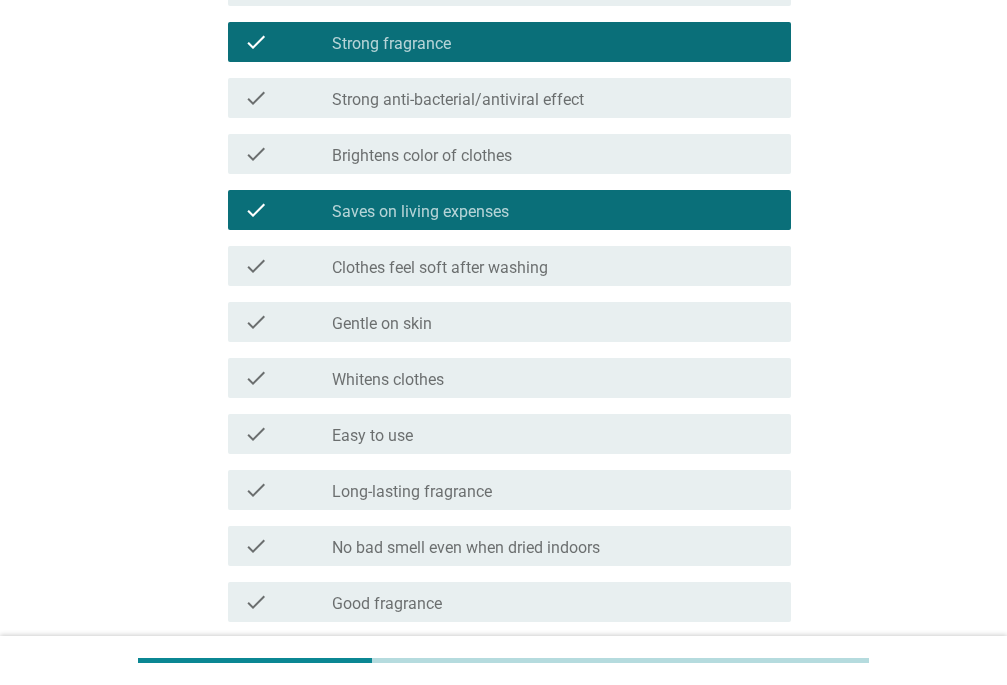 click on "check_box_outline_blank Easy to use" at bounding box center [553, 434] 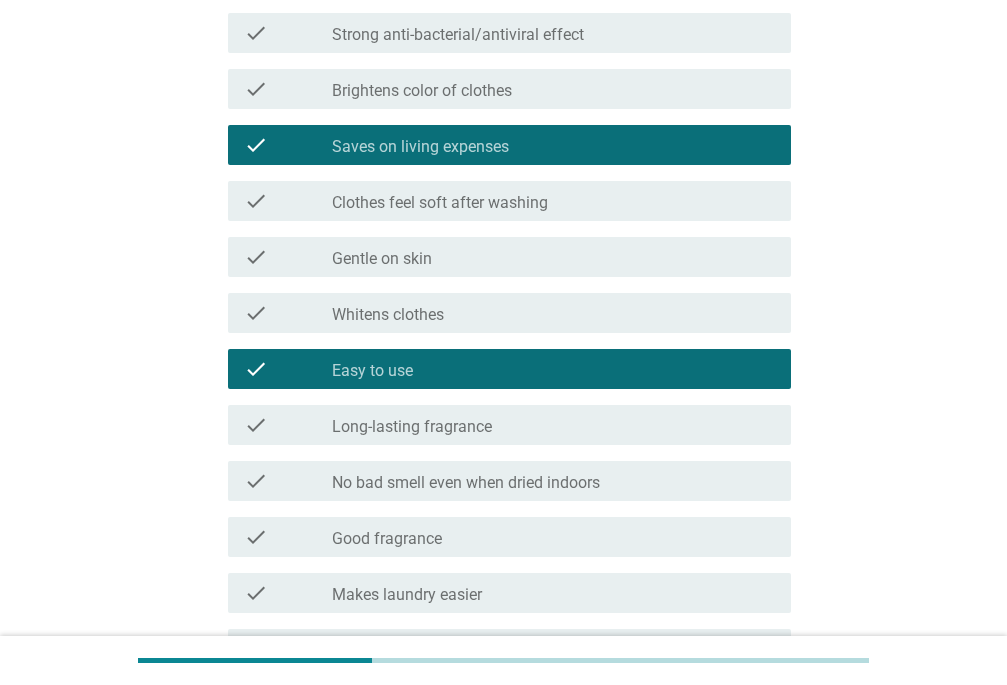 scroll, scrollTop: 500, scrollLeft: 0, axis: vertical 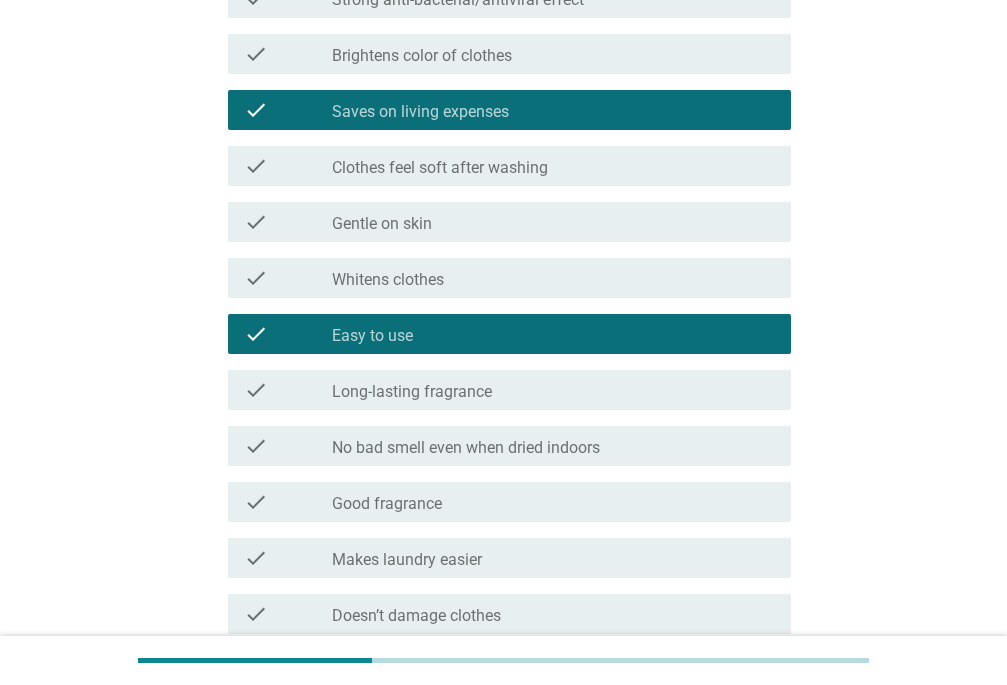 click on "check_box_outline_blank Long-lasting fragrance" at bounding box center (553, 390) 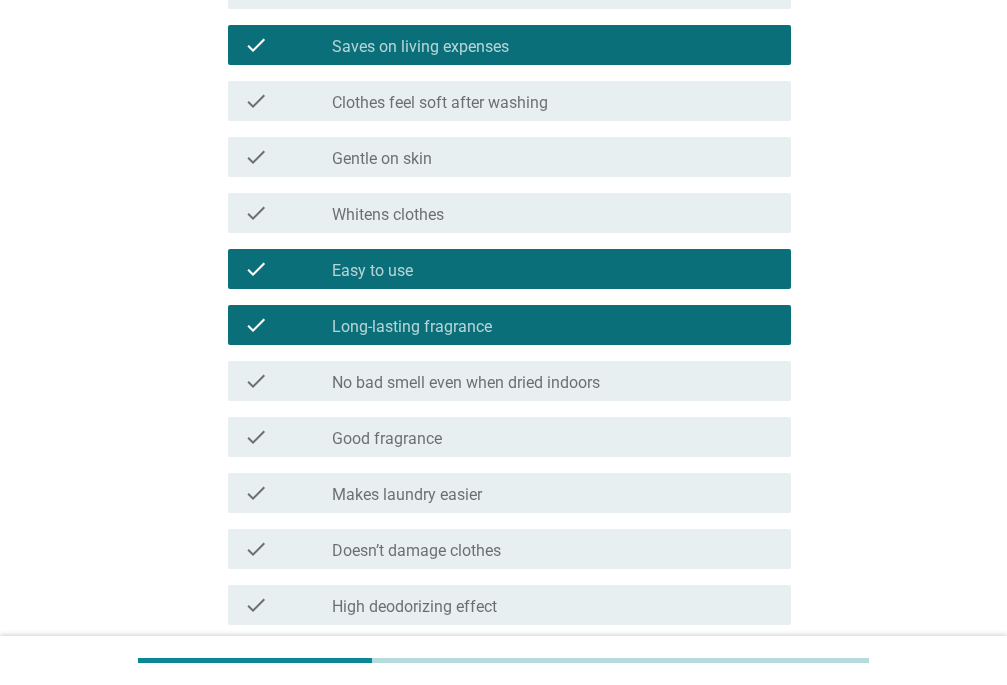 scroll, scrollTop: 600, scrollLeft: 0, axis: vertical 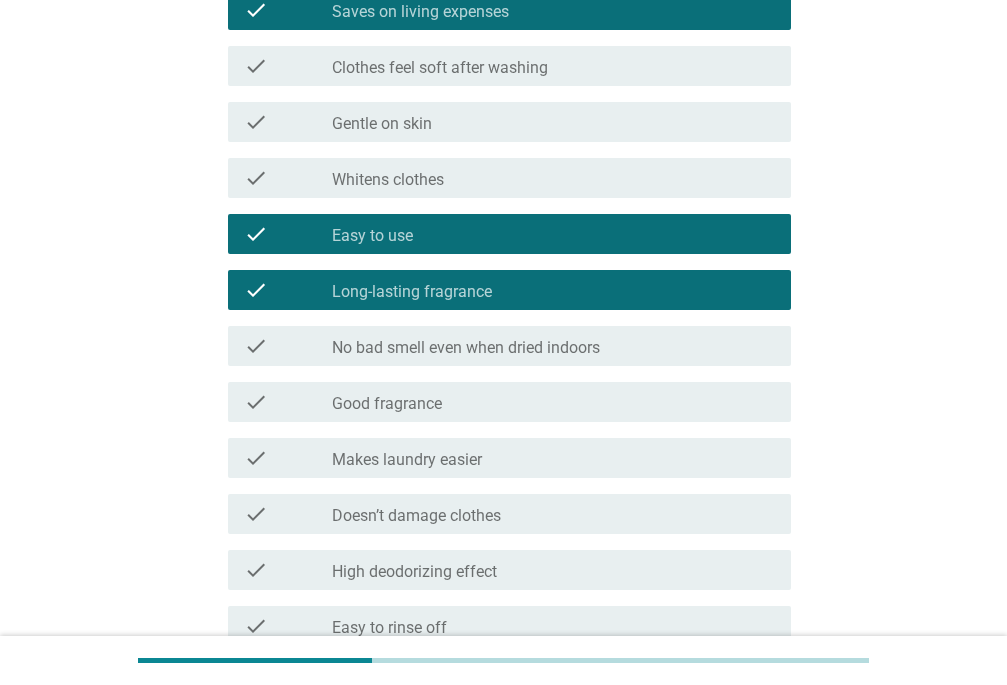 click on "No bad smell even when dried indoors" at bounding box center (466, 348) 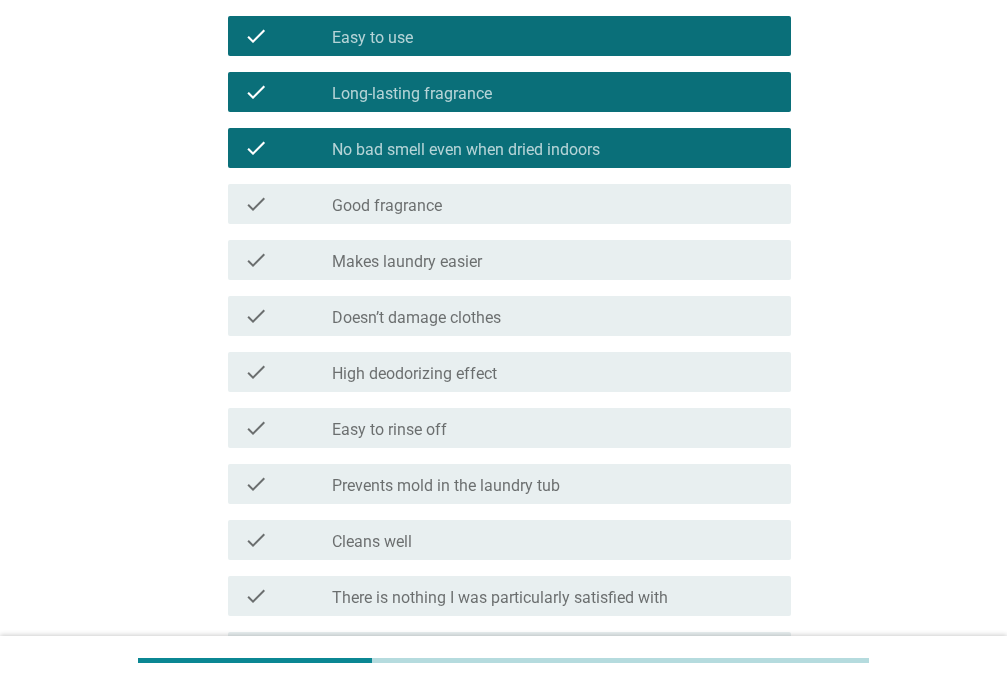 scroll, scrollTop: 800, scrollLeft: 0, axis: vertical 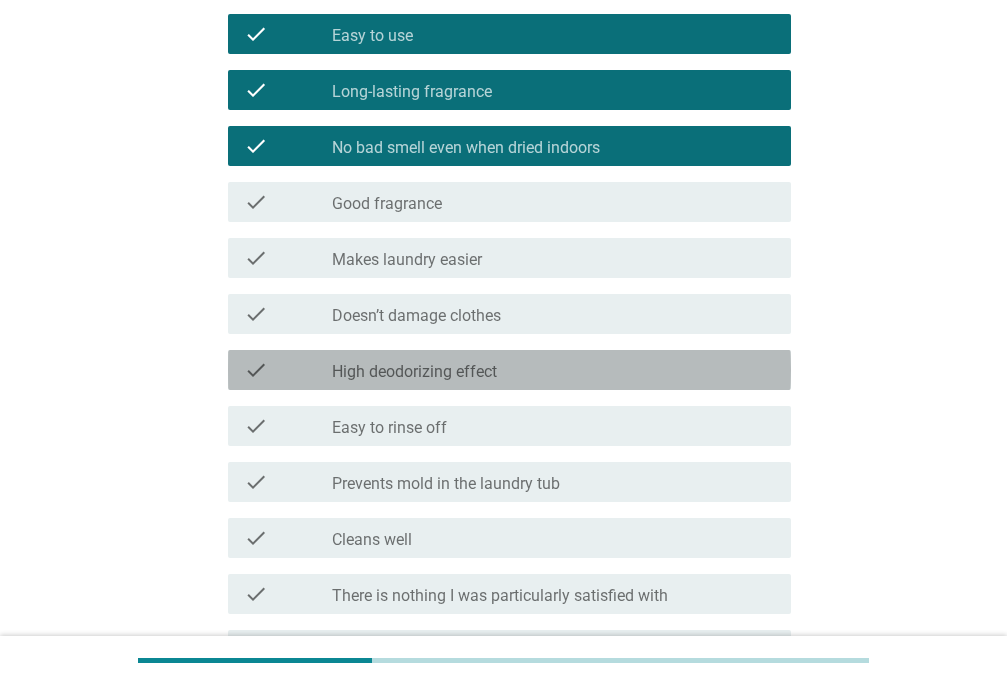 click on "check_box_outline_blank High deodorizing effect" at bounding box center (553, 370) 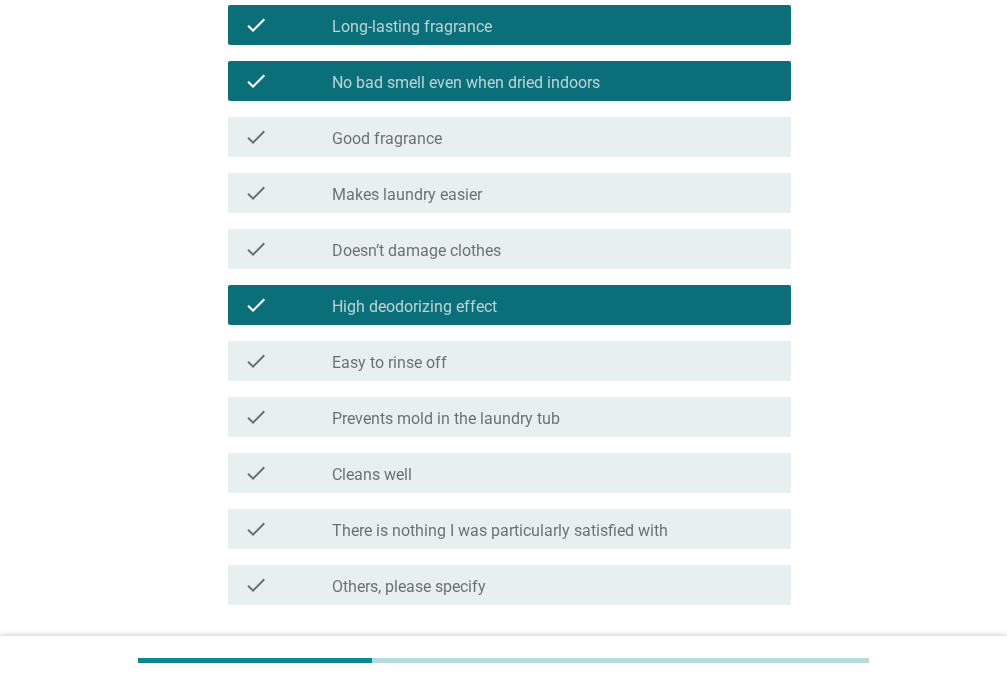 scroll, scrollTop: 900, scrollLeft: 0, axis: vertical 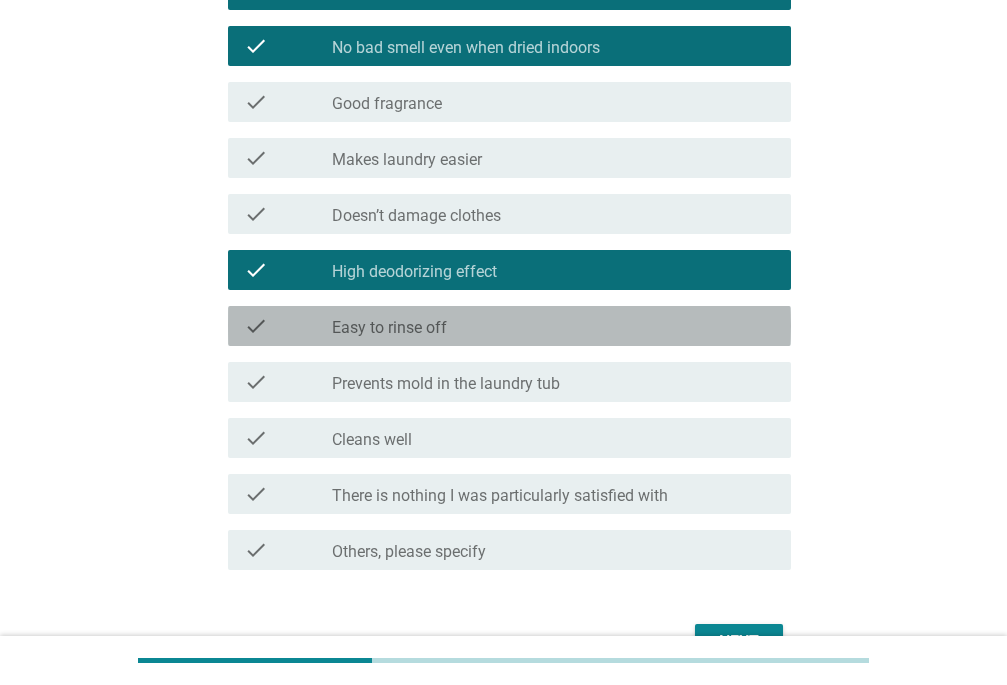 click on "check_box_outline_blank Easy to rinse off" at bounding box center (553, 326) 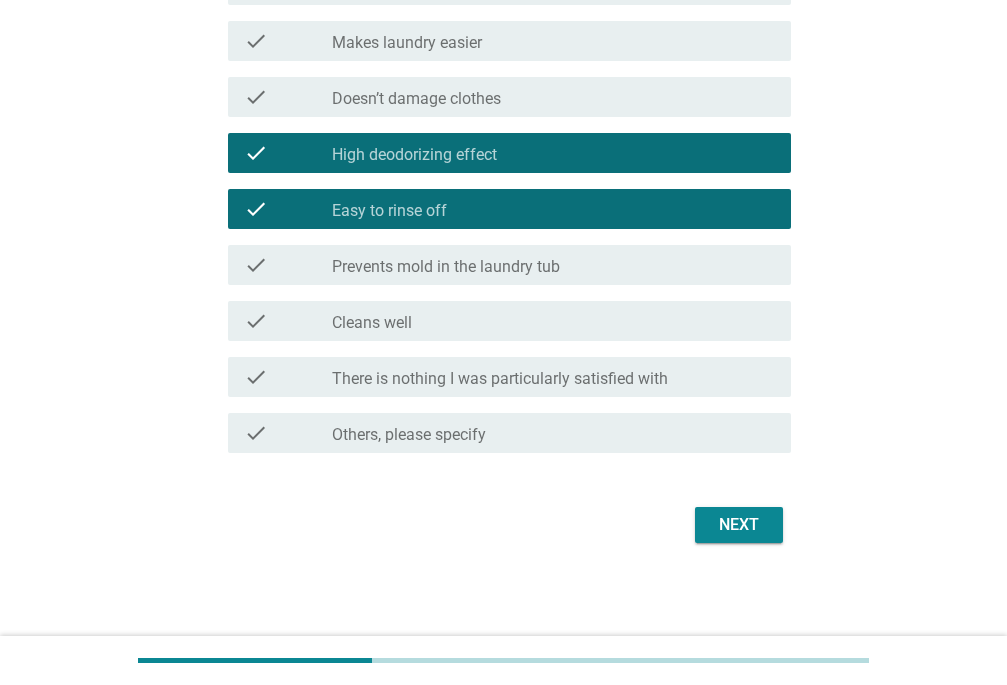 scroll, scrollTop: 1018, scrollLeft: 0, axis: vertical 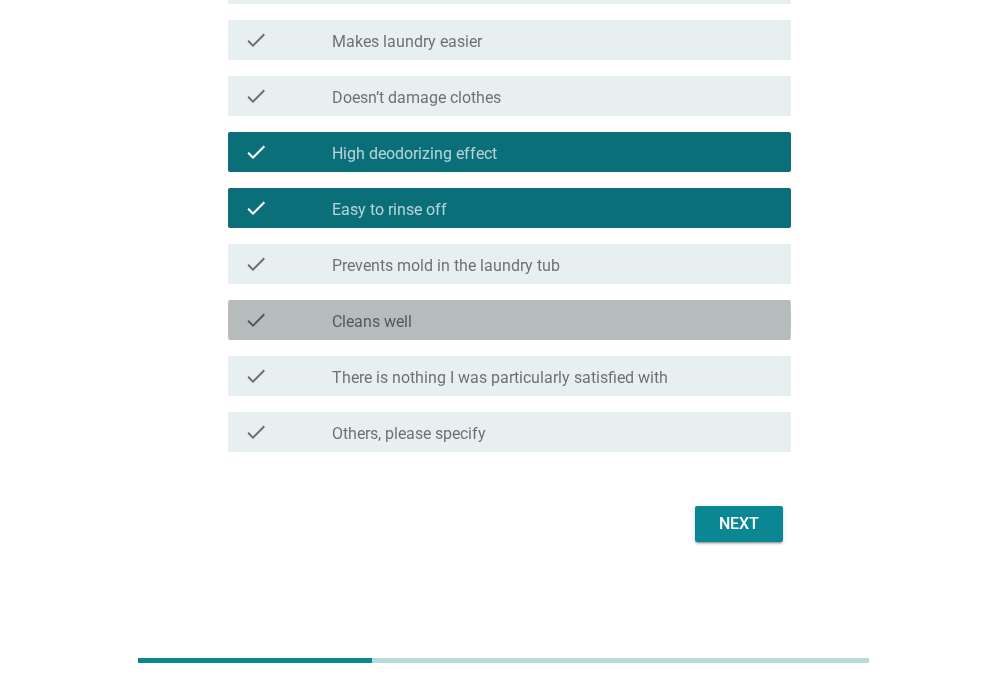click on "check_box_outline_blank Cleans well" at bounding box center (553, 320) 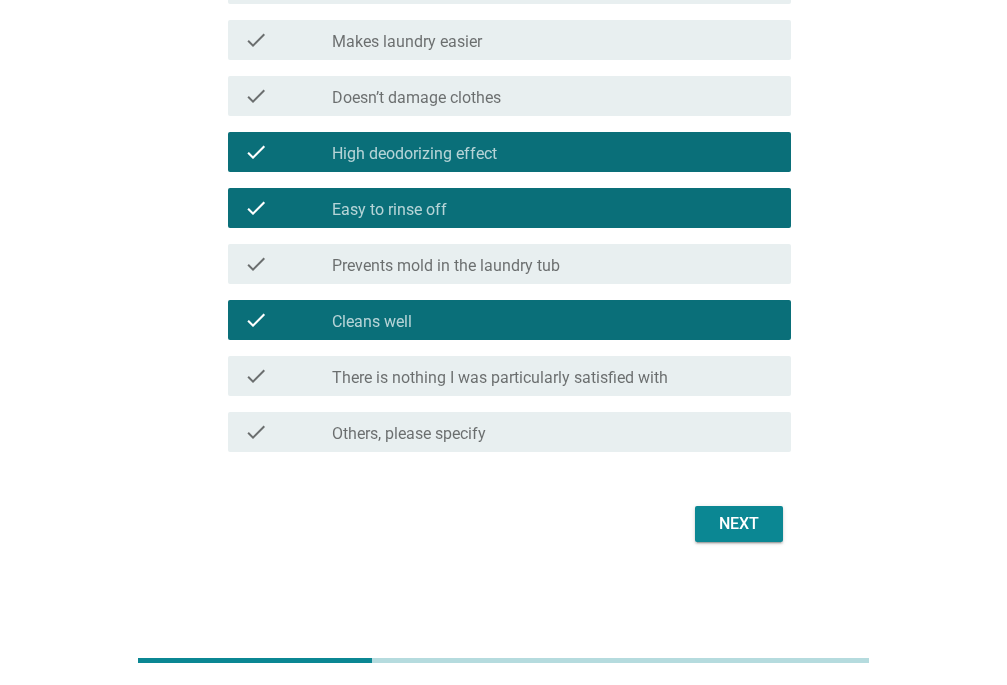 click on "Next" at bounding box center (739, 524) 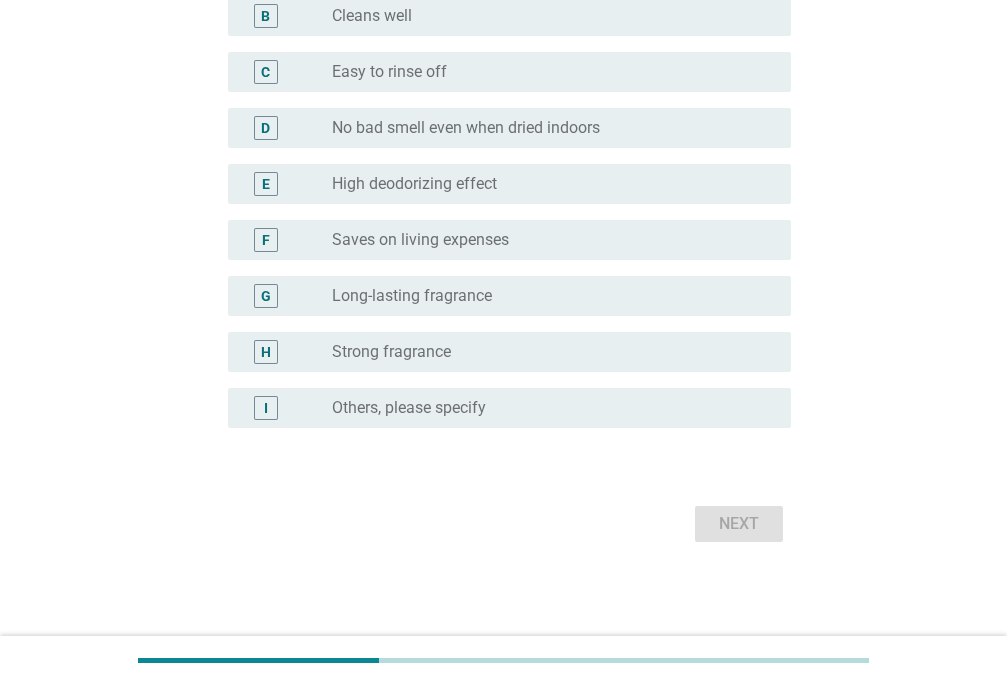 scroll, scrollTop: 0, scrollLeft: 0, axis: both 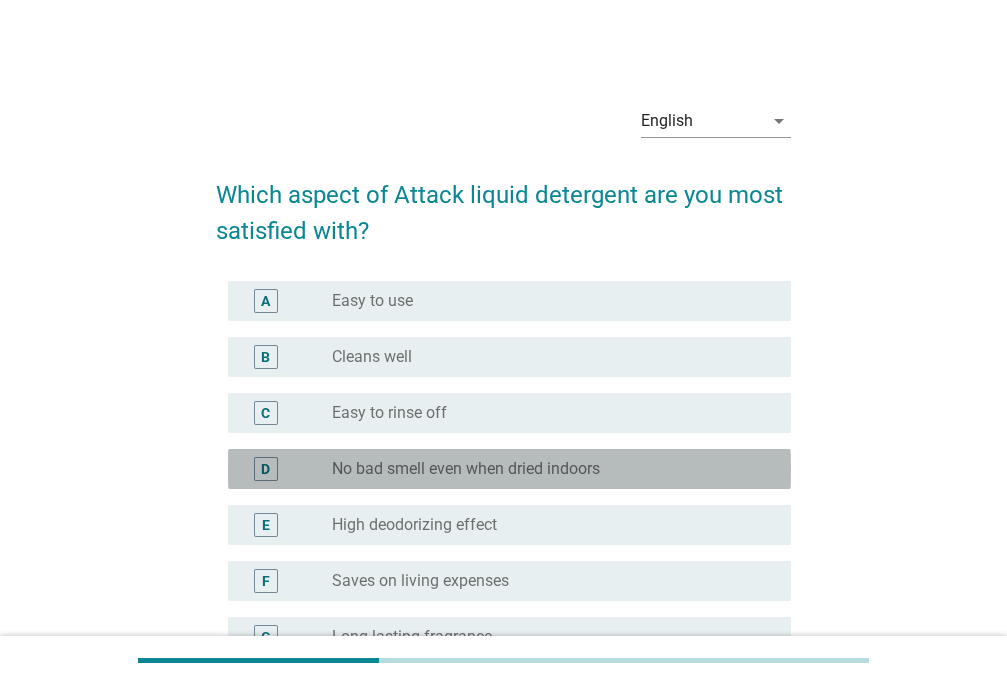 click on "No bad smell even when dried indoors" at bounding box center (466, 469) 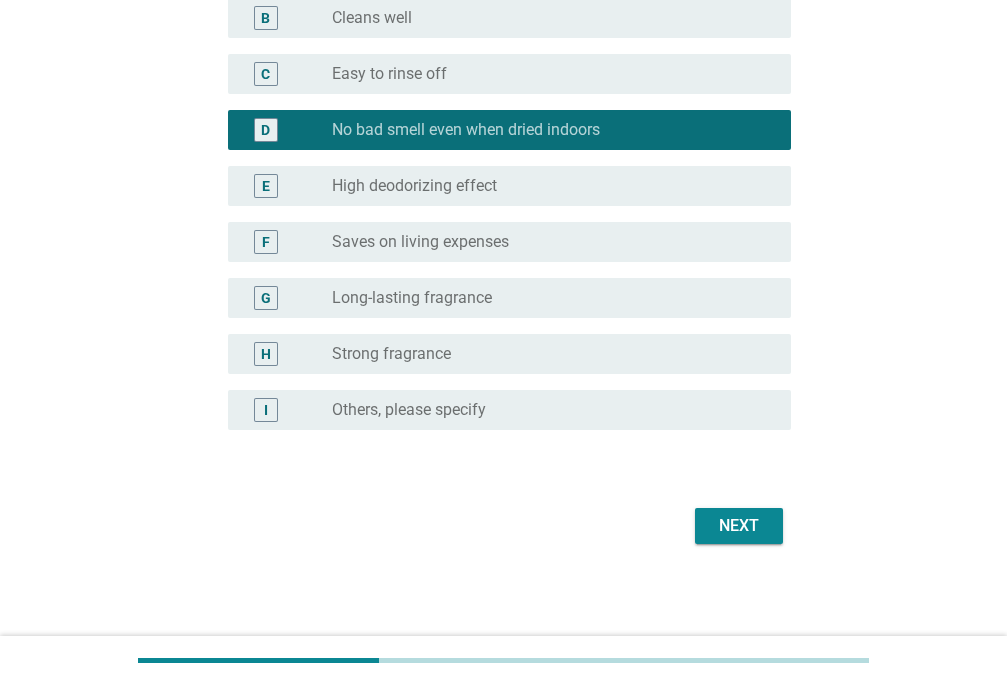 scroll, scrollTop: 341, scrollLeft: 0, axis: vertical 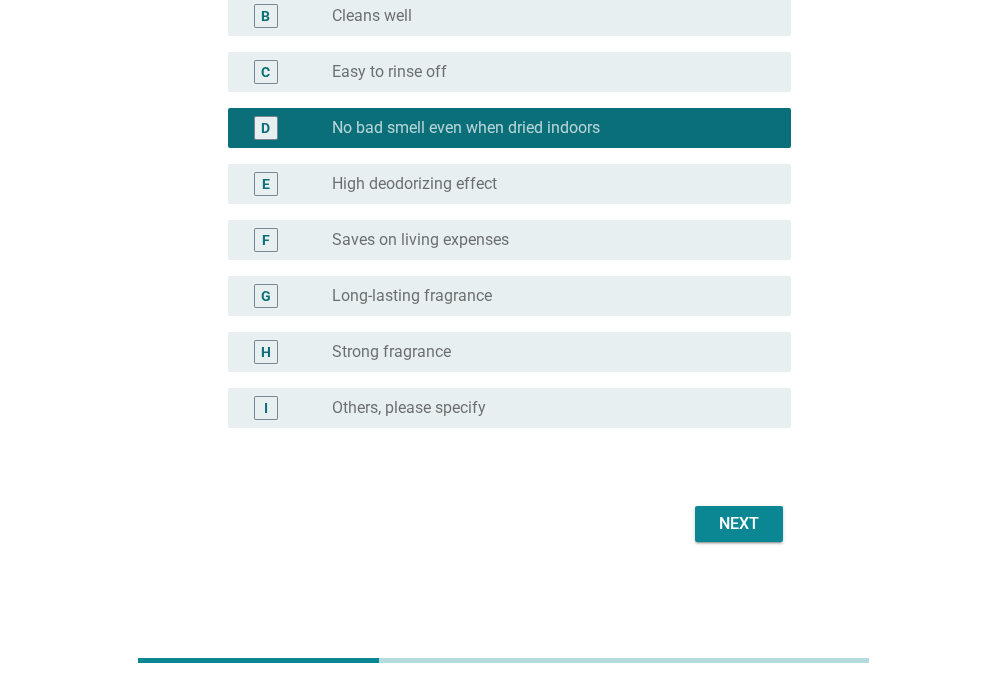 click on "Long-lasting fragrance" at bounding box center [412, 296] 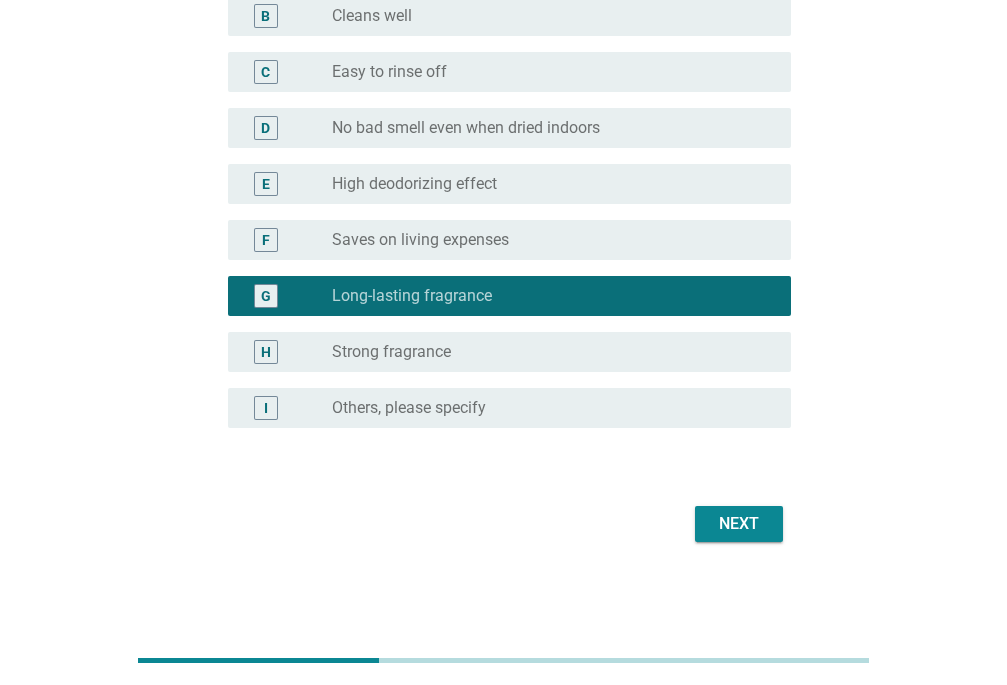 click on "No bad smell even when dried indoors" at bounding box center [466, 128] 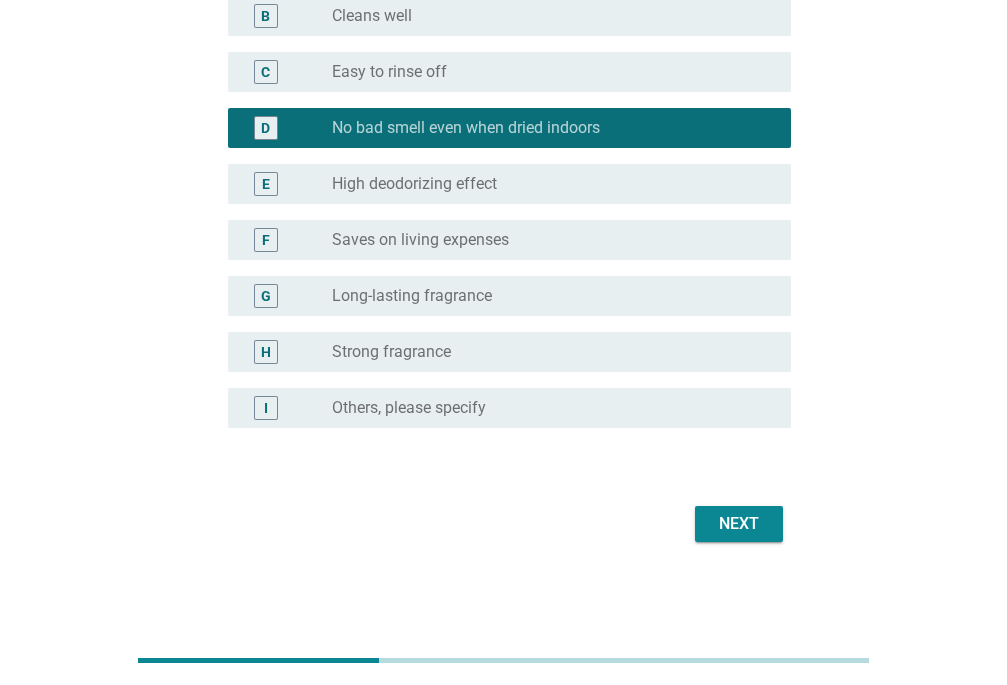 click on "Next" at bounding box center [739, 524] 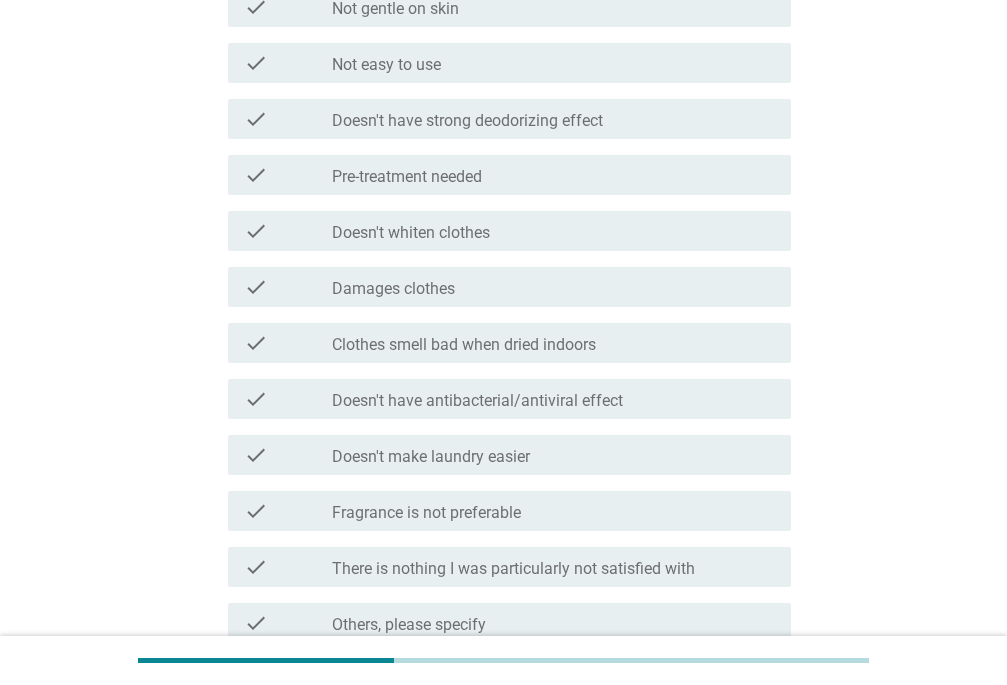 scroll, scrollTop: 1000, scrollLeft: 0, axis: vertical 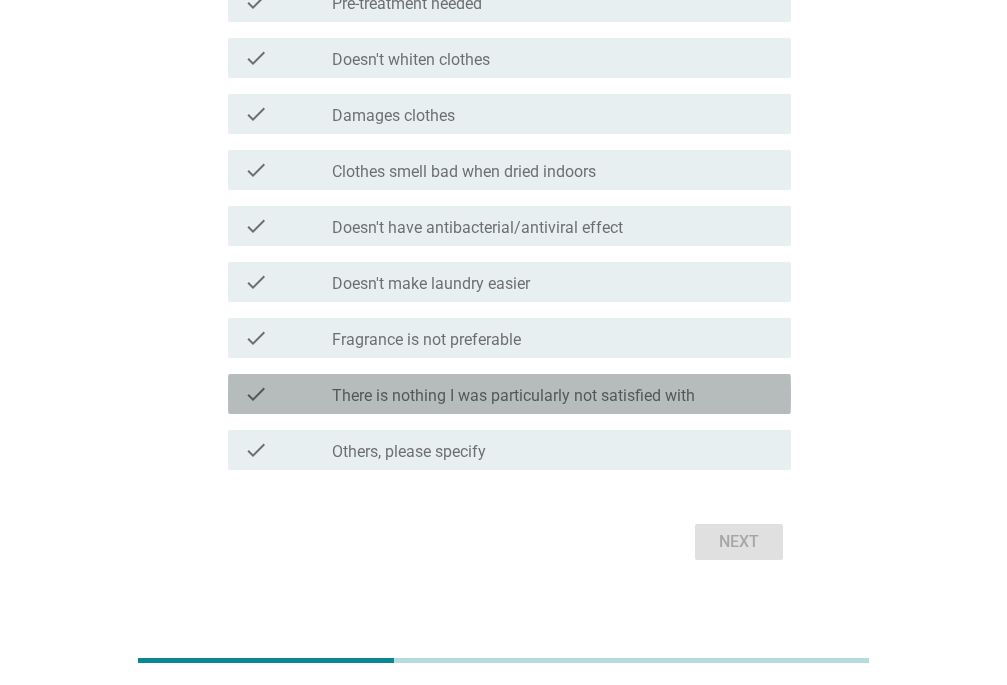 click on "check     check_box_outline_blank There is nothing I was particularly not satisfied with" at bounding box center (509, 394) 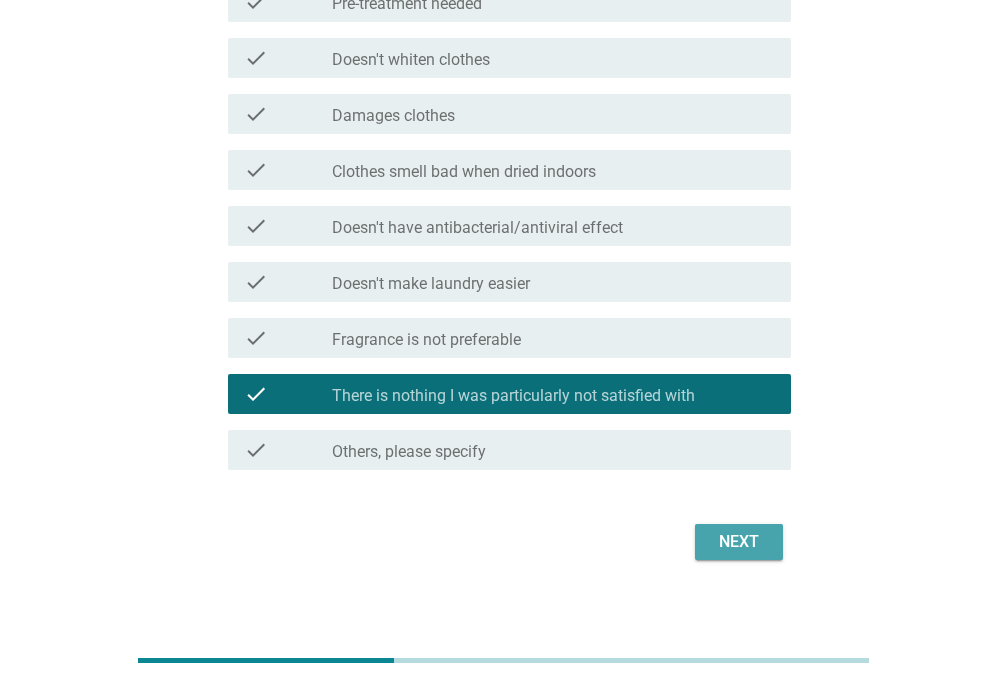 click on "Next" at bounding box center [739, 542] 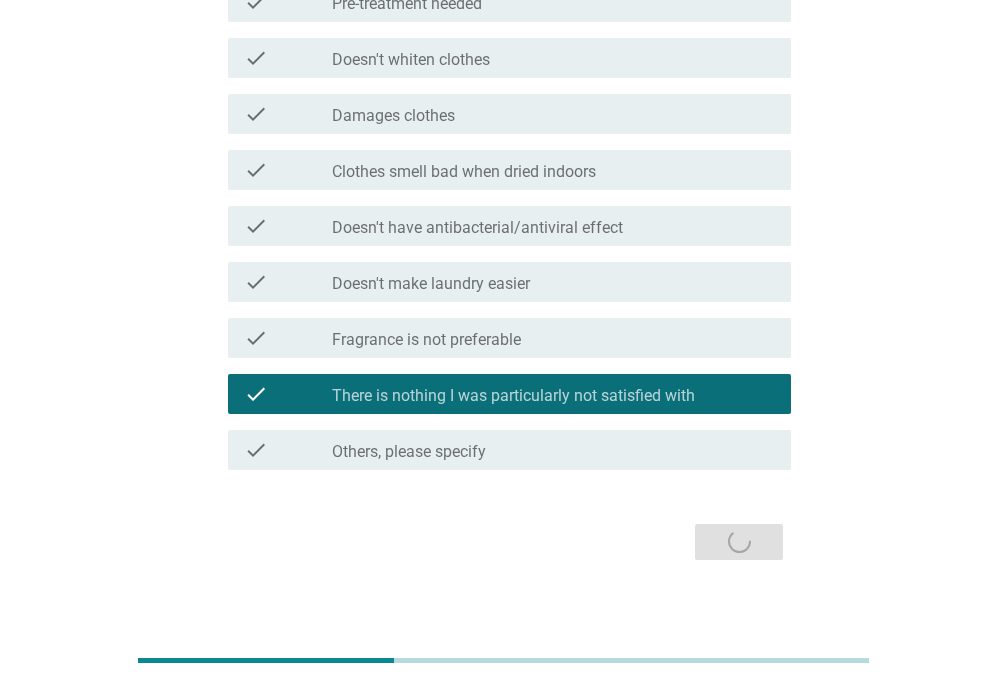 scroll, scrollTop: 0, scrollLeft: 0, axis: both 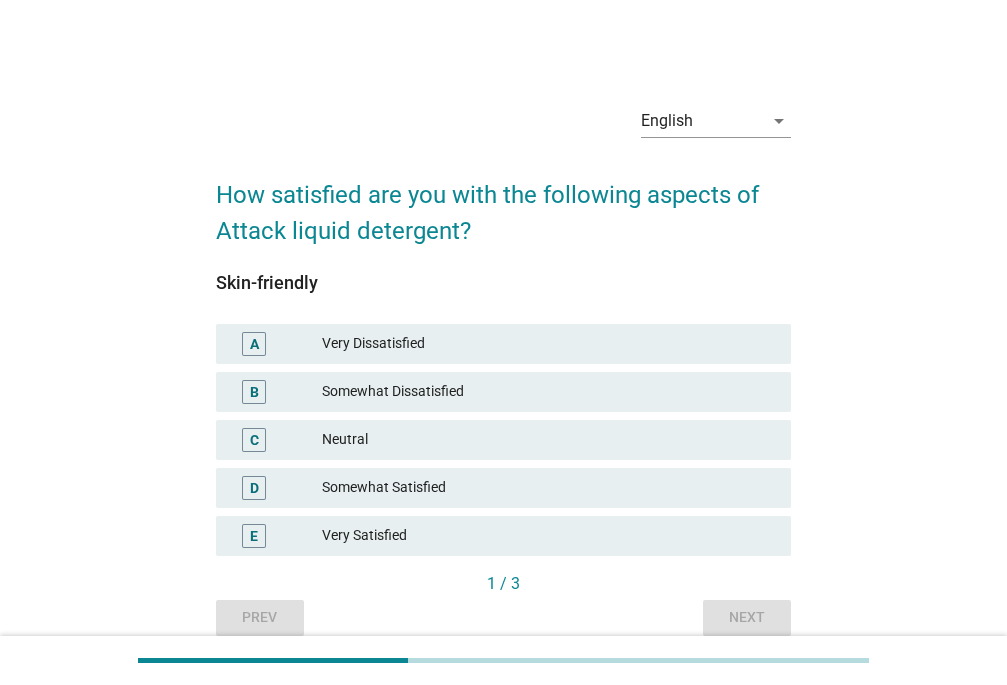 click on "Somewhat Satisfied" at bounding box center (548, 488) 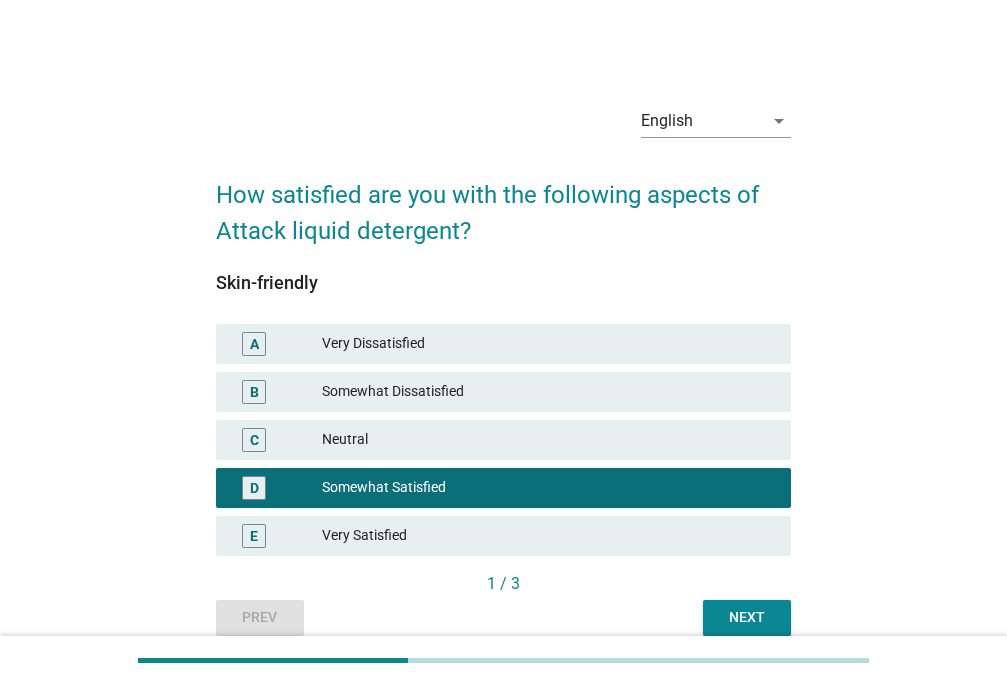 click on "Next" at bounding box center (747, 617) 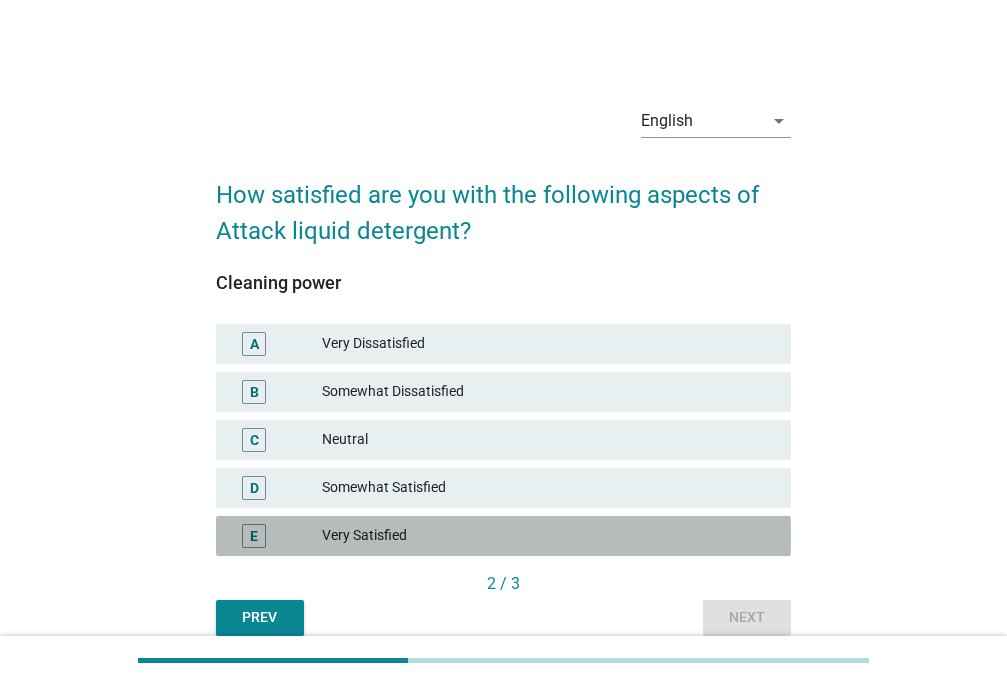 click on "Very Satisfied" at bounding box center [548, 536] 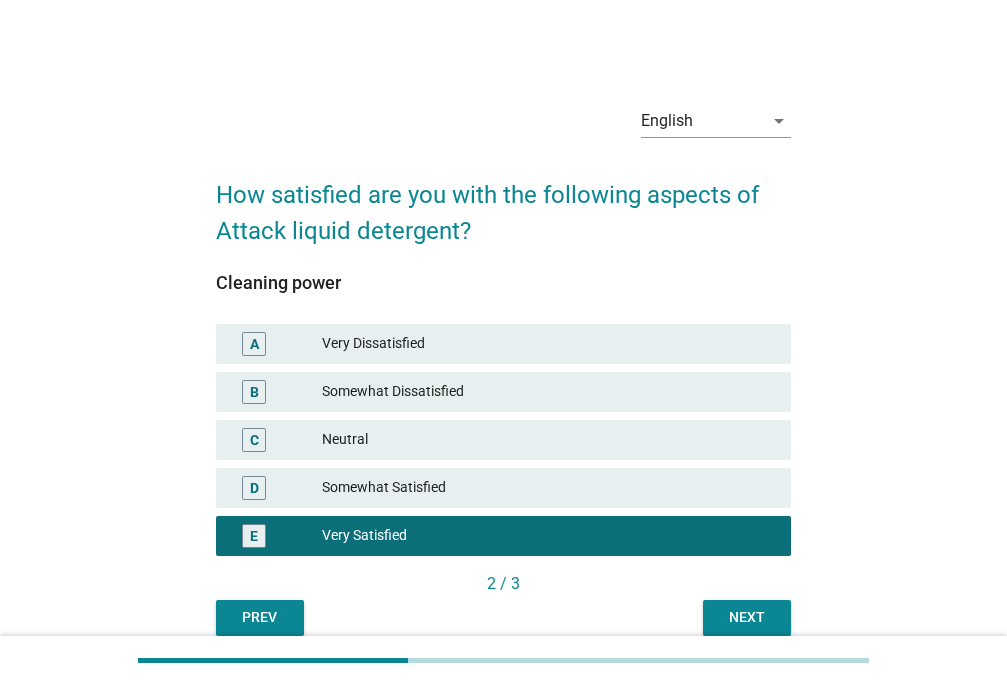 click on "Next" at bounding box center [747, 617] 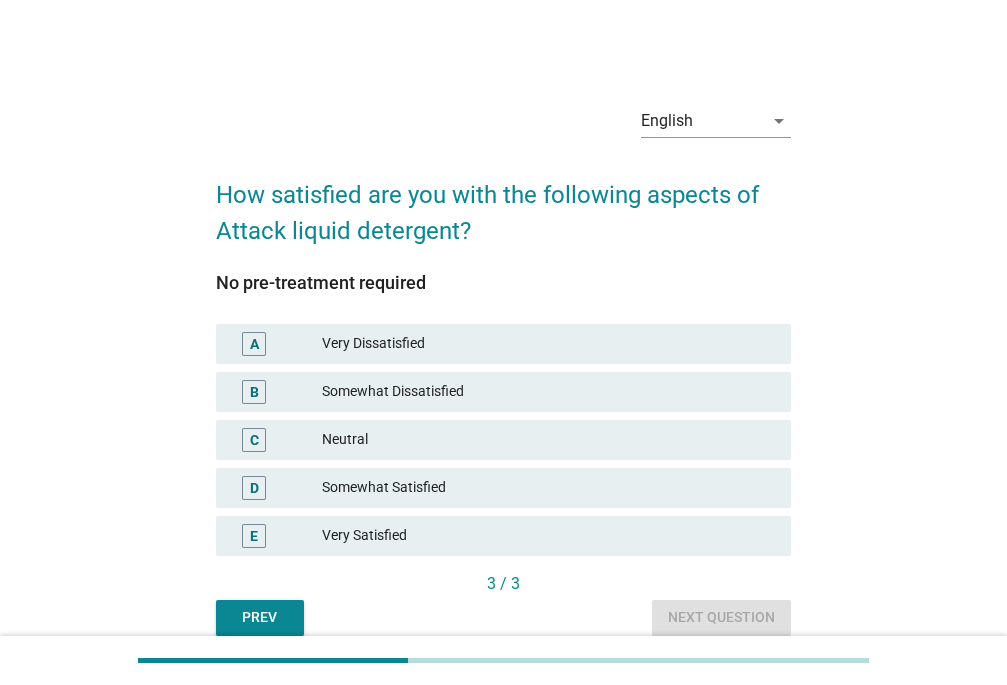 click on "Very Satisfied" at bounding box center (548, 536) 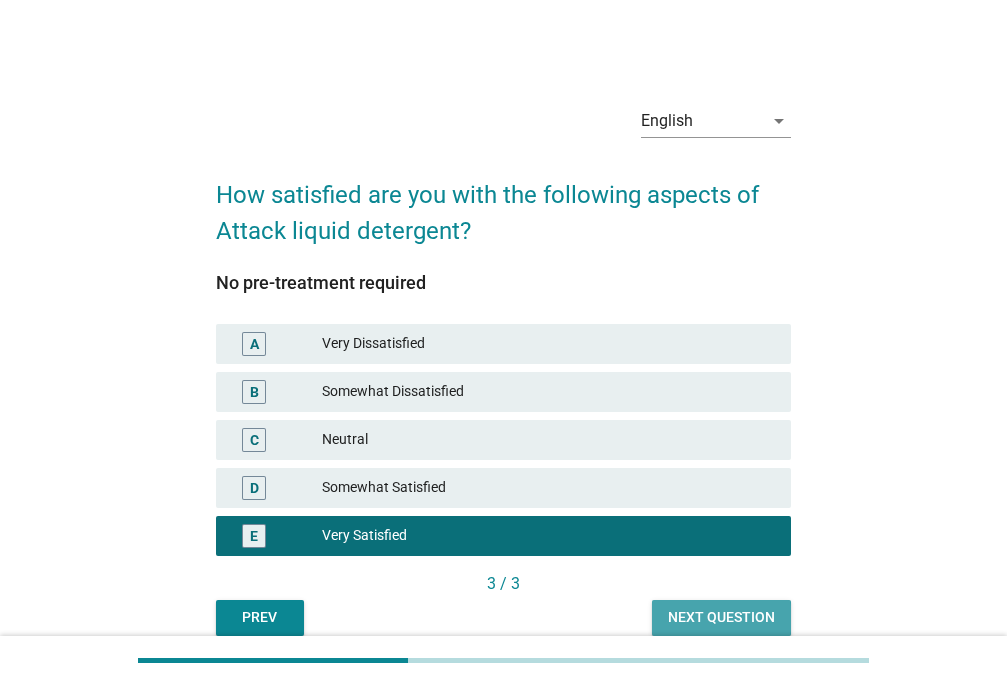 click on "Next question" at bounding box center (721, 617) 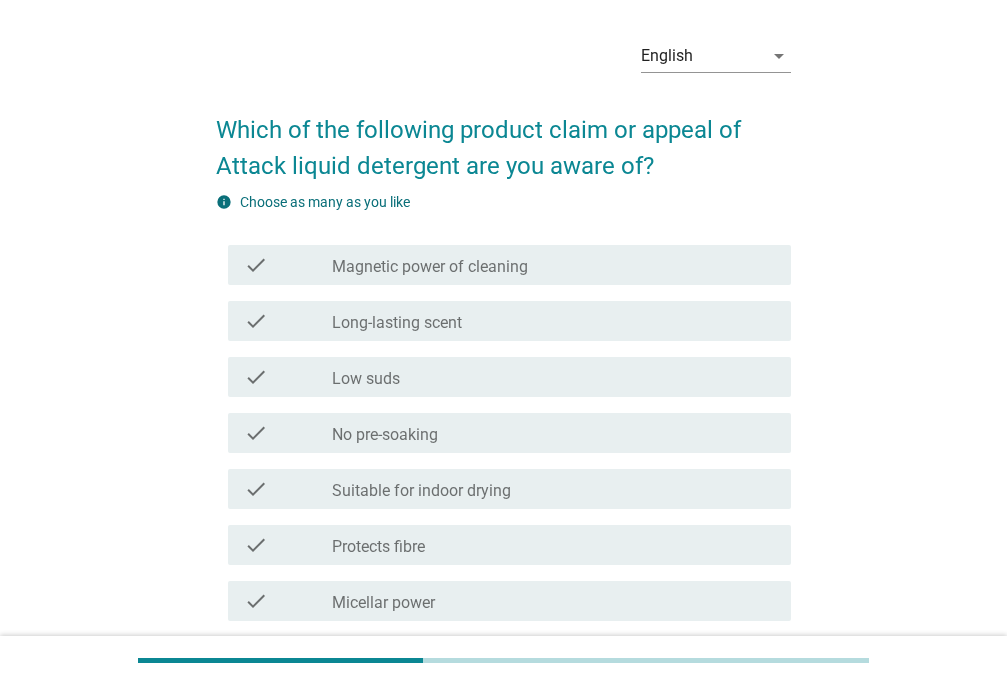 scroll, scrollTop: 100, scrollLeft: 0, axis: vertical 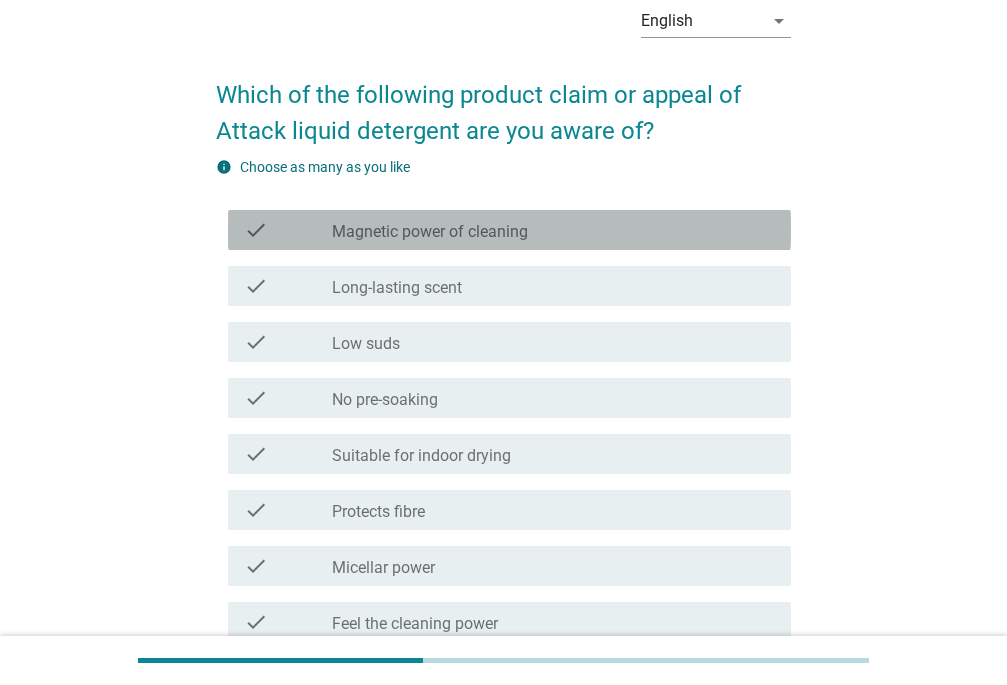 click on "check_box_outline_blank Magnetic power of cleaning" at bounding box center (553, 230) 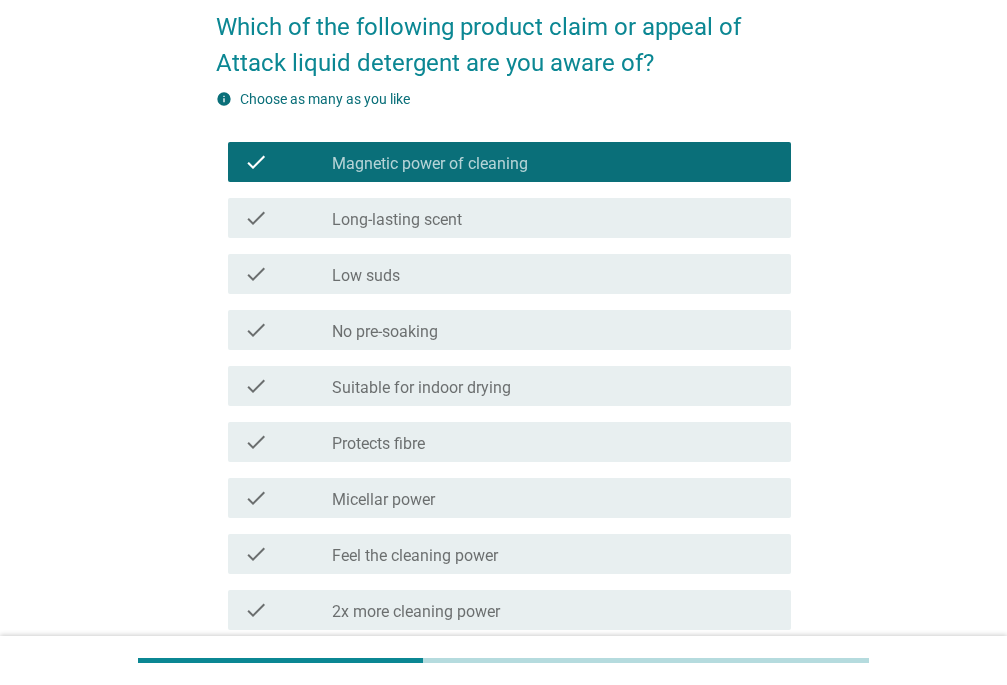 scroll, scrollTop: 200, scrollLeft: 0, axis: vertical 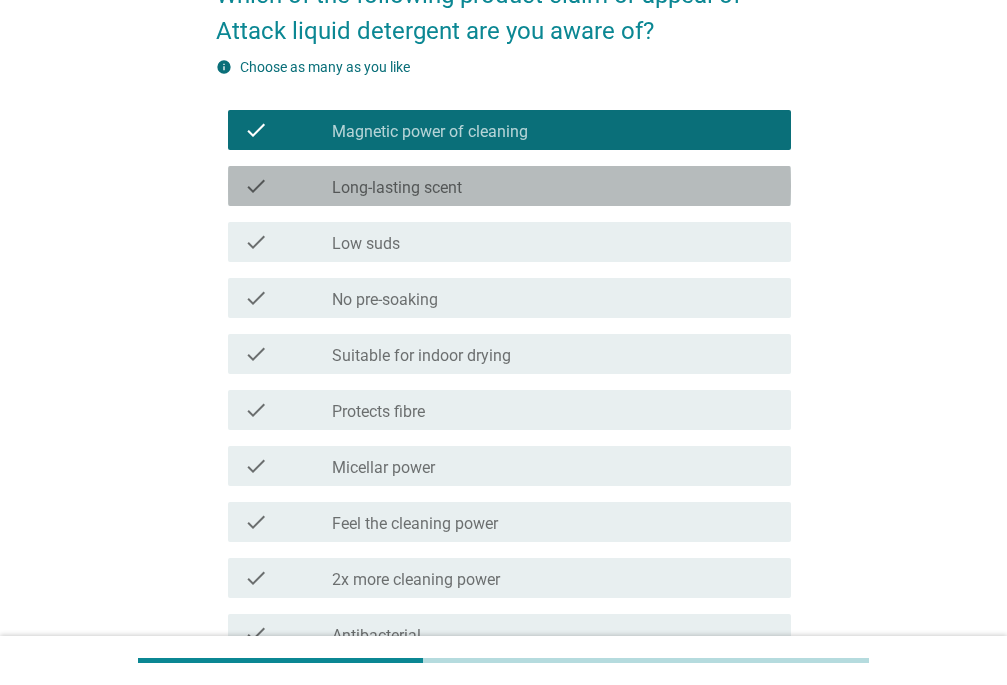 click on "check_box_outline_blank Long-lasting scent" at bounding box center (553, 186) 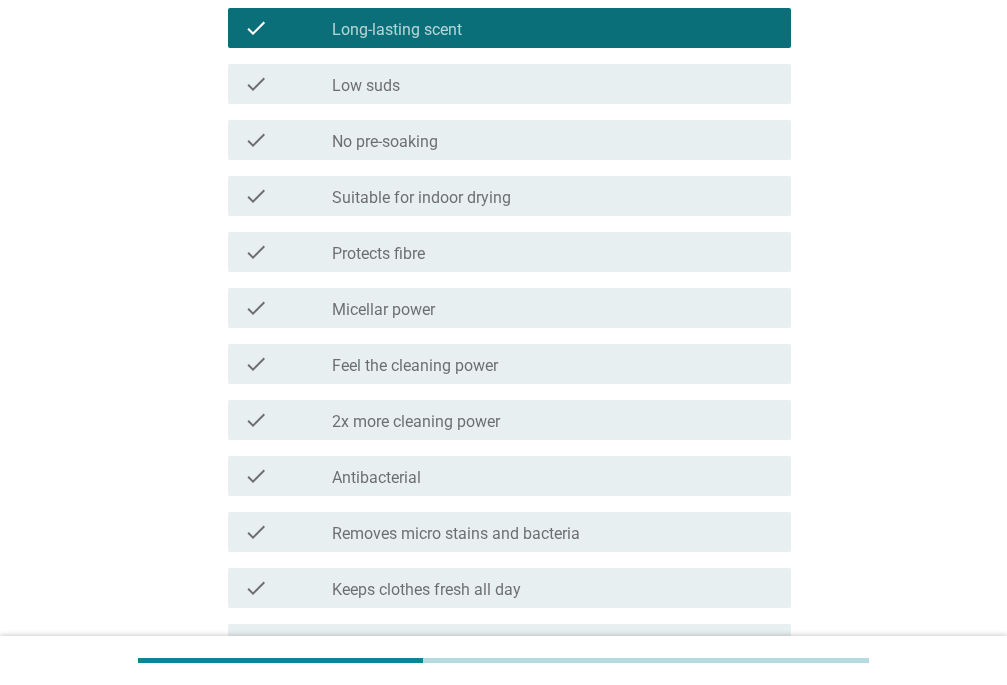 scroll, scrollTop: 400, scrollLeft: 0, axis: vertical 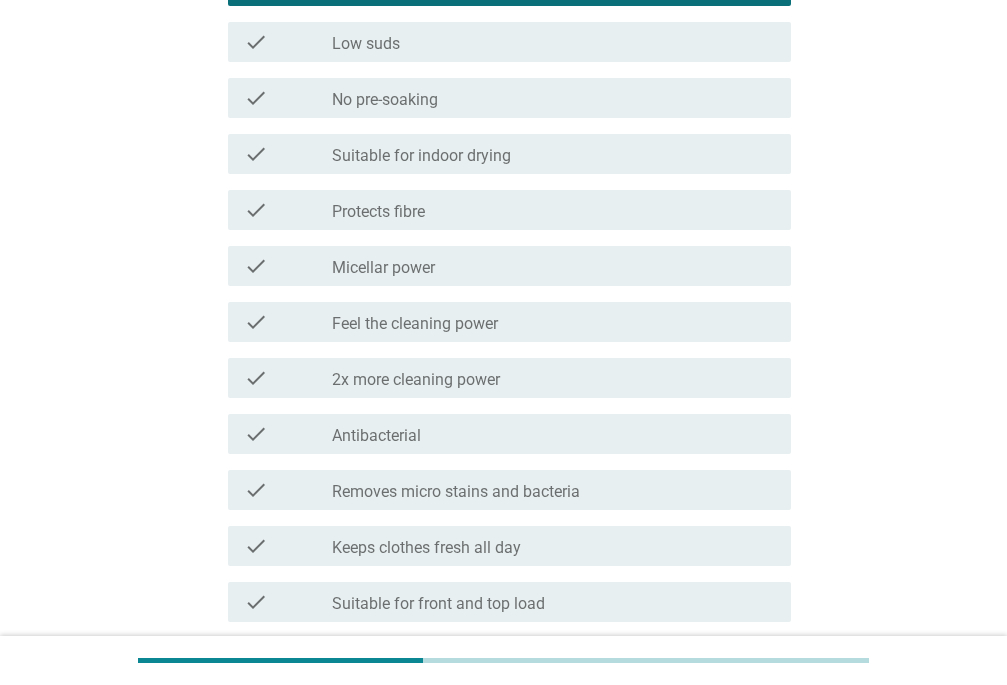 click on "check_box_outline_blank Micellar power" at bounding box center [553, 266] 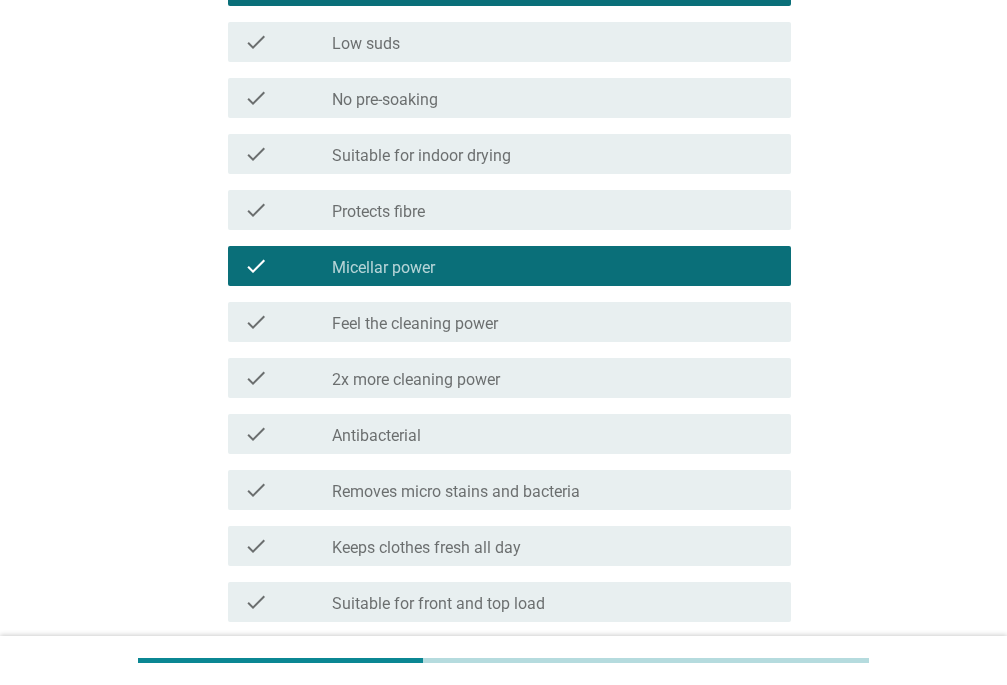 scroll, scrollTop: 500, scrollLeft: 0, axis: vertical 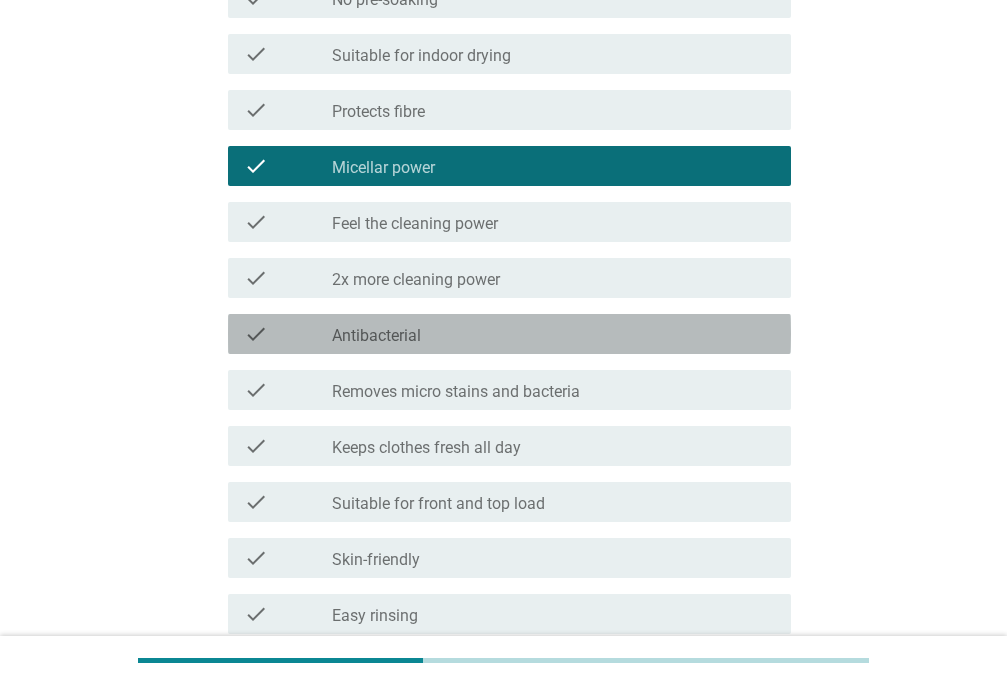 click on "check_box_outline_blank Antibacterial" at bounding box center [553, 334] 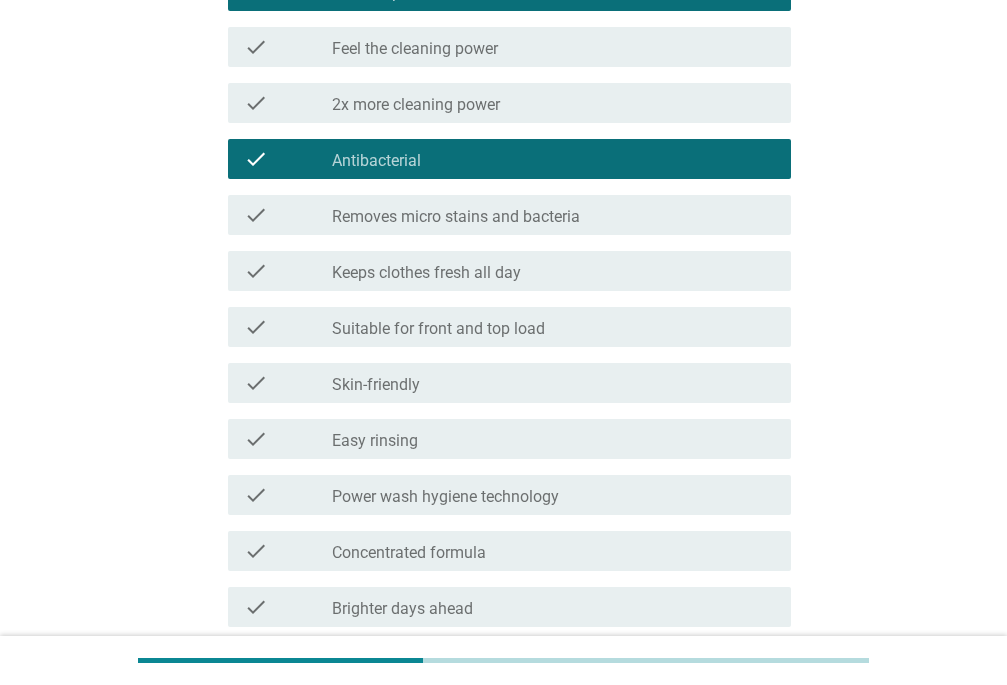 scroll, scrollTop: 700, scrollLeft: 0, axis: vertical 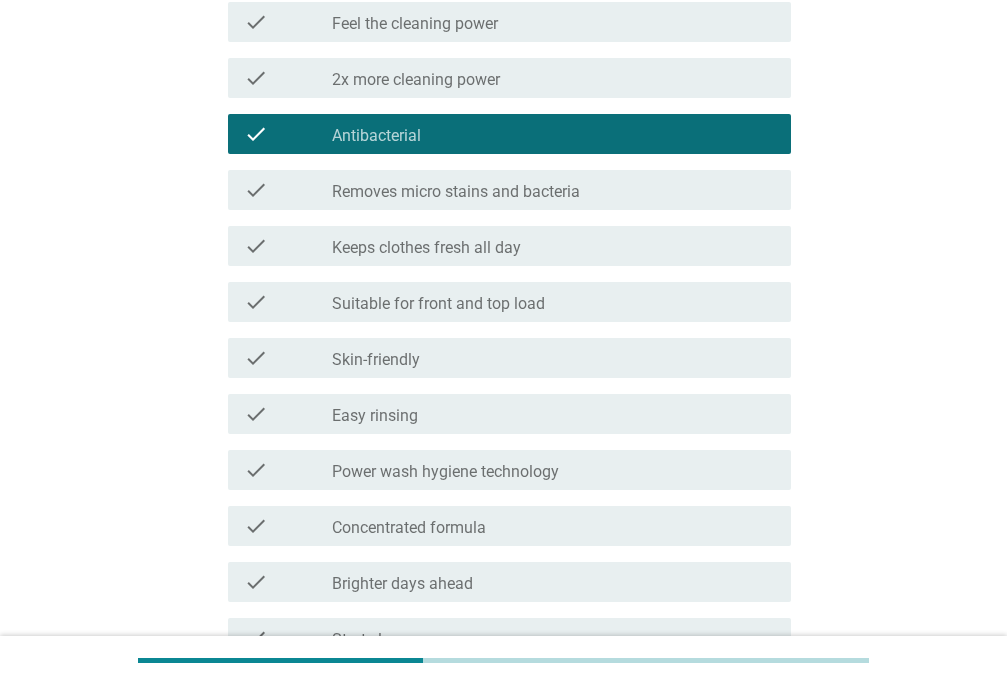 click on "check_box_outline_blank Easy rinsing" at bounding box center (553, 414) 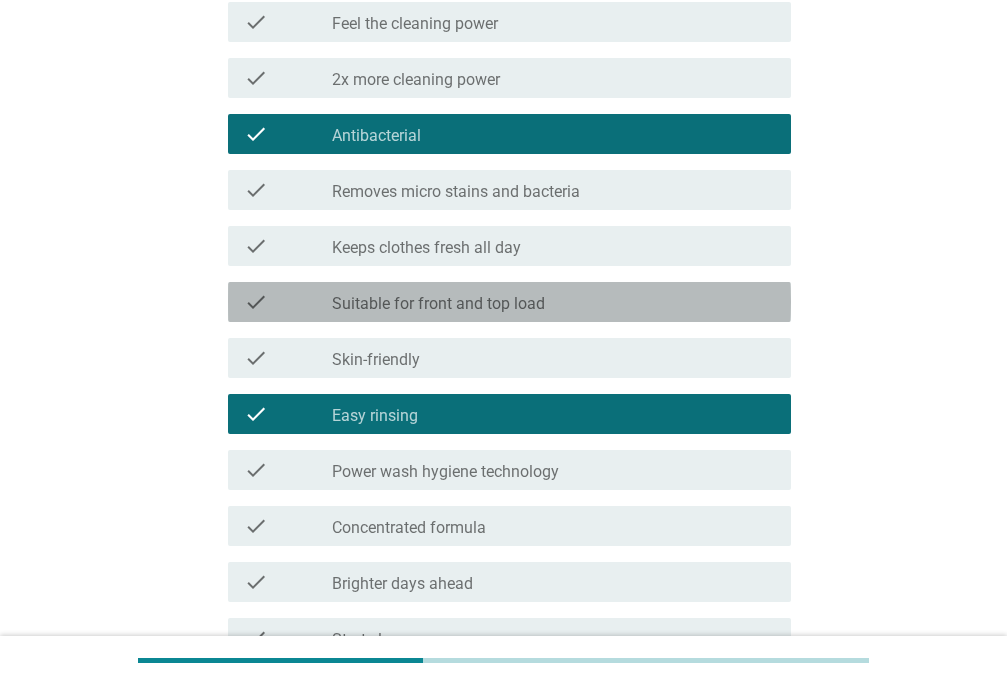 click on "Suitable for front and top load" at bounding box center (438, 304) 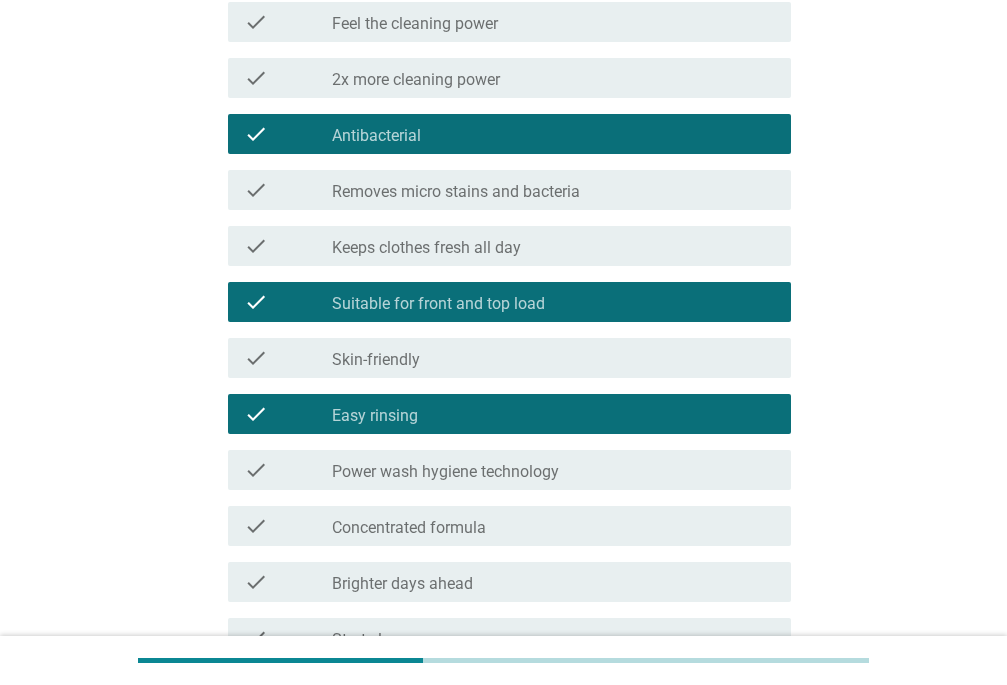 click on "Keeps clothes fresh all day" at bounding box center (426, 248) 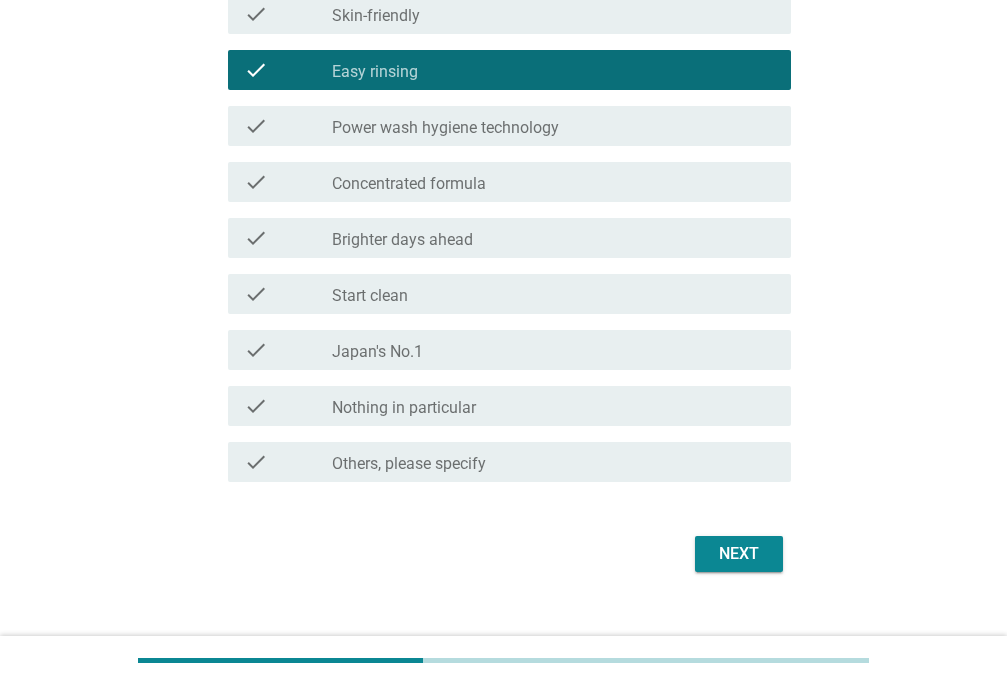 scroll, scrollTop: 1074, scrollLeft: 0, axis: vertical 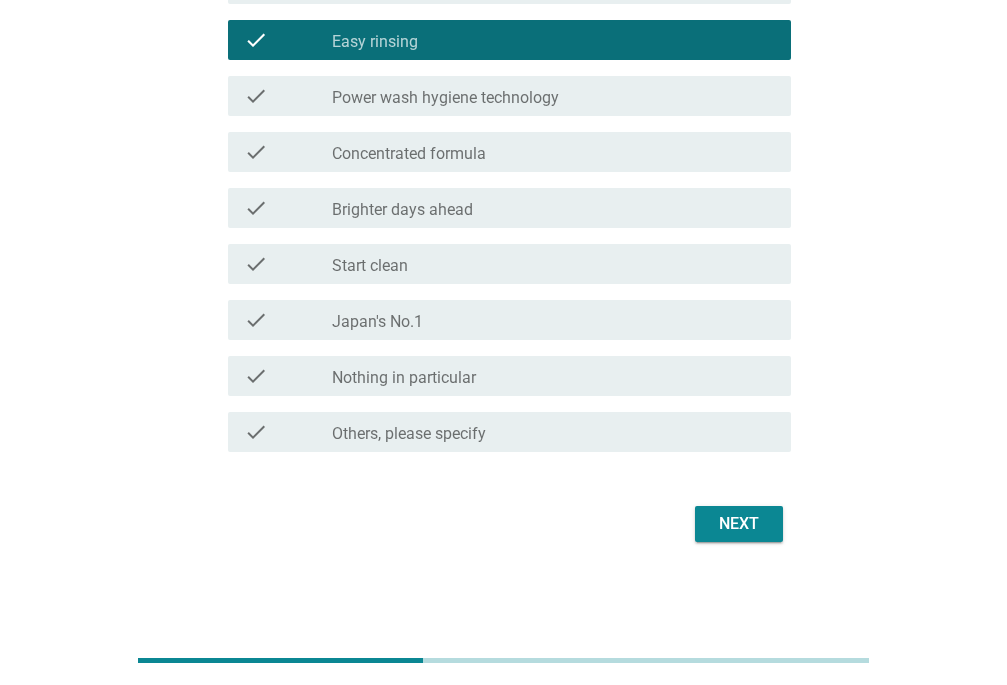 click on "Next" at bounding box center (739, 524) 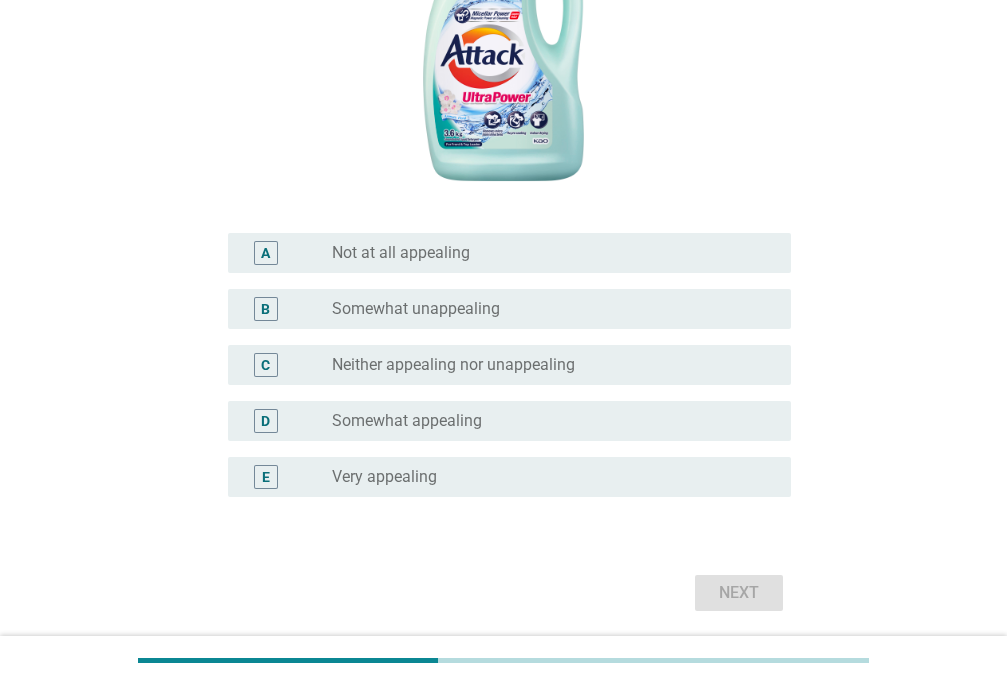 scroll, scrollTop: 500, scrollLeft: 0, axis: vertical 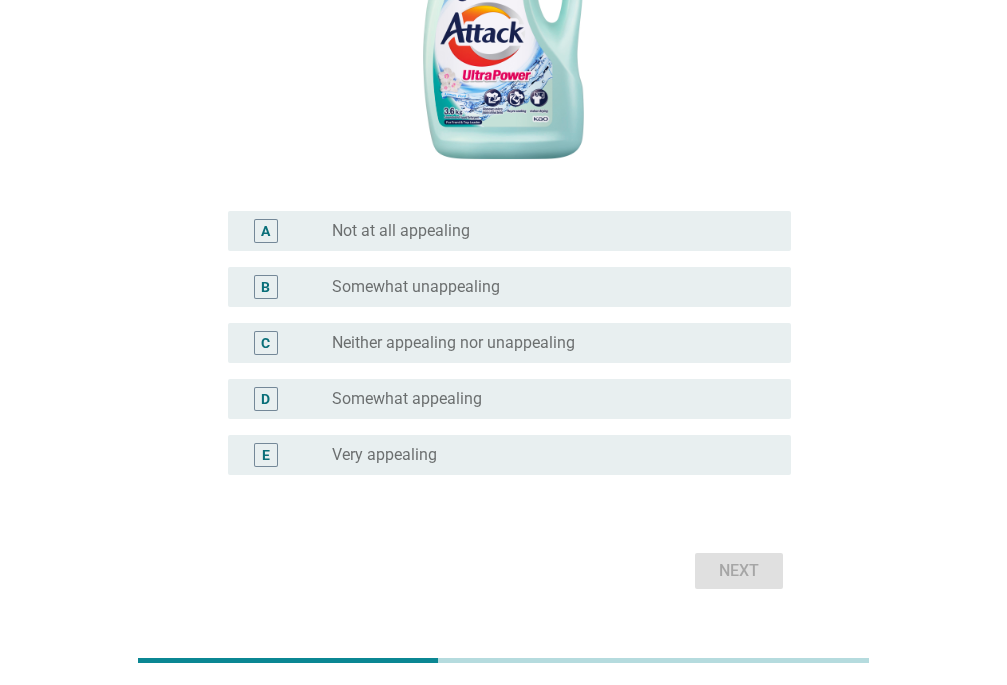 click on "radio_button_unchecked Very appealing" at bounding box center (545, 455) 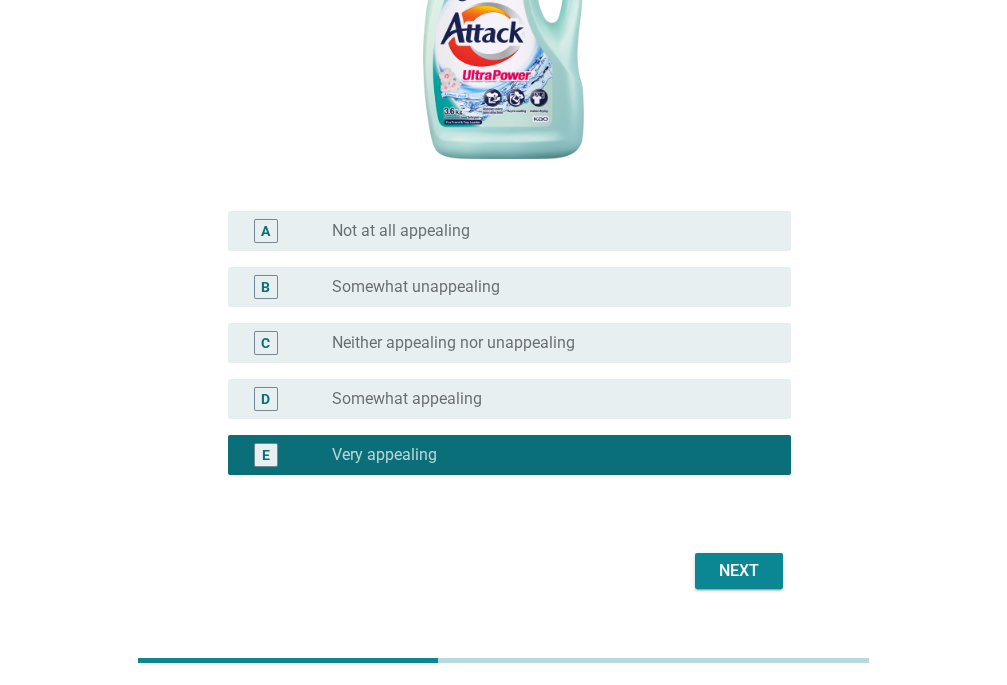 click on "Next" at bounding box center (739, 571) 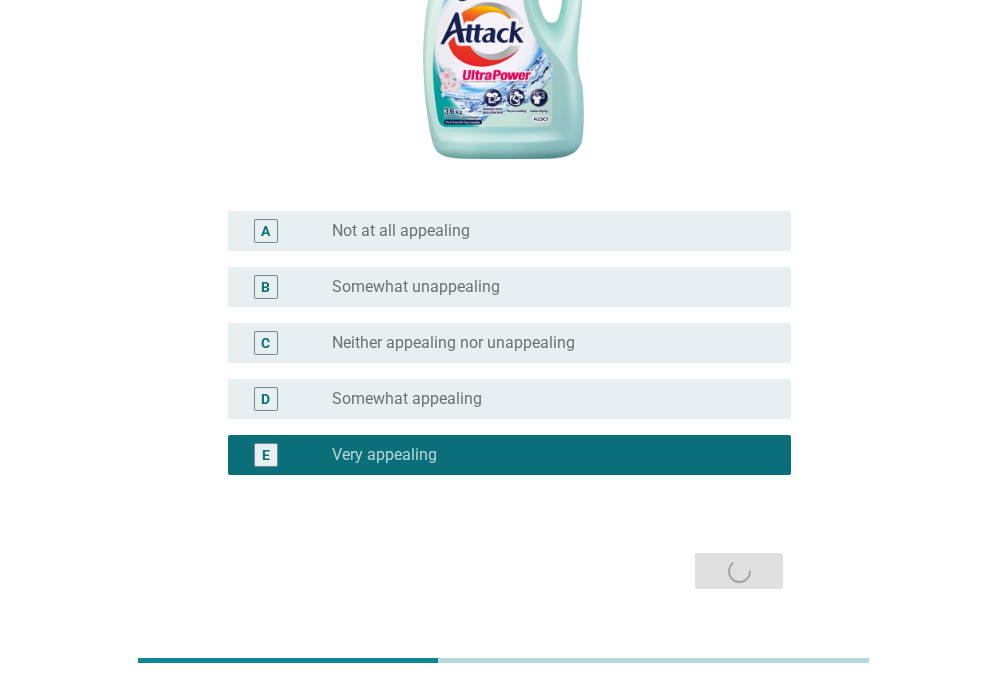 scroll, scrollTop: 0, scrollLeft: 0, axis: both 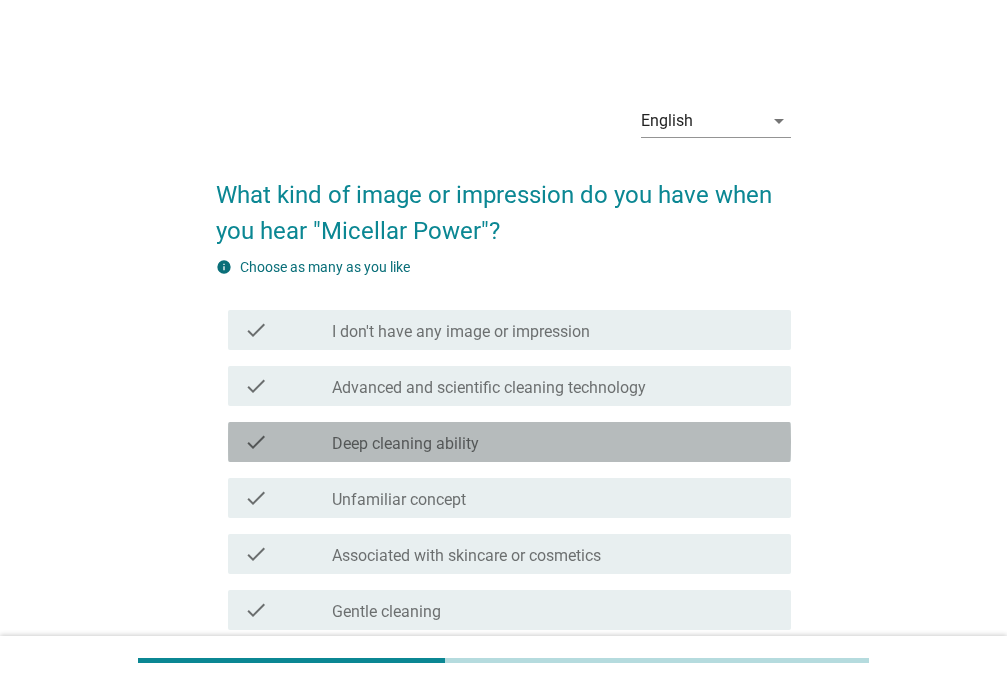 click on "check     check_box_outline_blank Deep cleaning ability" at bounding box center (509, 442) 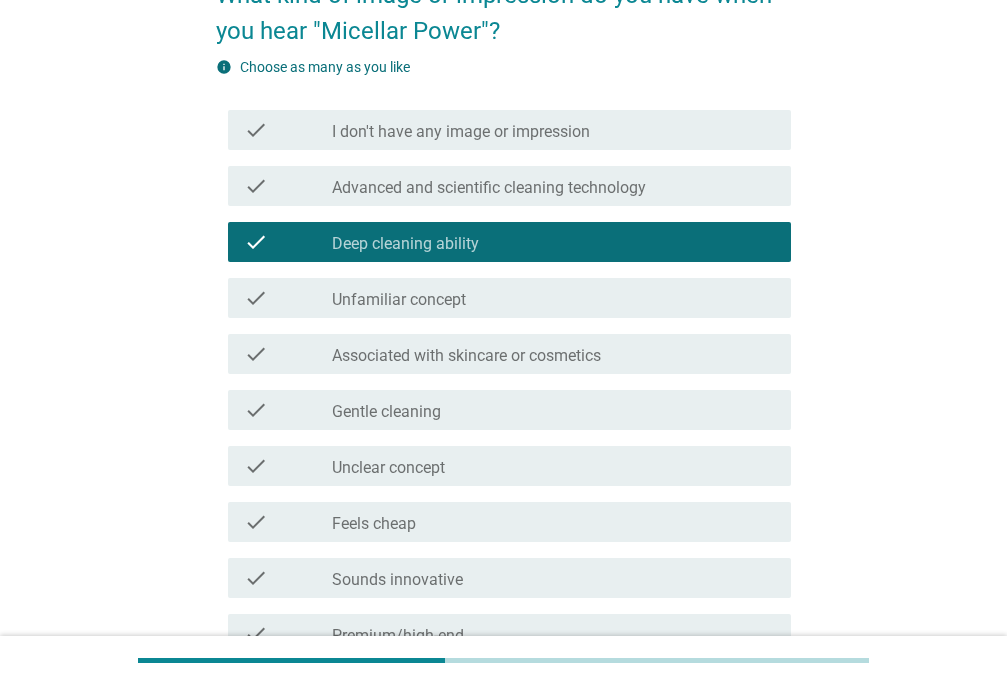 scroll, scrollTop: 400, scrollLeft: 0, axis: vertical 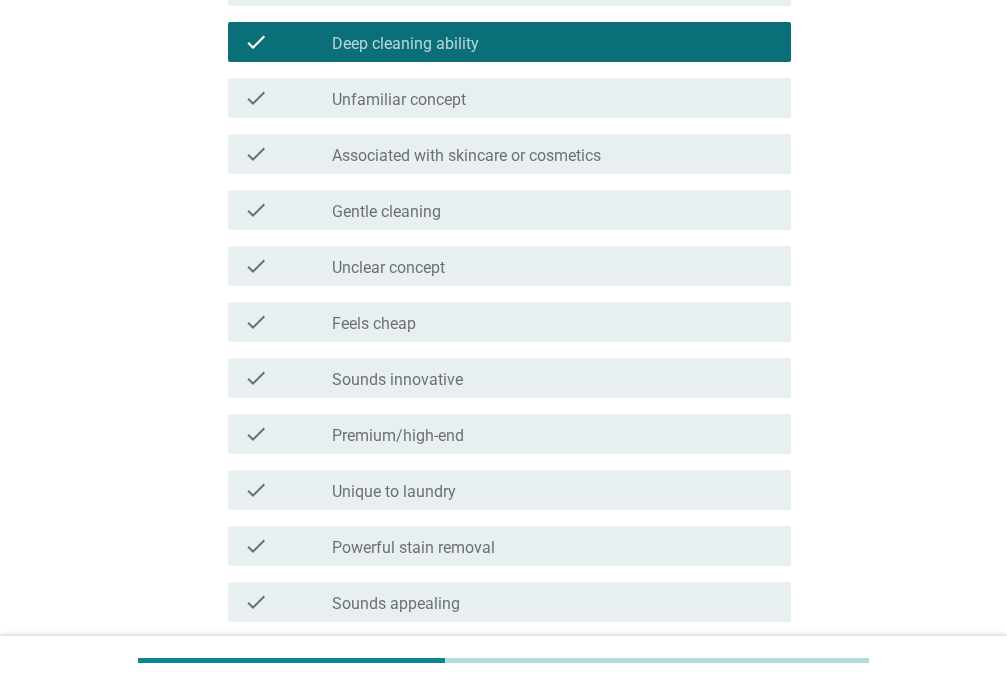 click on "check_box_outline_blank Unique to laundry" at bounding box center [553, 490] 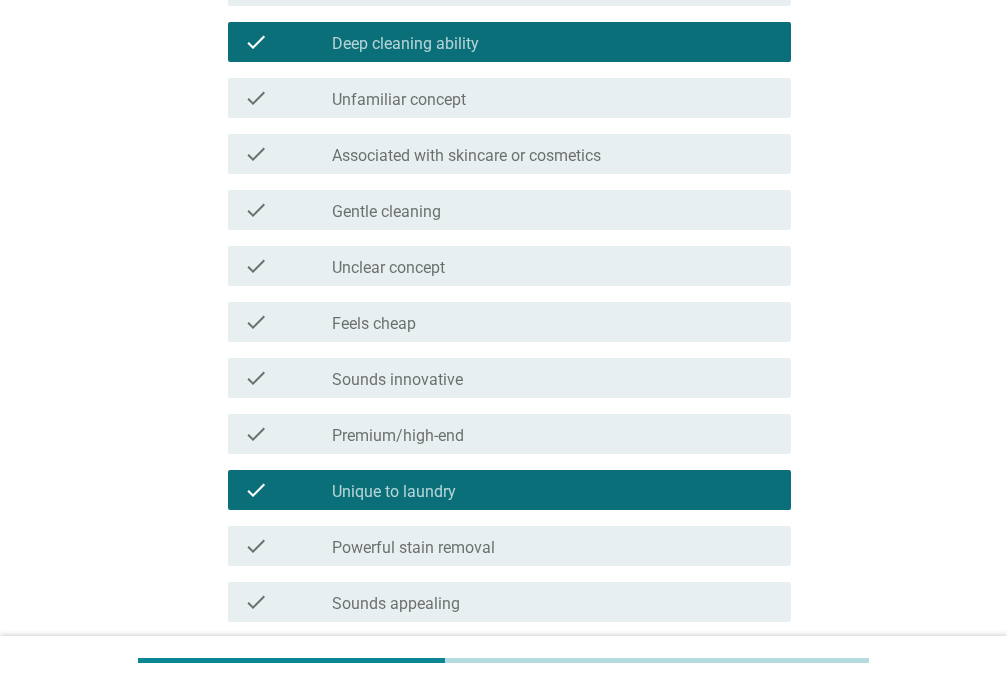 click on "check_box_outline_blank Premium/high-end" at bounding box center [553, 434] 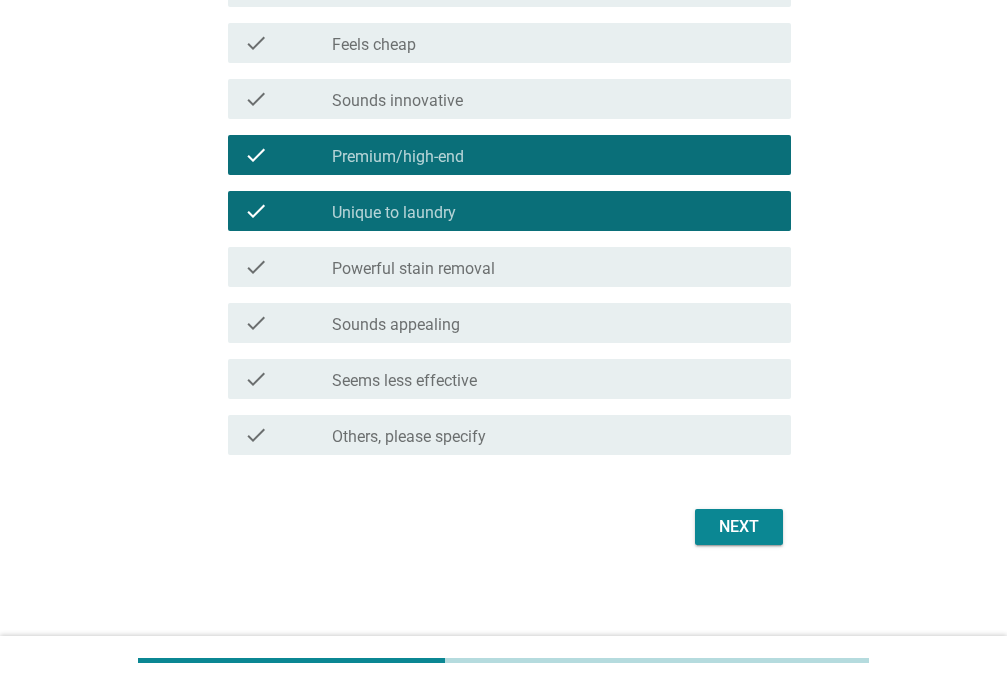 scroll, scrollTop: 682, scrollLeft: 0, axis: vertical 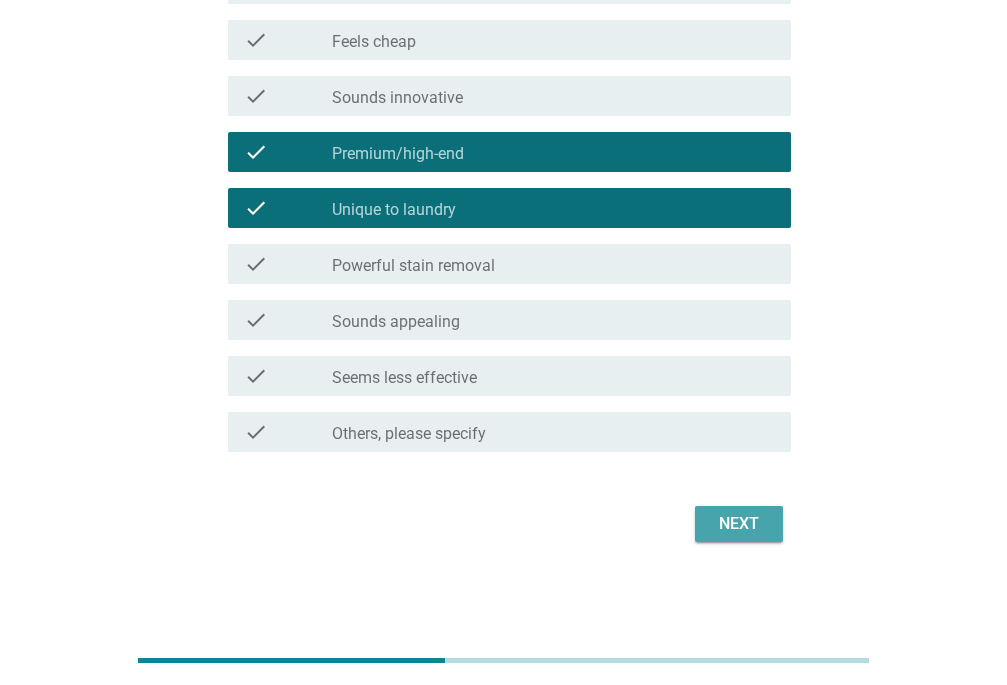 click on "Next" at bounding box center [739, 524] 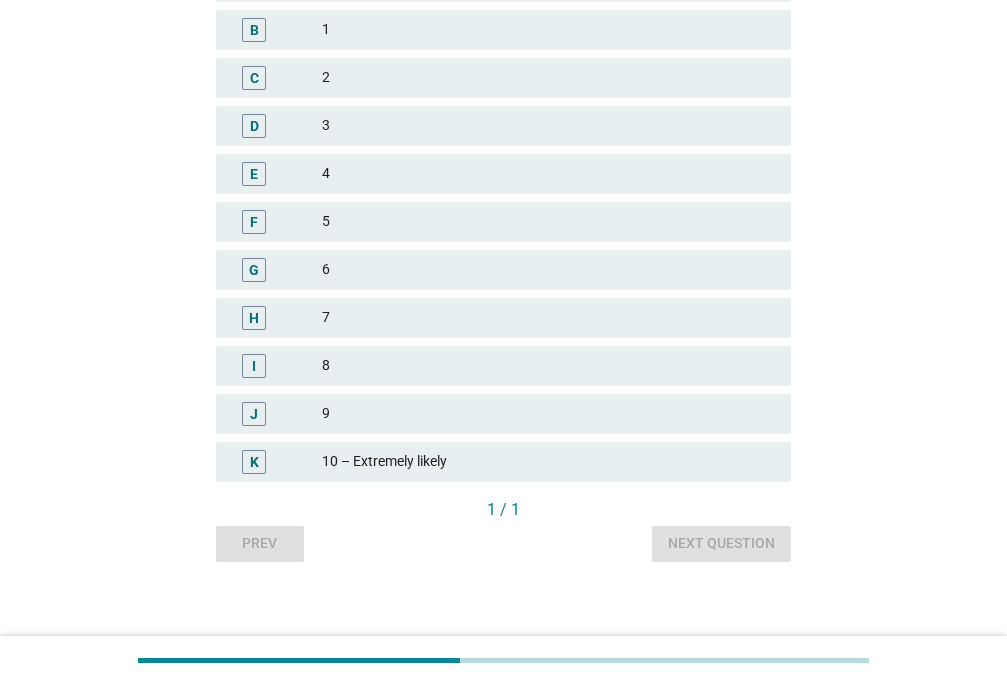 scroll, scrollTop: 400, scrollLeft: 0, axis: vertical 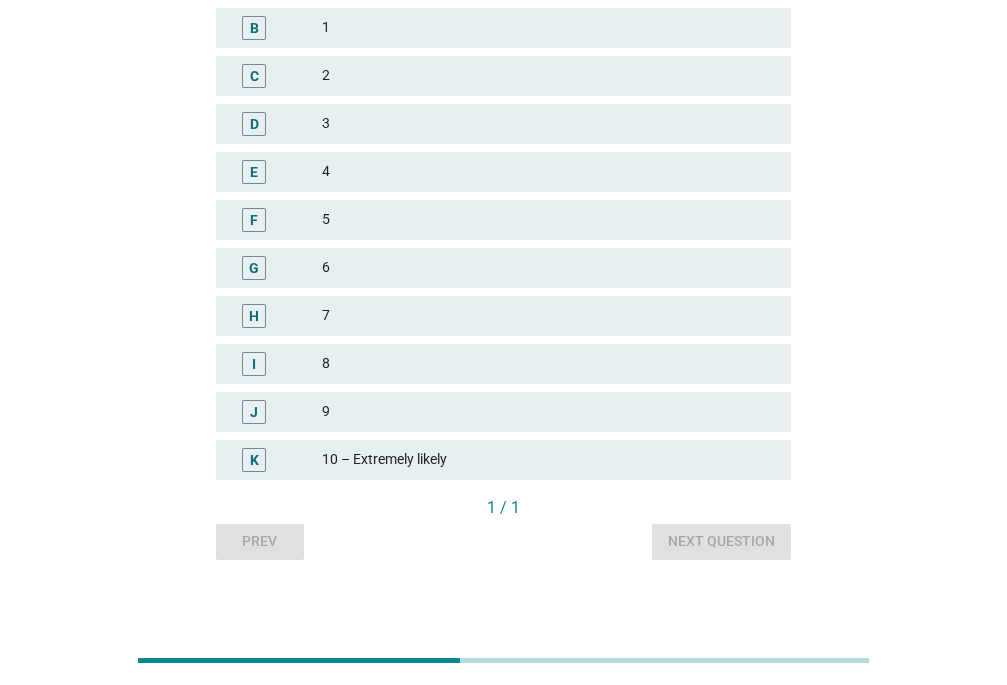 click on "9" at bounding box center (548, 412) 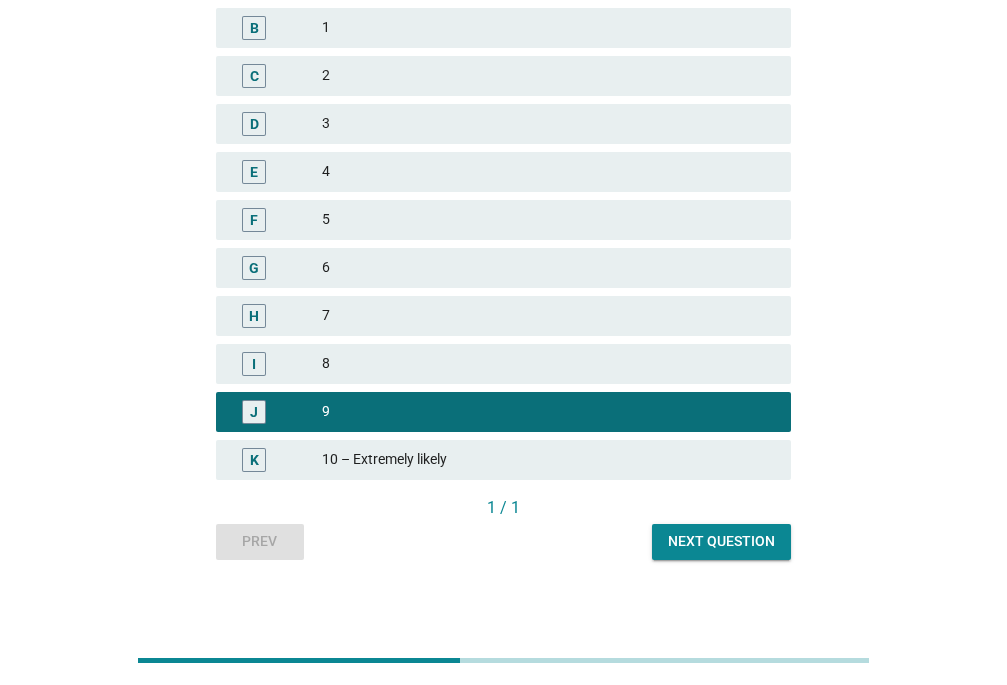 click on "Next question" at bounding box center (721, 541) 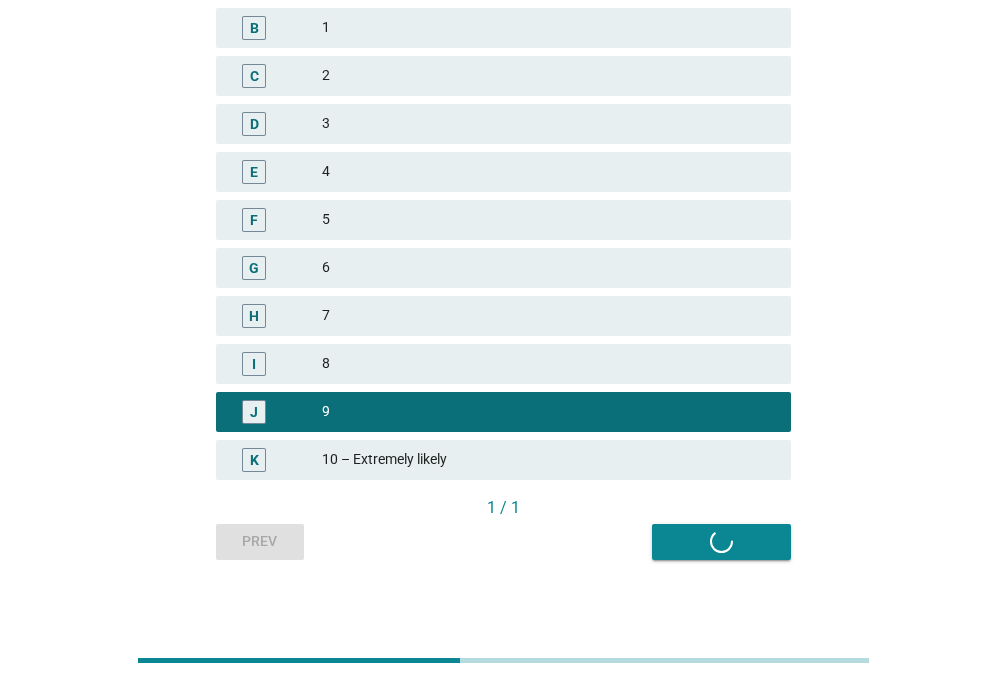 scroll, scrollTop: 0, scrollLeft: 0, axis: both 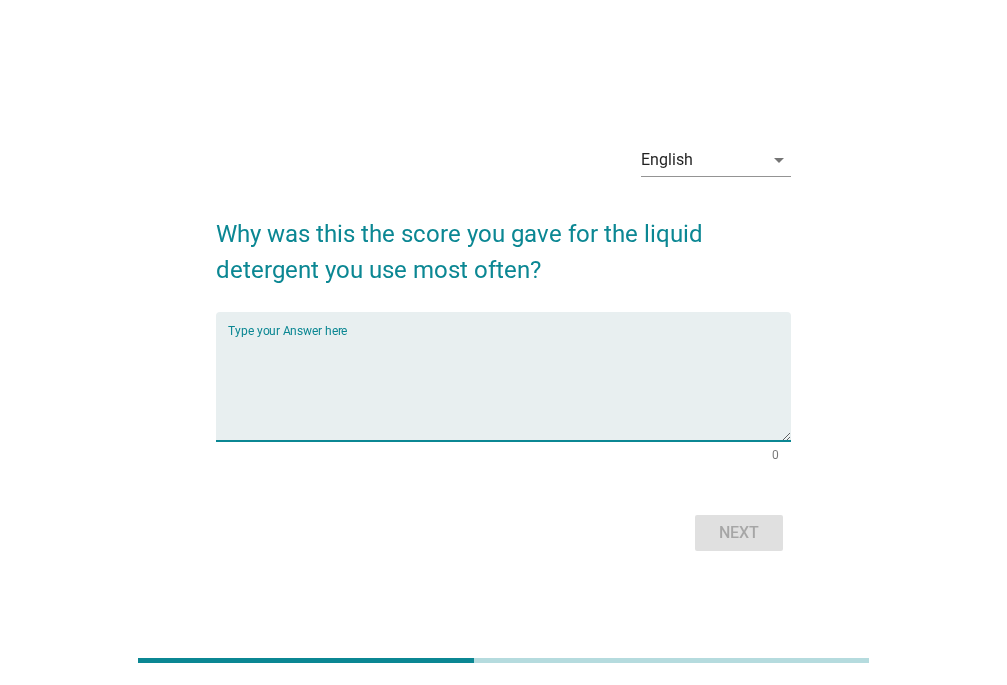 click at bounding box center (509, 388) 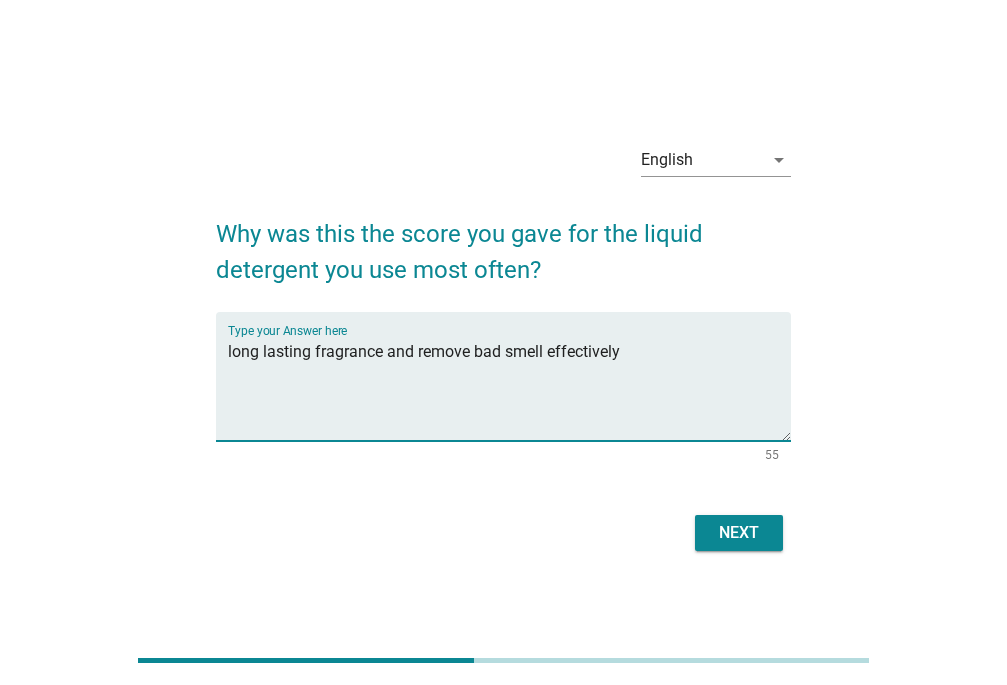 type on "long lasting fragrance and remove bad smell effectively" 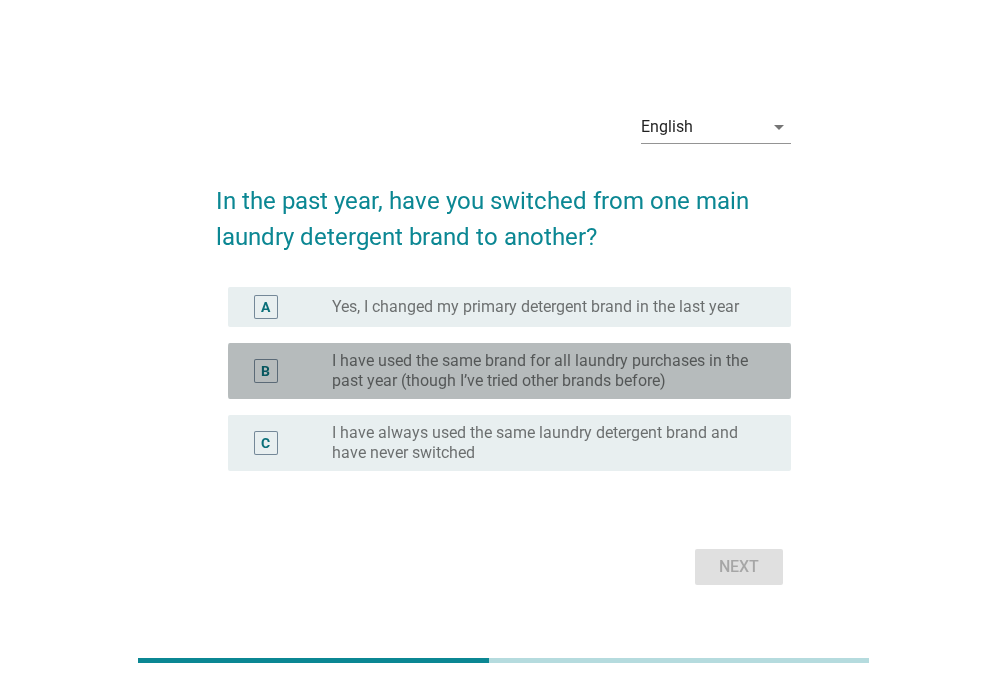 click on "I have used the same brand for all laundry purchases in the past year (though I’ve tried other brands before)" at bounding box center (545, 371) 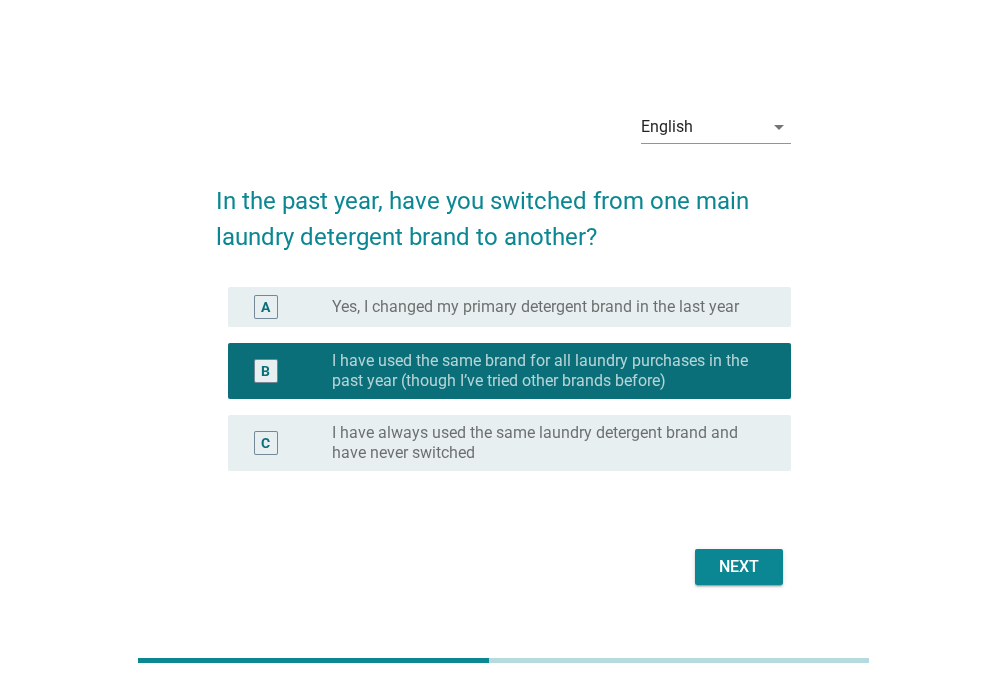 click on "Next" at bounding box center (739, 567) 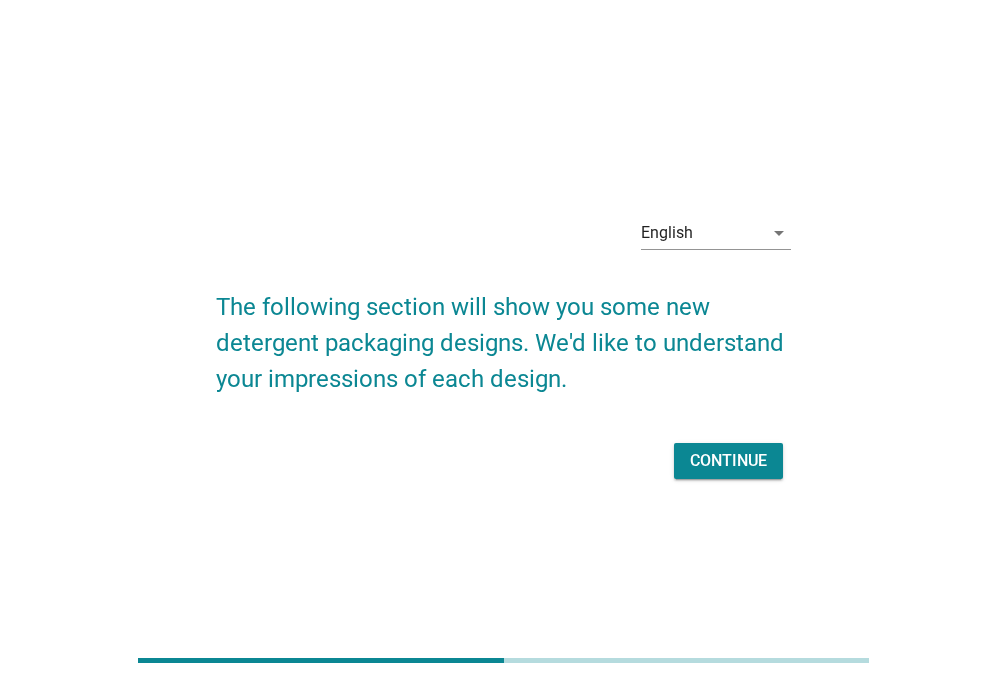 click on "Continue" at bounding box center [728, 461] 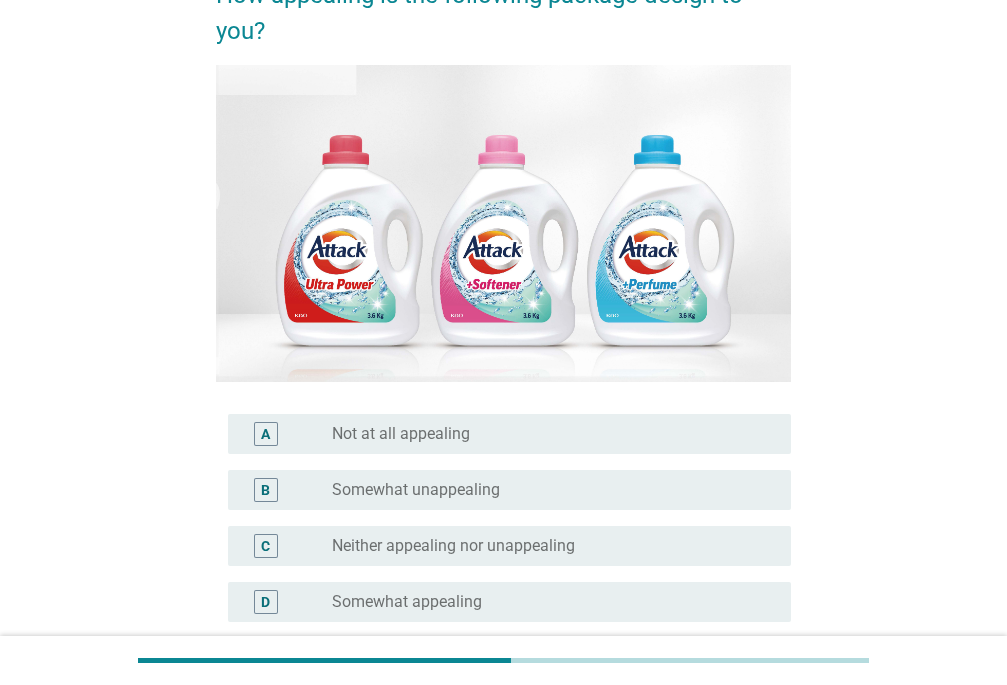 scroll, scrollTop: 300, scrollLeft: 0, axis: vertical 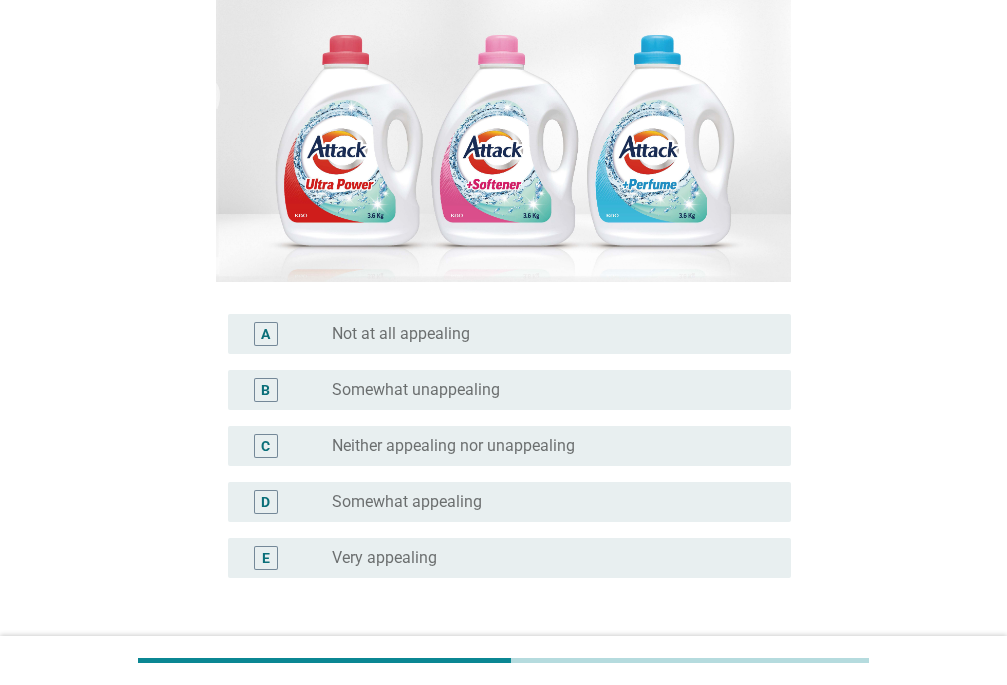 click on "radio_button_unchecked Very appealing" at bounding box center [545, 558] 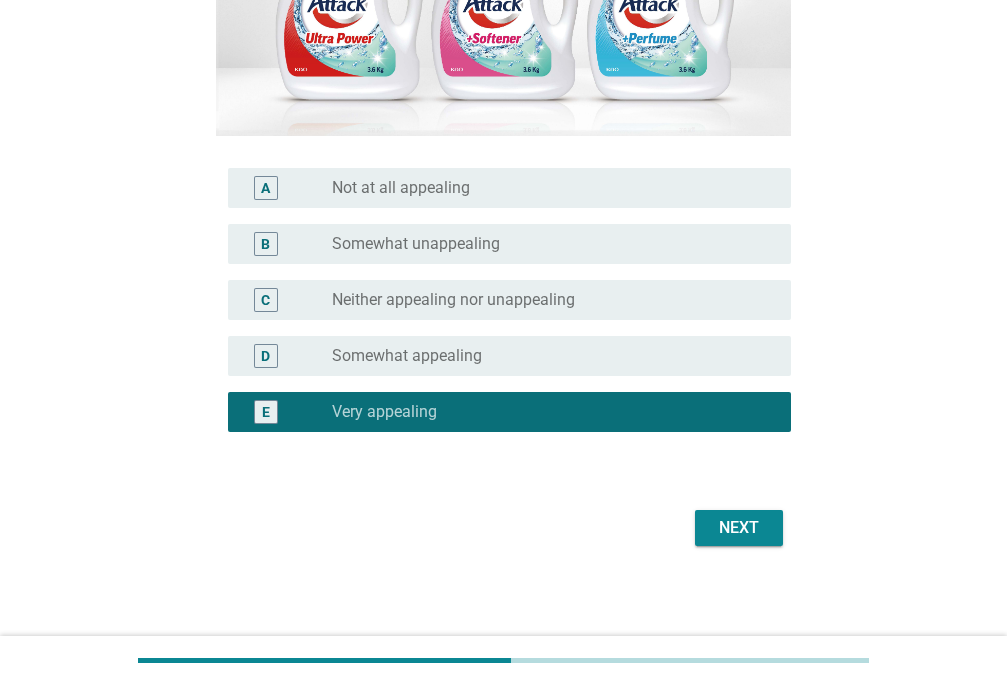 scroll, scrollTop: 450, scrollLeft: 0, axis: vertical 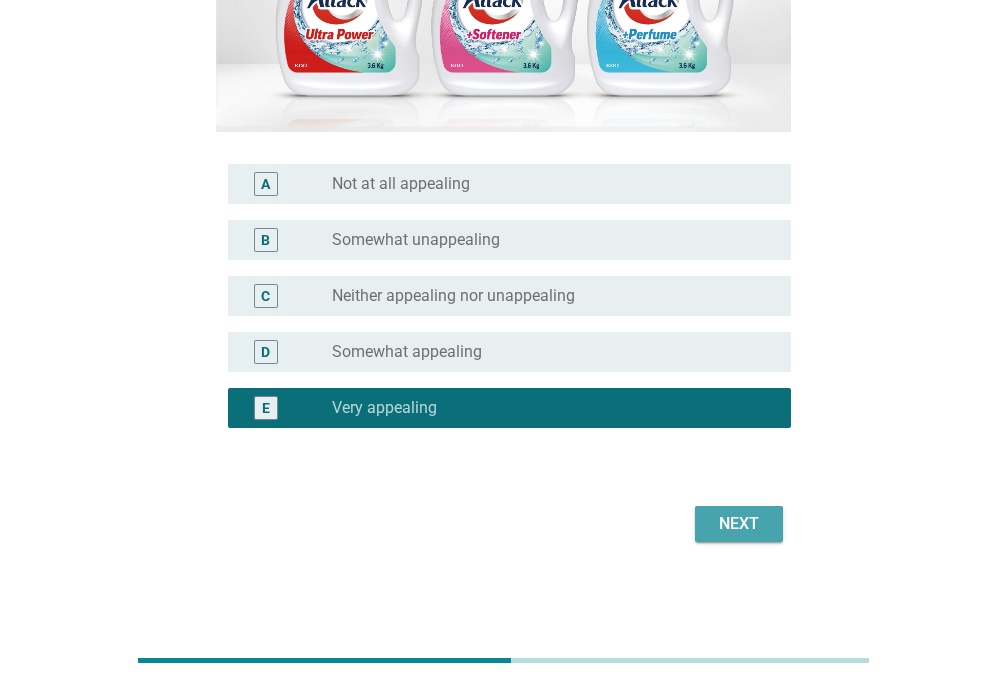 click on "Next" at bounding box center (739, 524) 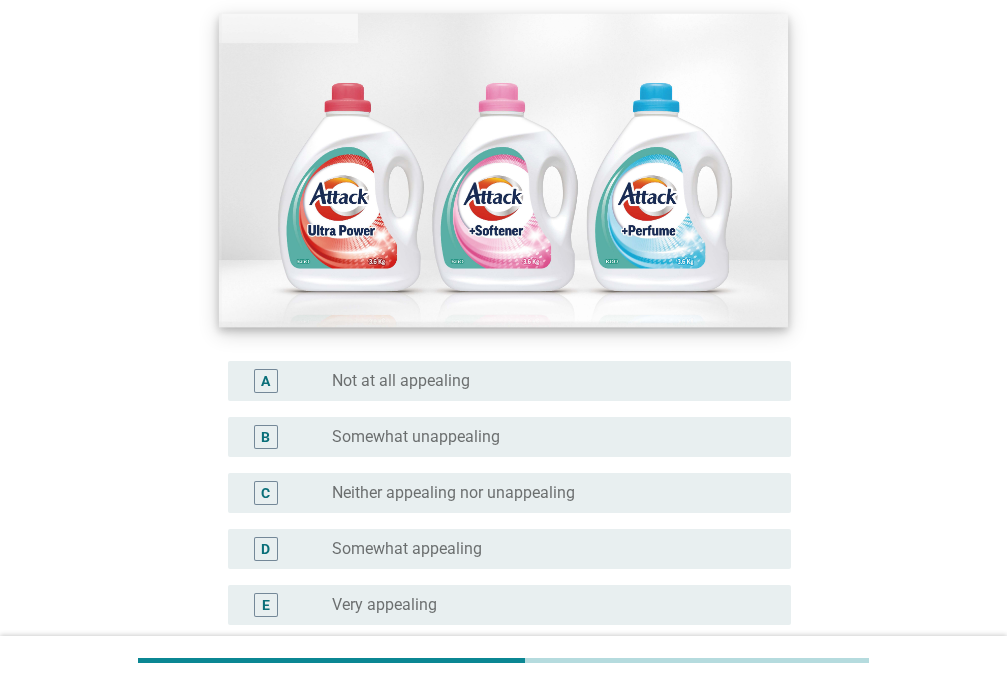 scroll, scrollTop: 300, scrollLeft: 0, axis: vertical 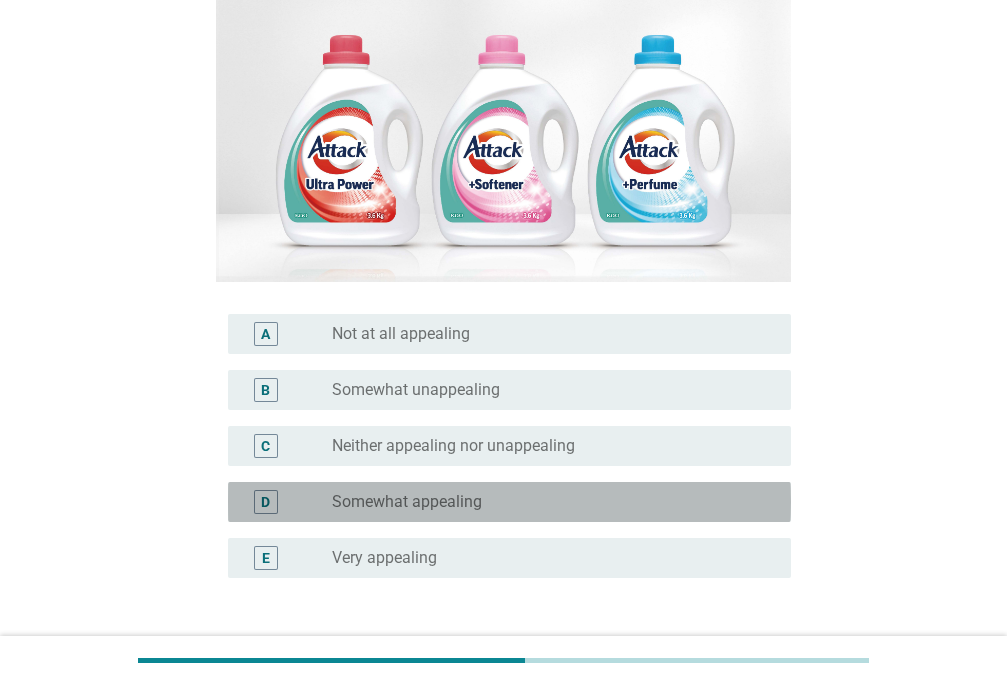 click on "radio_button_unchecked Somewhat appealing" at bounding box center (545, 502) 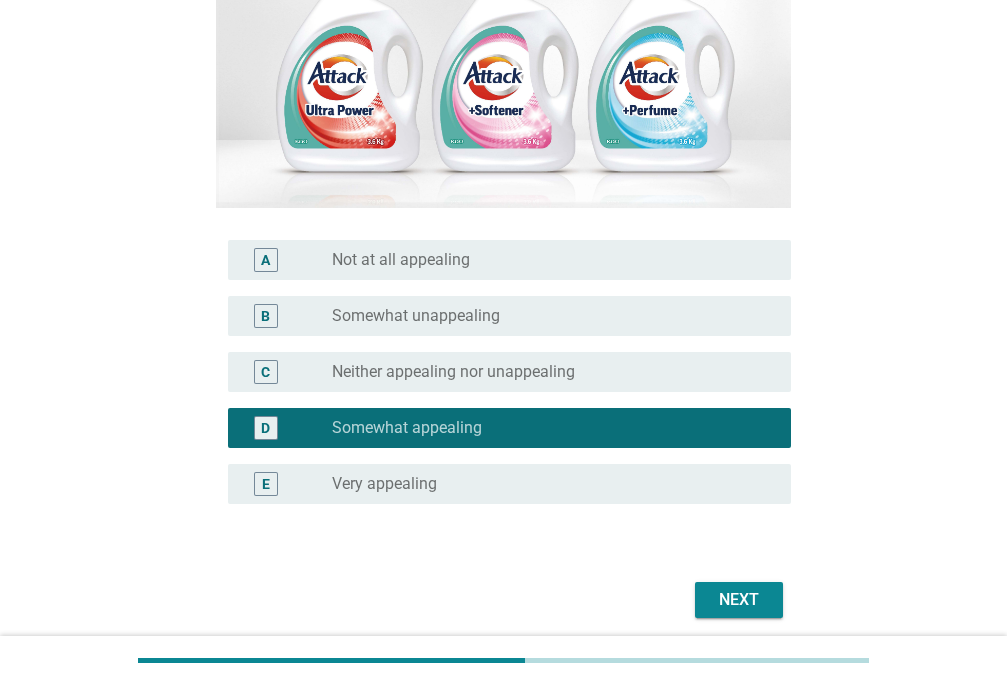 scroll, scrollTop: 450, scrollLeft: 0, axis: vertical 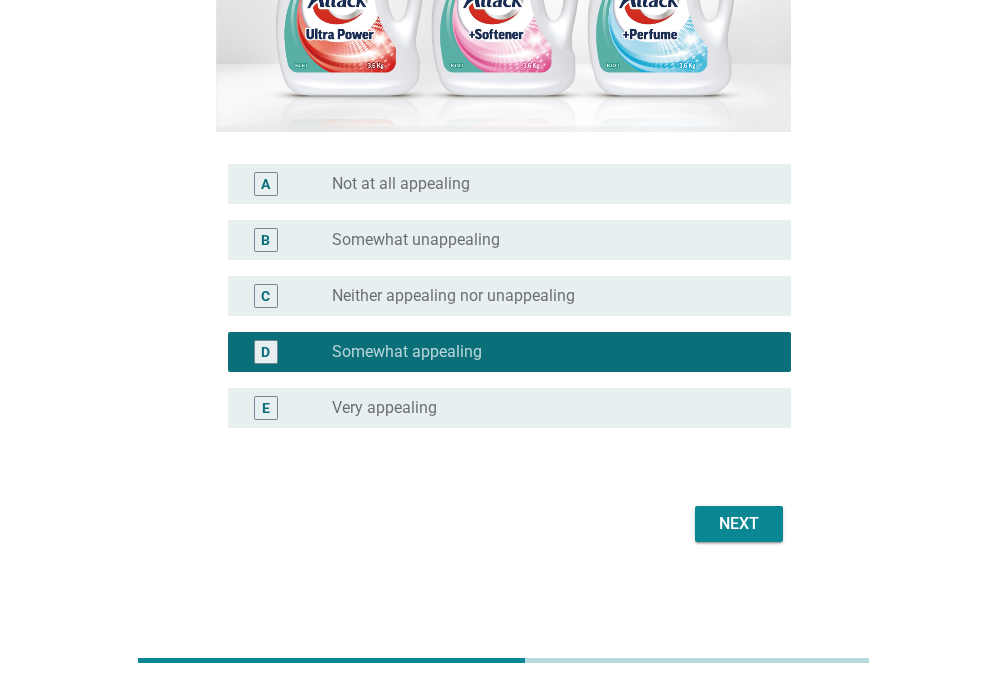 click on "Next" at bounding box center (739, 524) 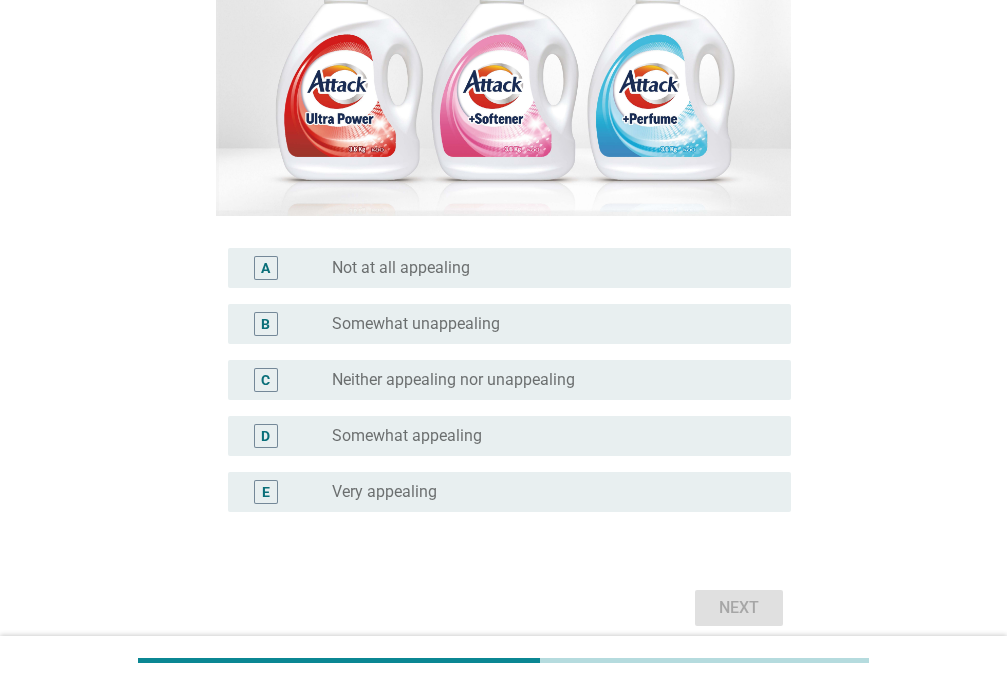 scroll, scrollTop: 400, scrollLeft: 0, axis: vertical 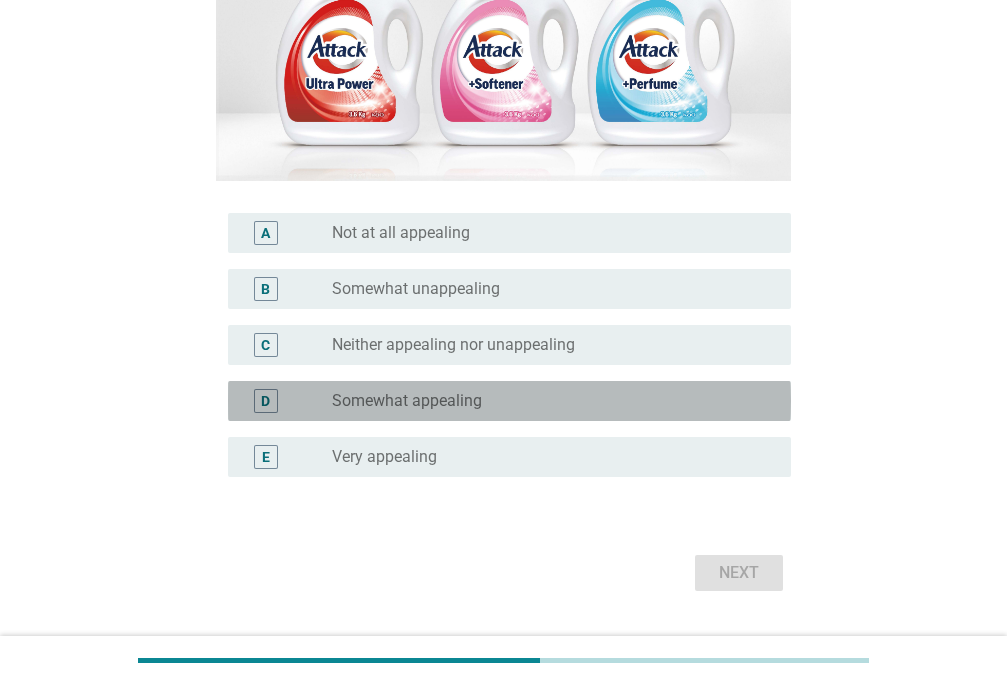 click on "Somewhat appealing" at bounding box center (407, 401) 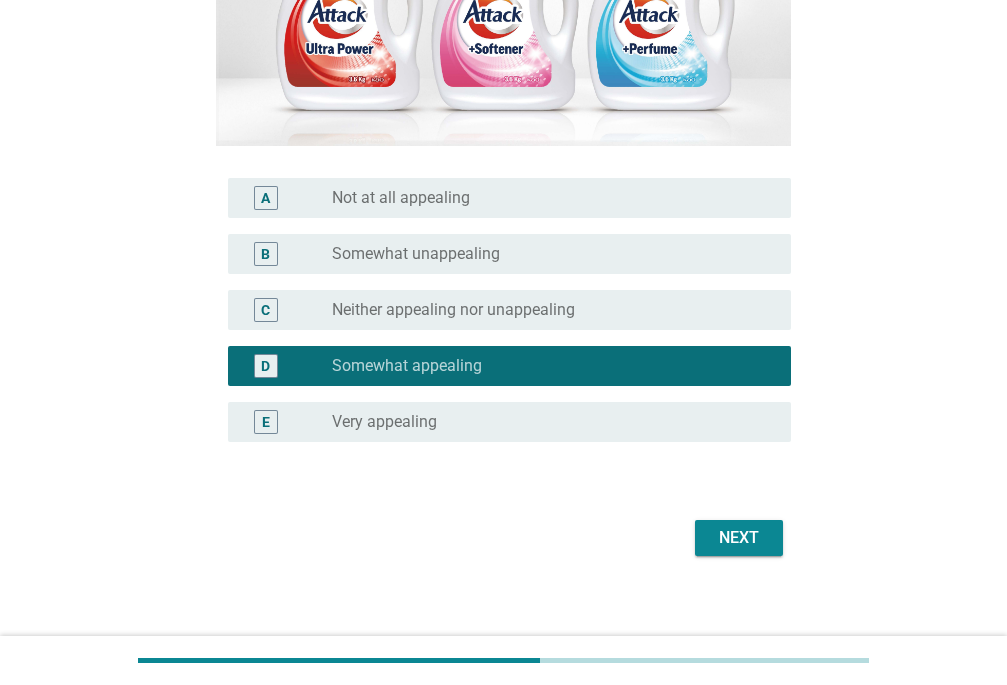 scroll, scrollTop: 450, scrollLeft: 0, axis: vertical 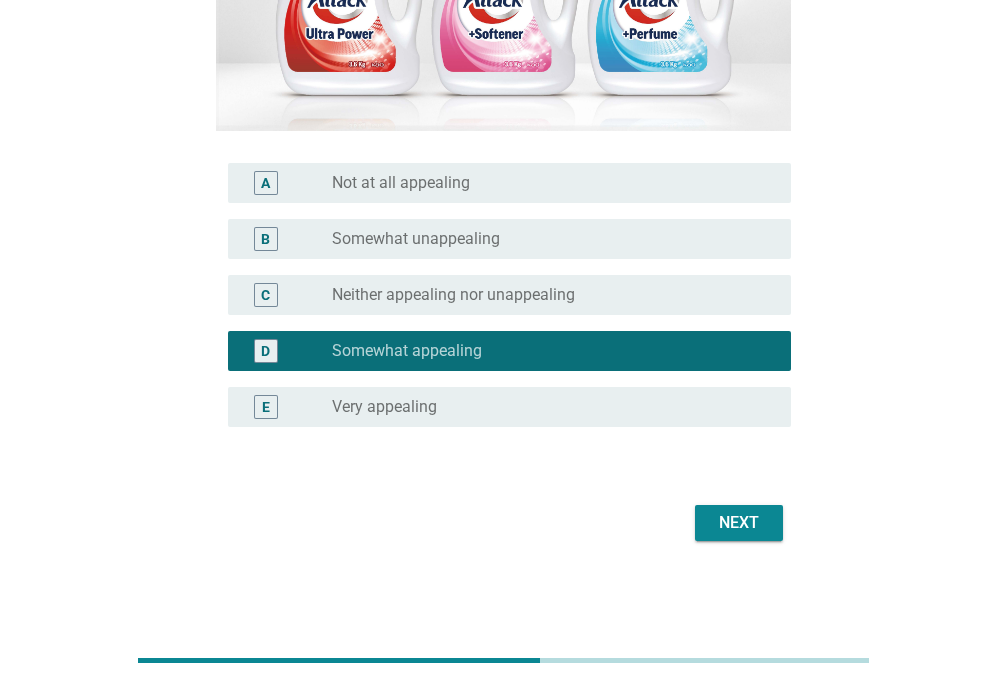 click on "Next" at bounding box center [739, 523] 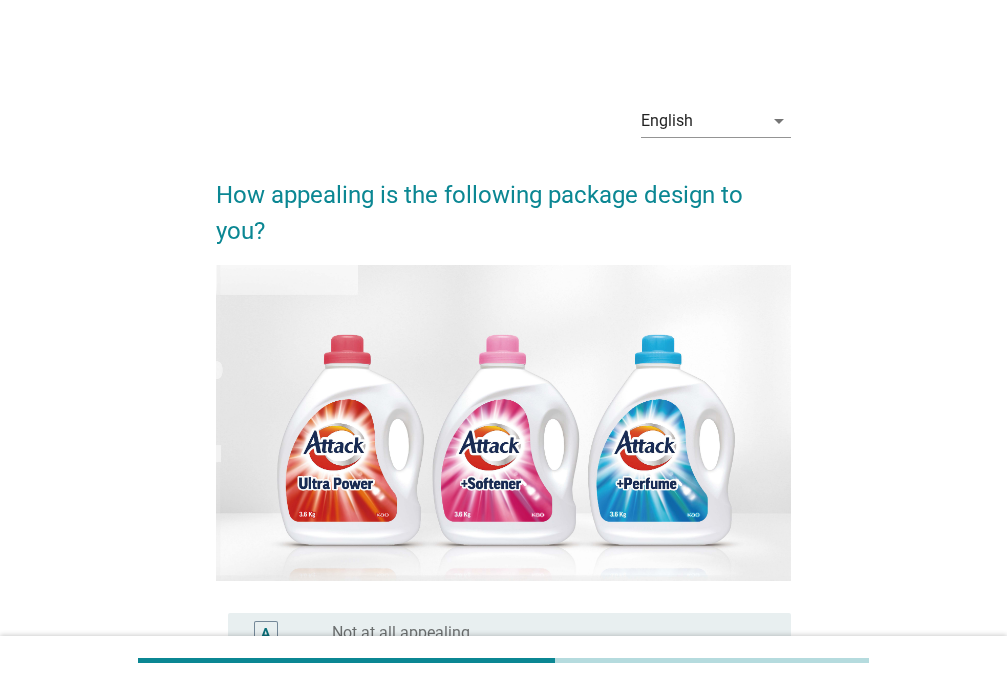scroll, scrollTop: 300, scrollLeft: 0, axis: vertical 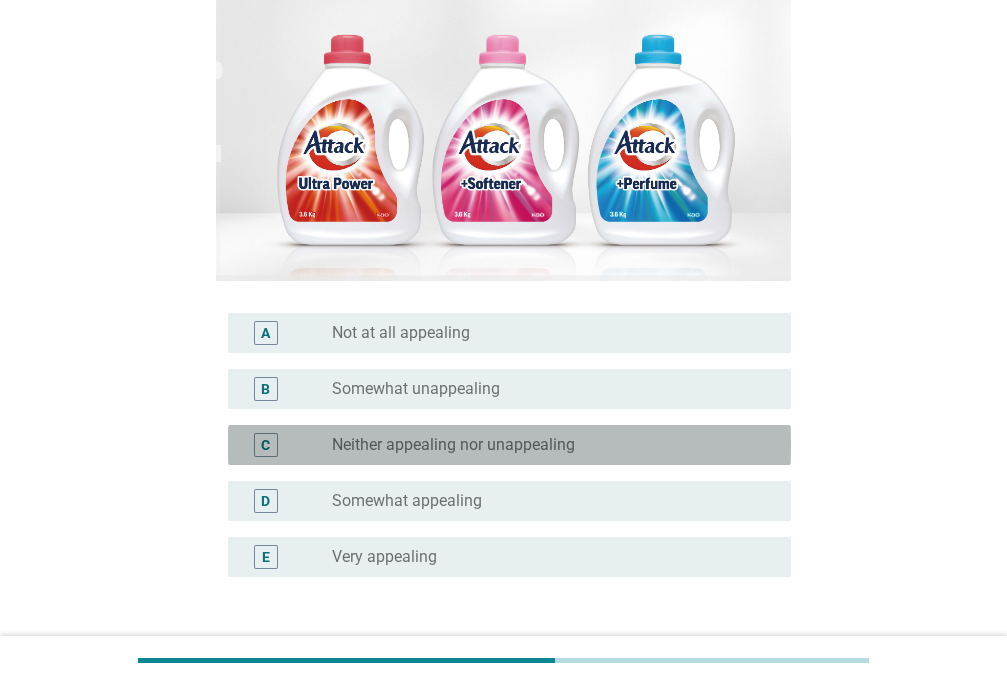 click on "Neither appealing nor unappealing" at bounding box center [453, 445] 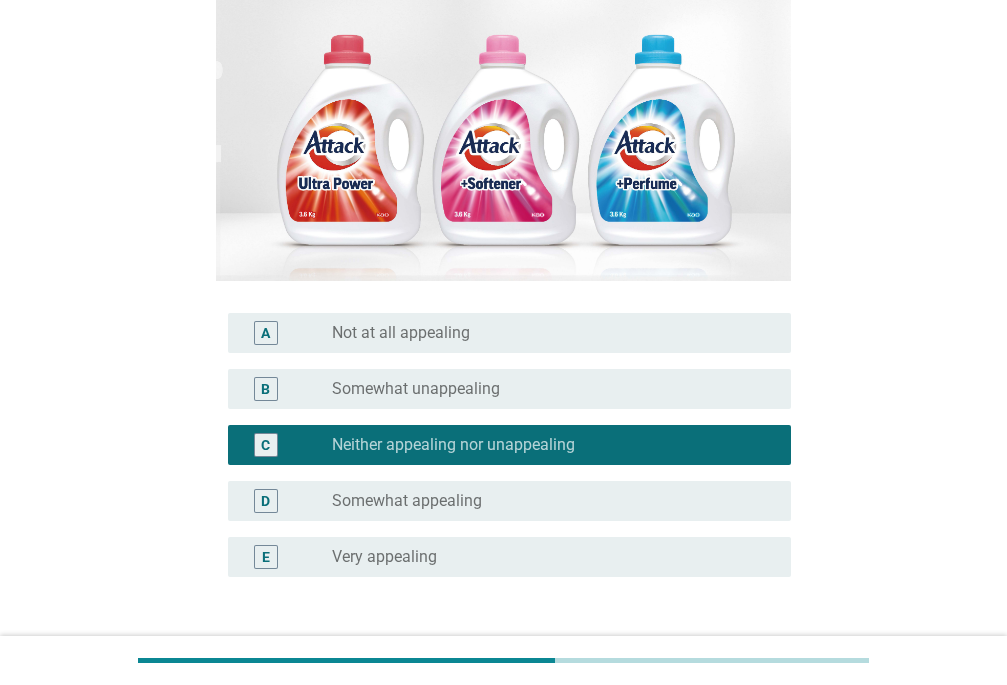 scroll, scrollTop: 449, scrollLeft: 0, axis: vertical 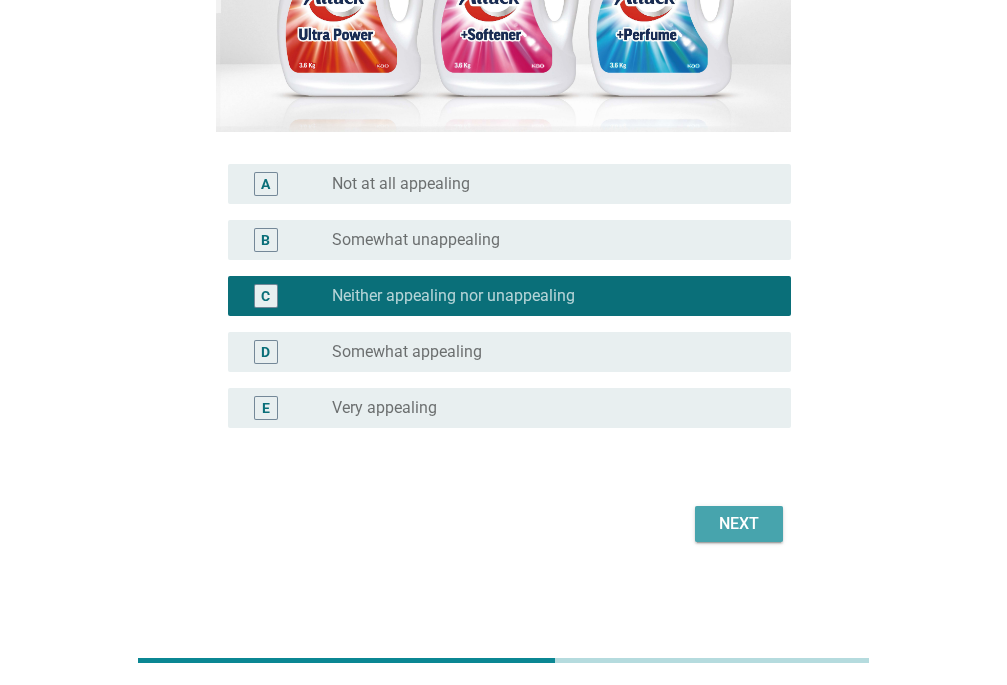 click on "Next" at bounding box center [739, 524] 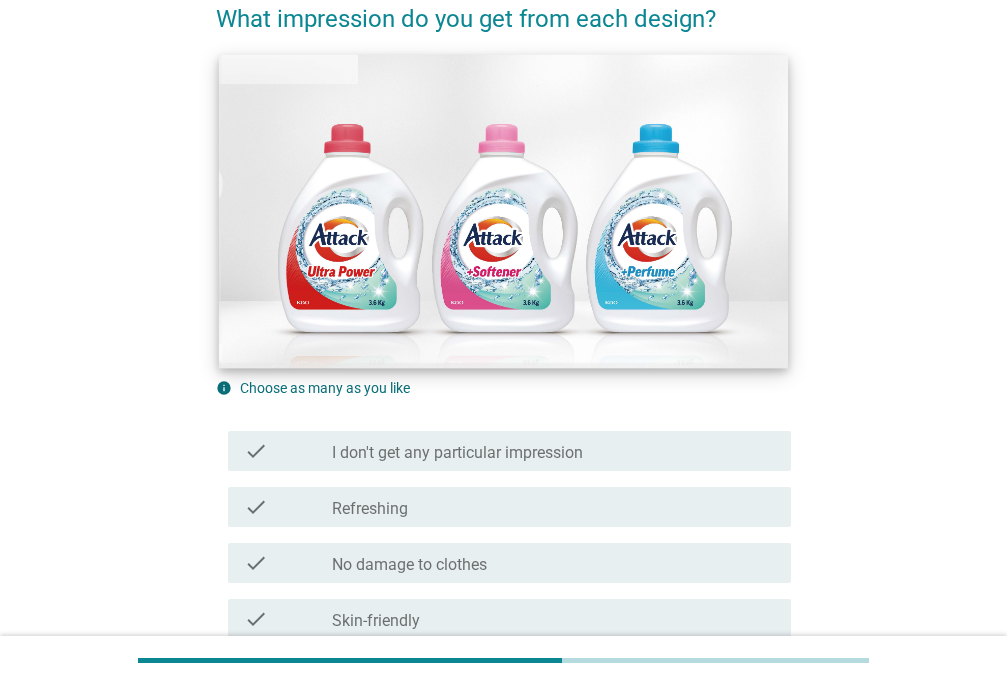 scroll, scrollTop: 200, scrollLeft: 0, axis: vertical 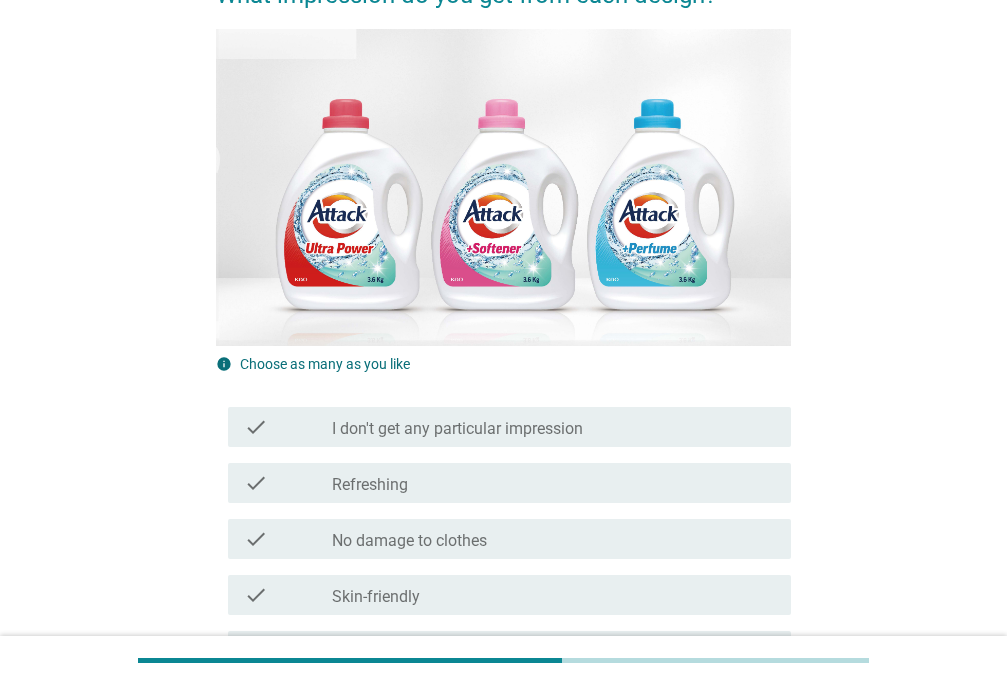 click on "check_box_outline_blank Refreshing" at bounding box center (553, 483) 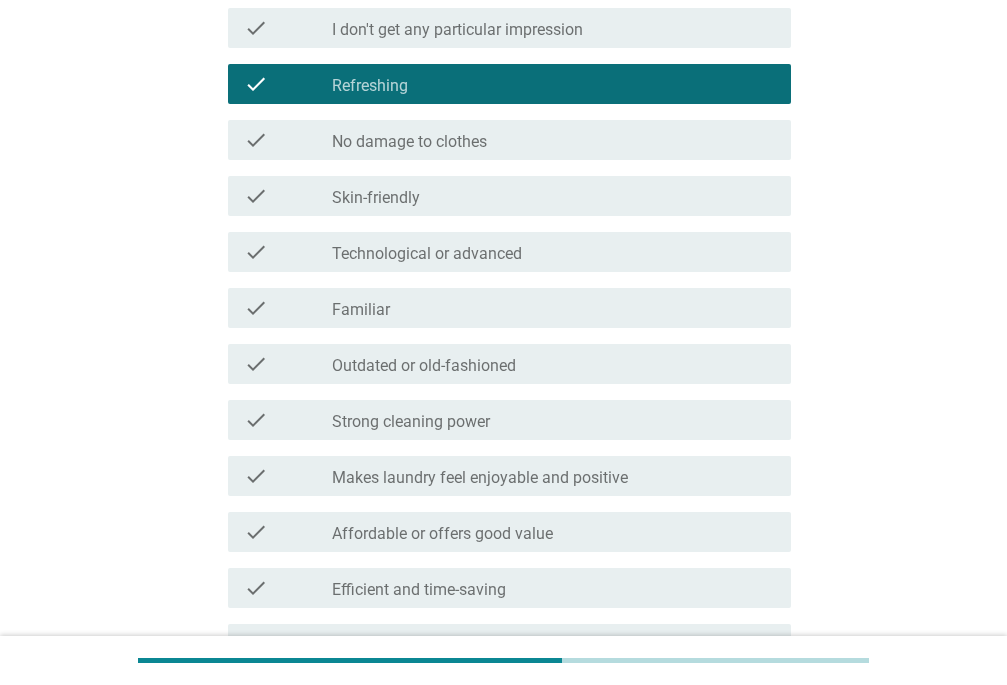 scroll, scrollTop: 600, scrollLeft: 0, axis: vertical 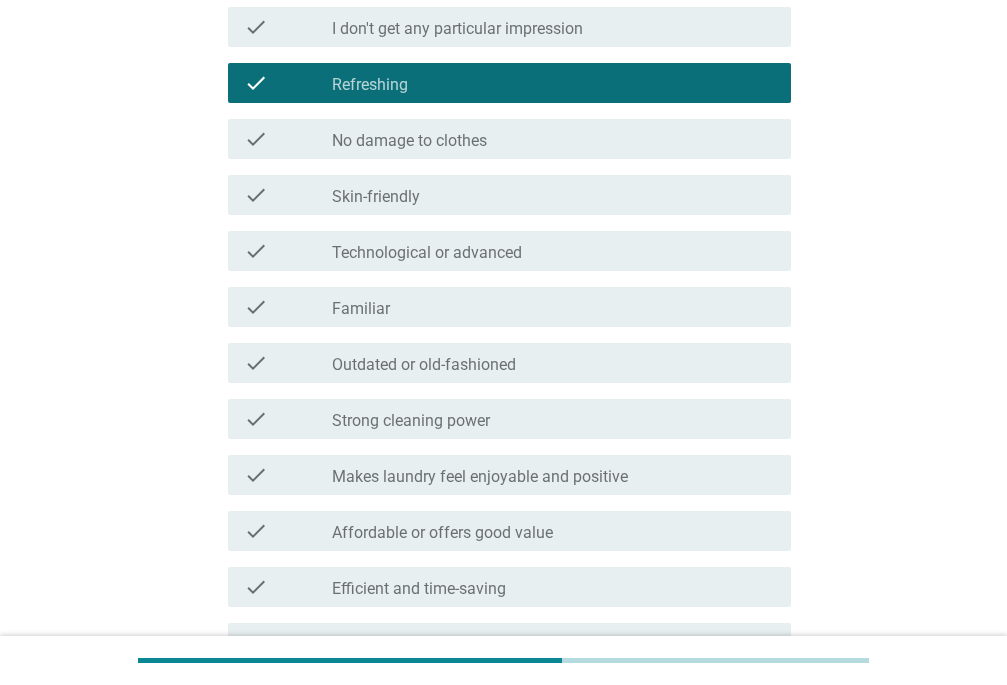 click on "check_box_outline_blank Strong cleaning power" at bounding box center (553, 419) 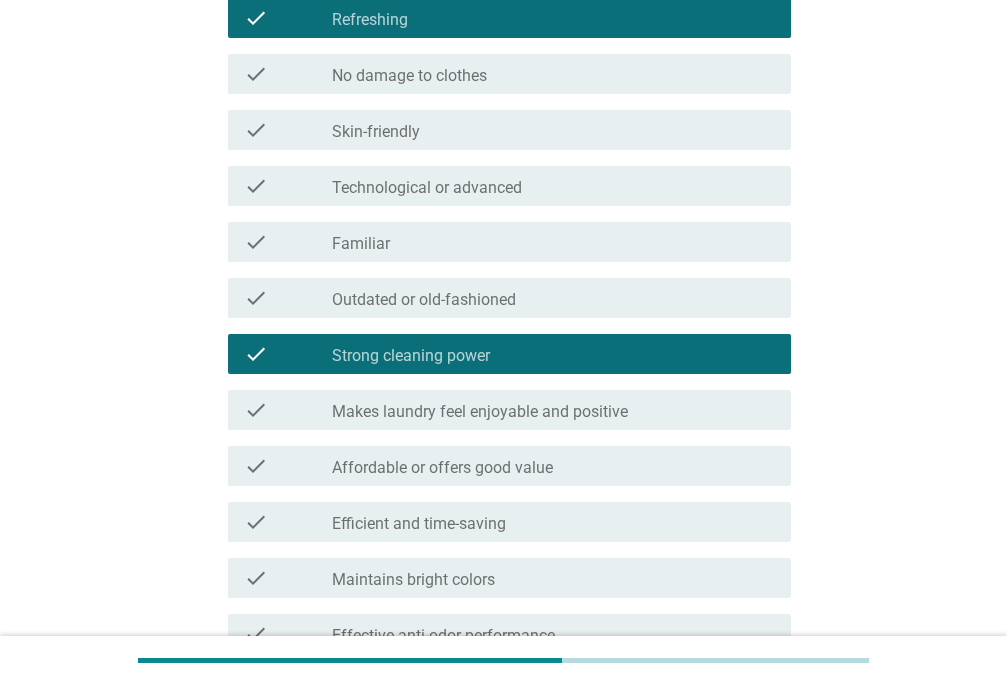 scroll, scrollTop: 700, scrollLeft: 0, axis: vertical 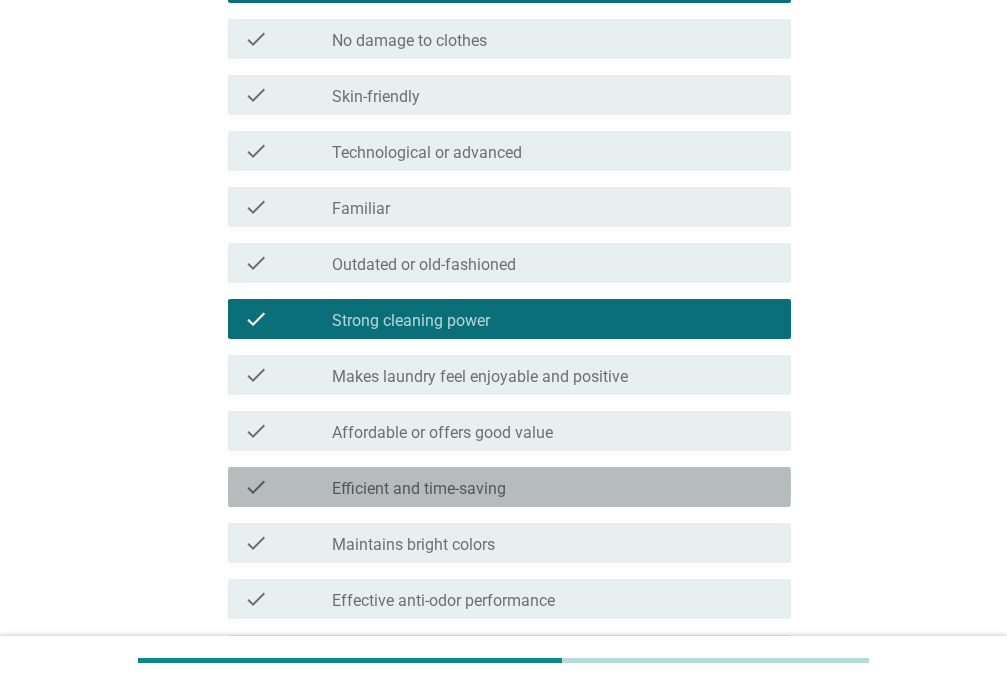 click on "check_box_outline_blank Efficient and time-saving" at bounding box center (553, 487) 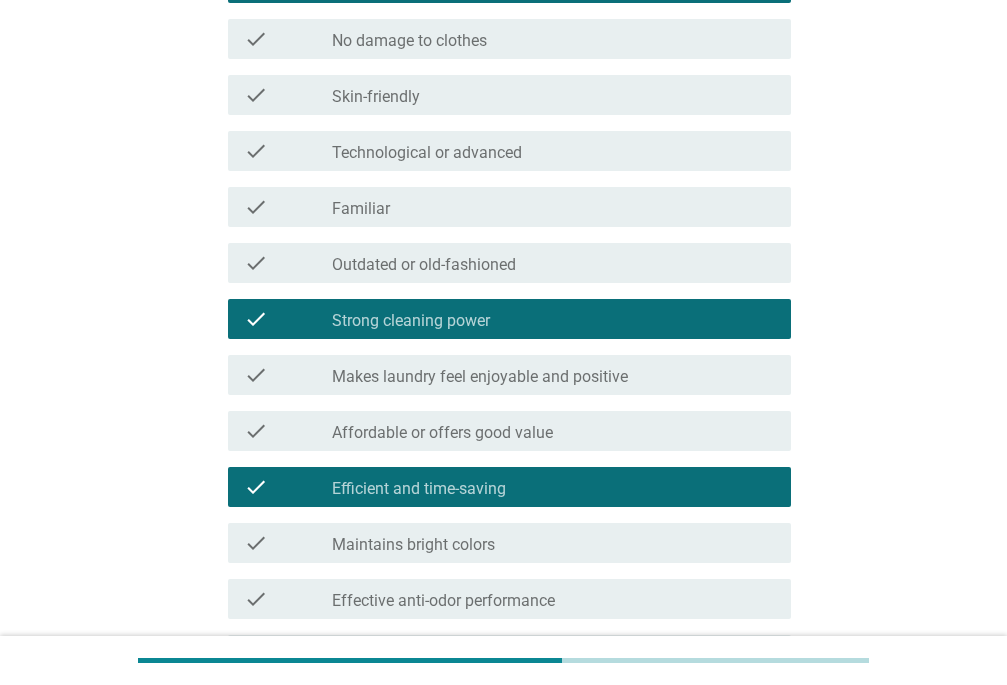 scroll, scrollTop: 800, scrollLeft: 0, axis: vertical 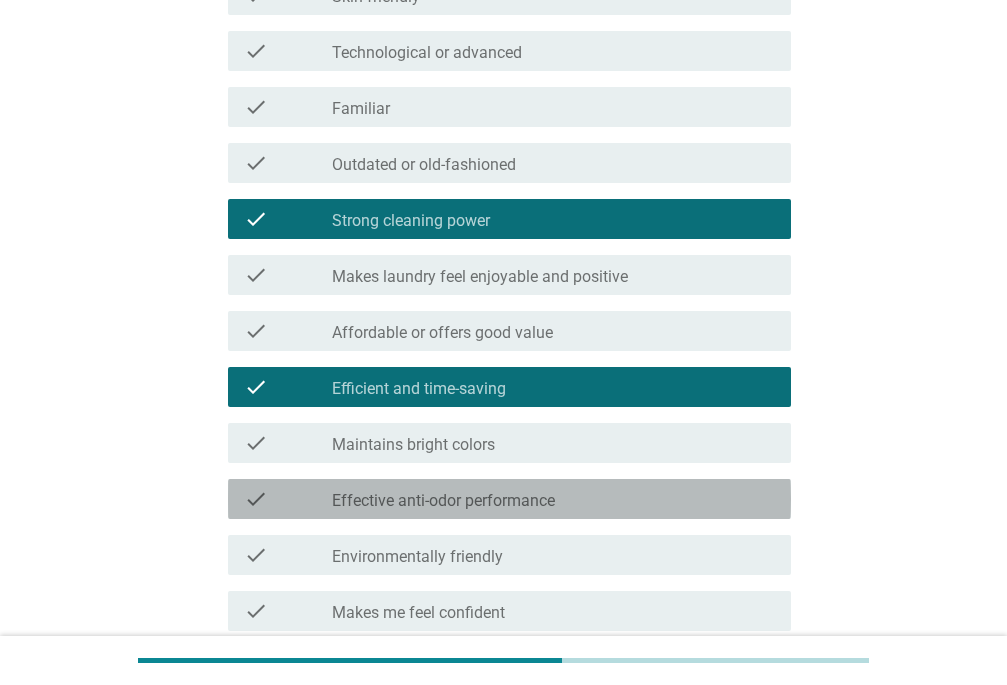 click on "check_box_outline_blank Effective anti-odor performance" at bounding box center [553, 499] 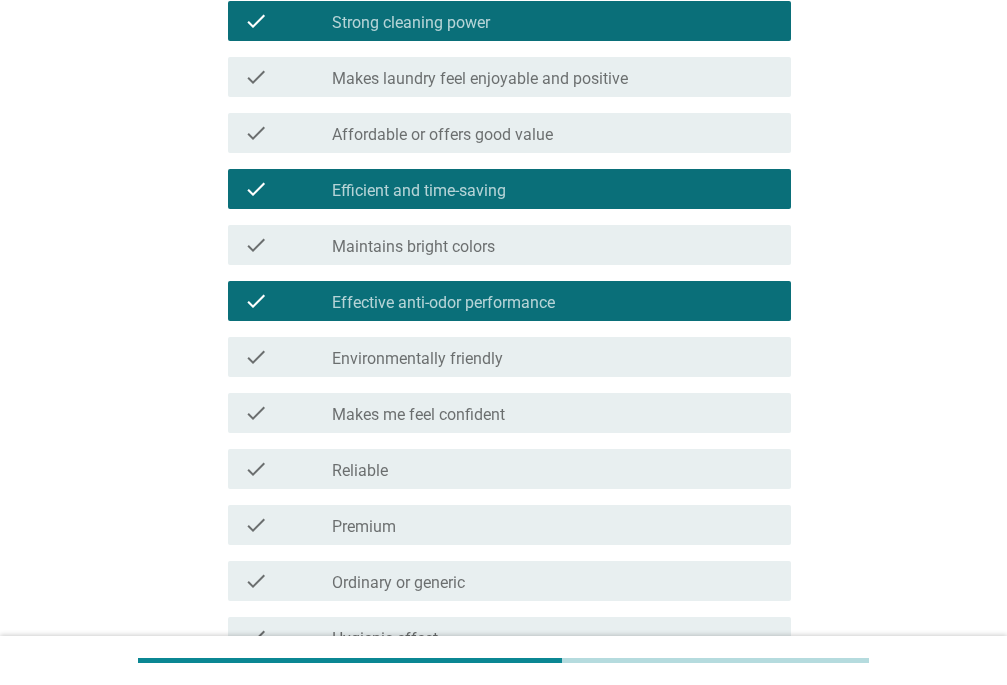 scroll, scrollTop: 1000, scrollLeft: 0, axis: vertical 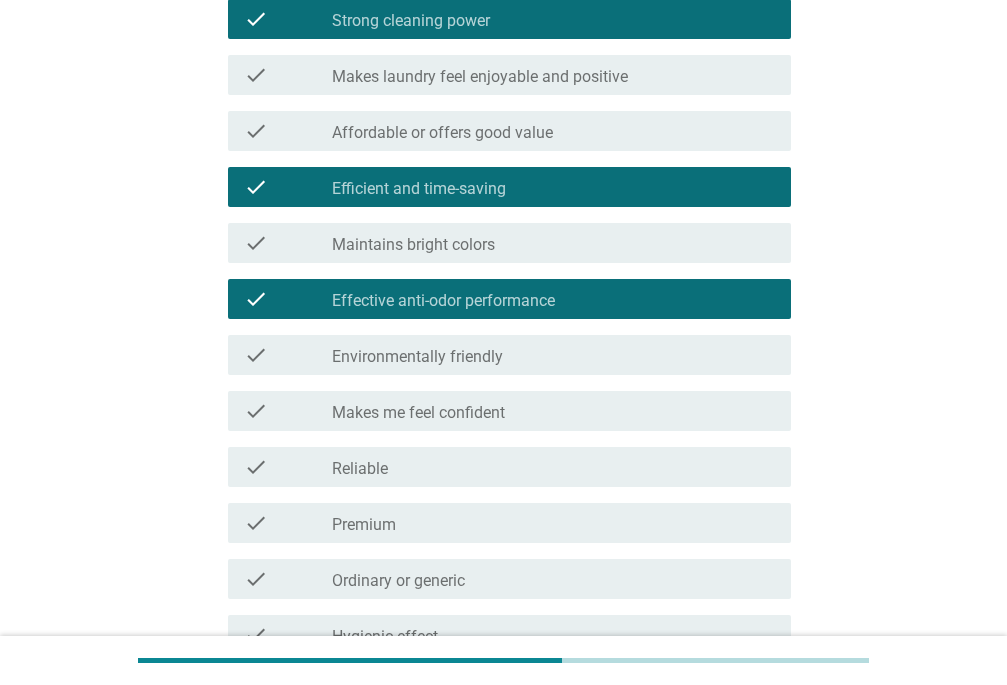 click on "check_box_outline_blank Reliable" at bounding box center (553, 467) 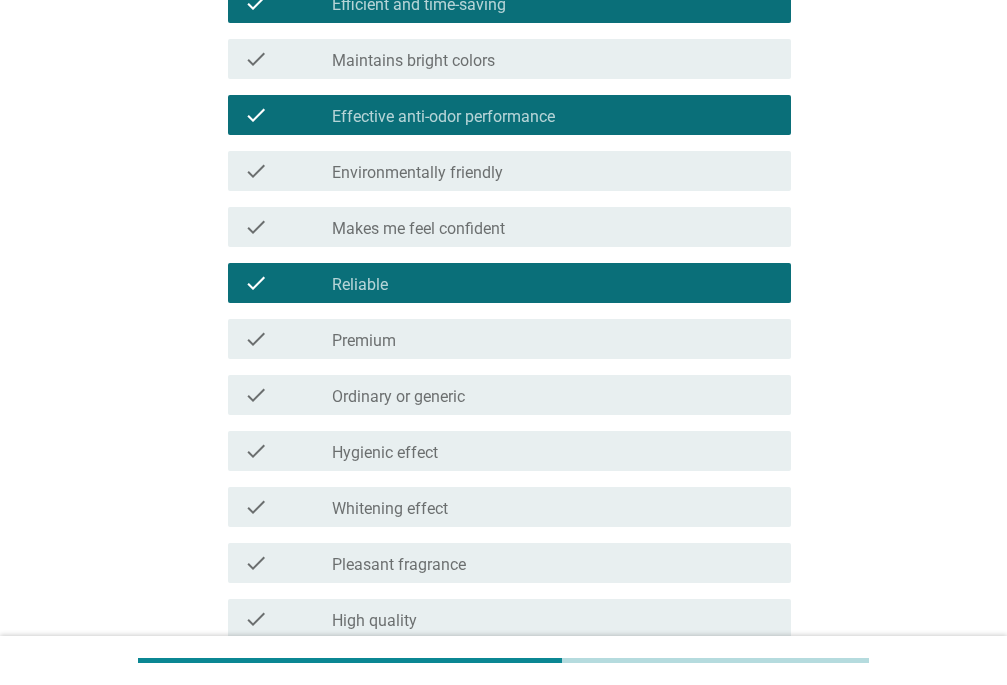 scroll, scrollTop: 1200, scrollLeft: 0, axis: vertical 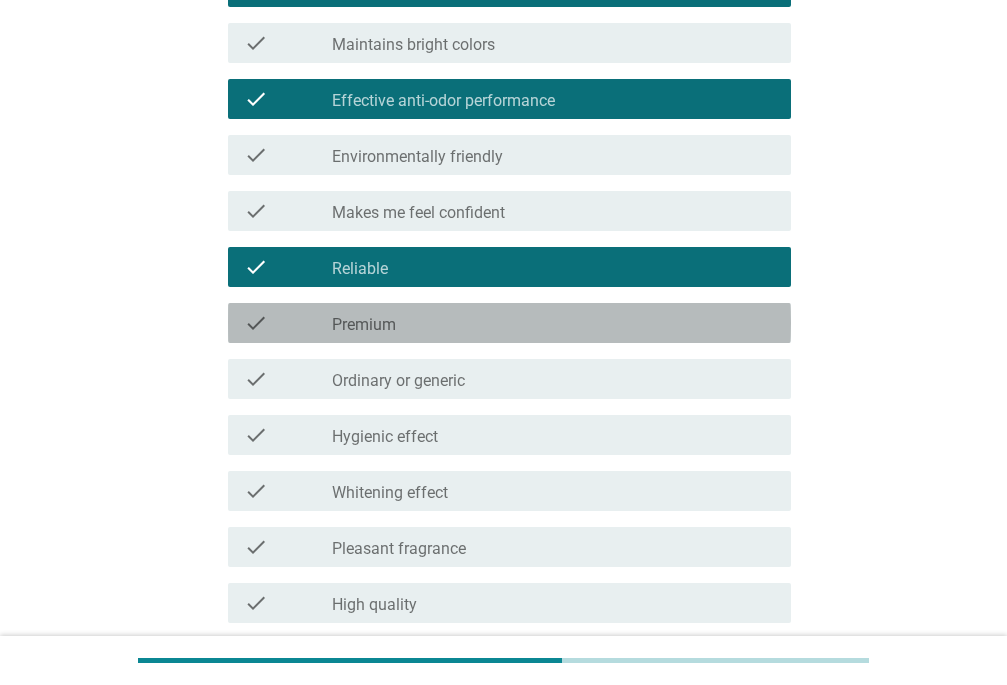 click on "check_box_outline_blank Premium" at bounding box center [553, 323] 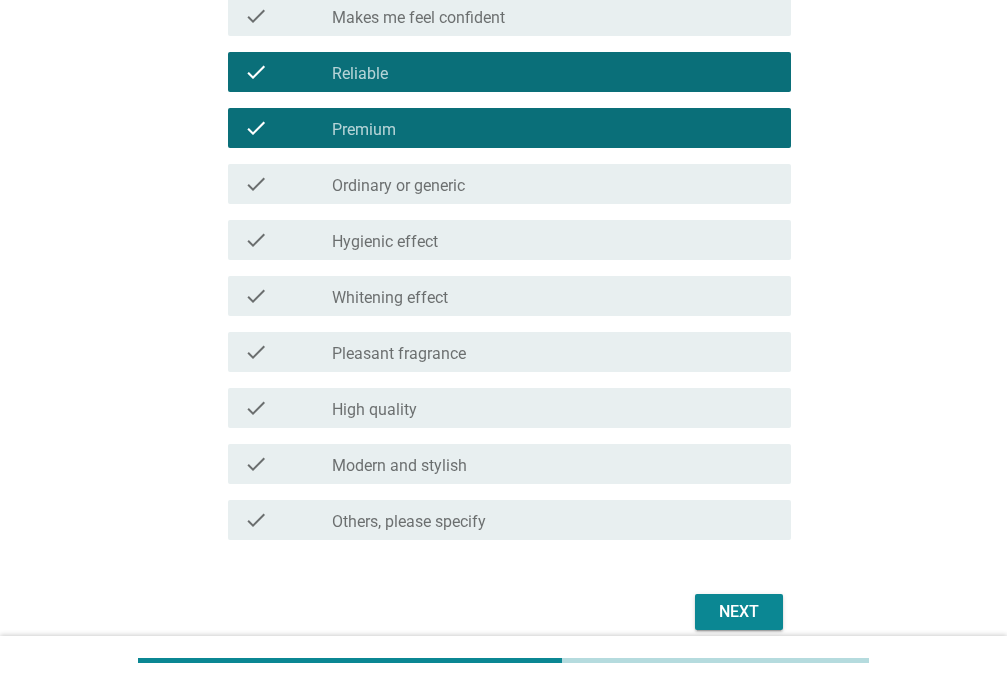 scroll, scrollTop: 1400, scrollLeft: 0, axis: vertical 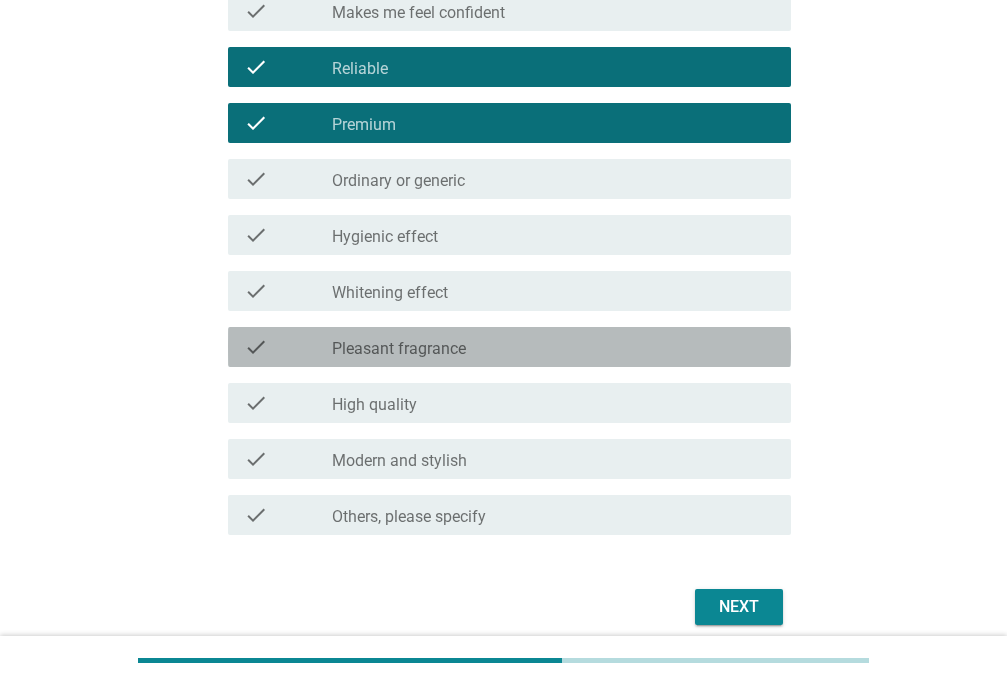 click on "check     check_box_outline_blank Pleasant fragrance" at bounding box center (509, 347) 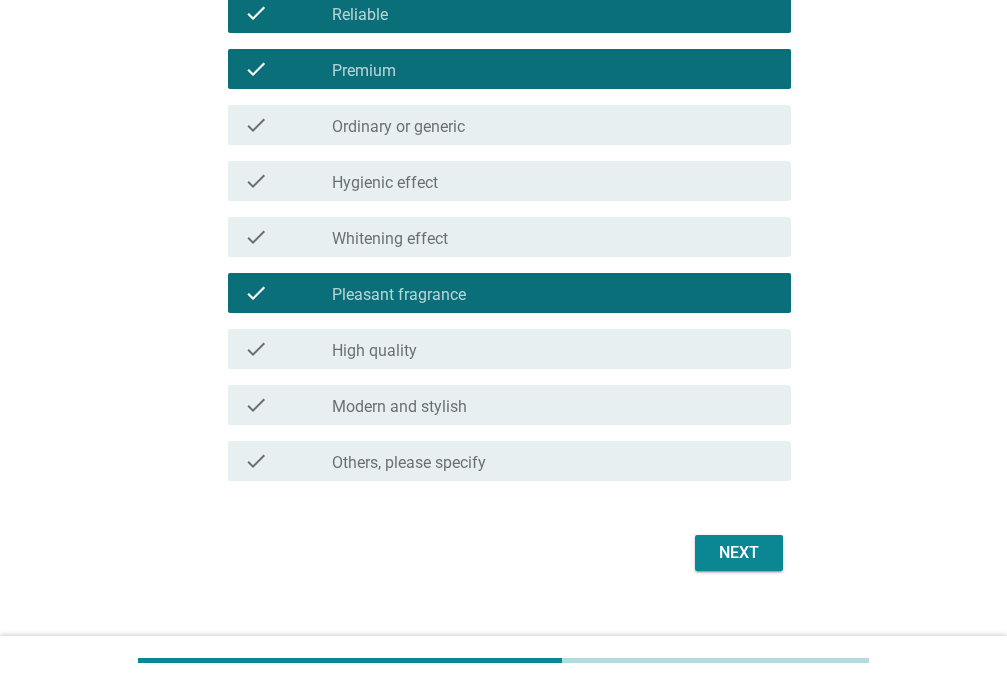 scroll, scrollTop: 1483, scrollLeft: 0, axis: vertical 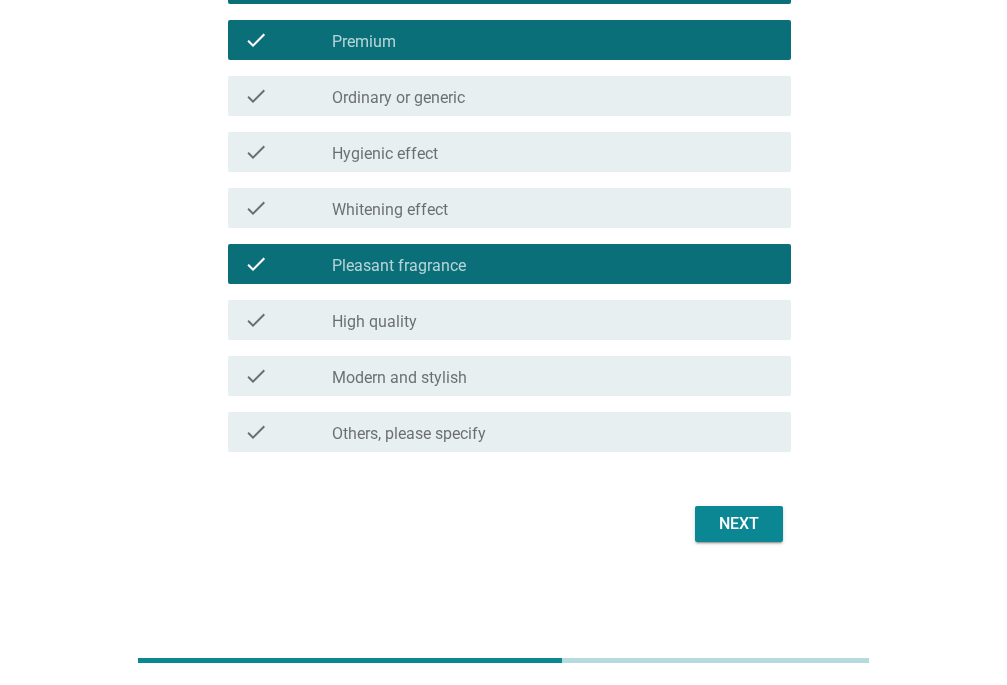 click on "check_box_outline_blank High quality" at bounding box center (553, 320) 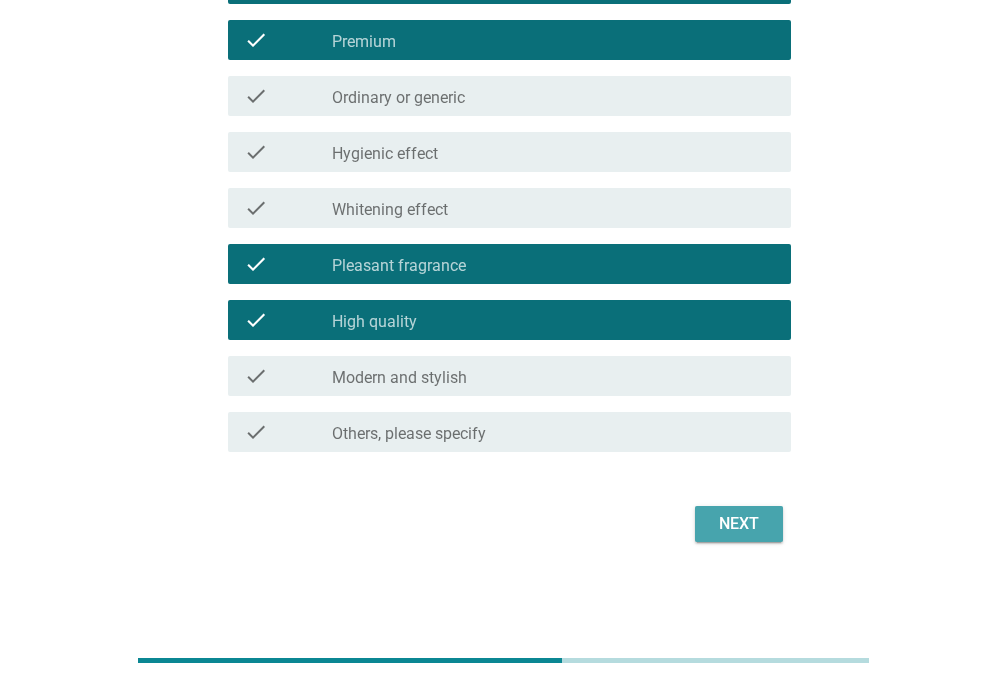 click on "Next" at bounding box center [739, 524] 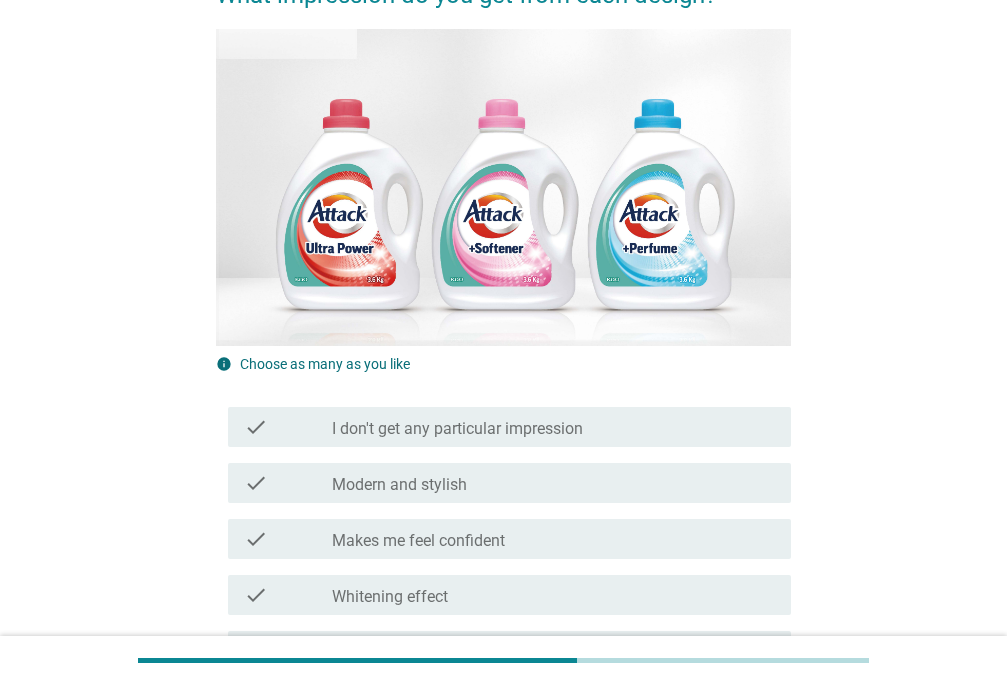scroll, scrollTop: 300, scrollLeft: 0, axis: vertical 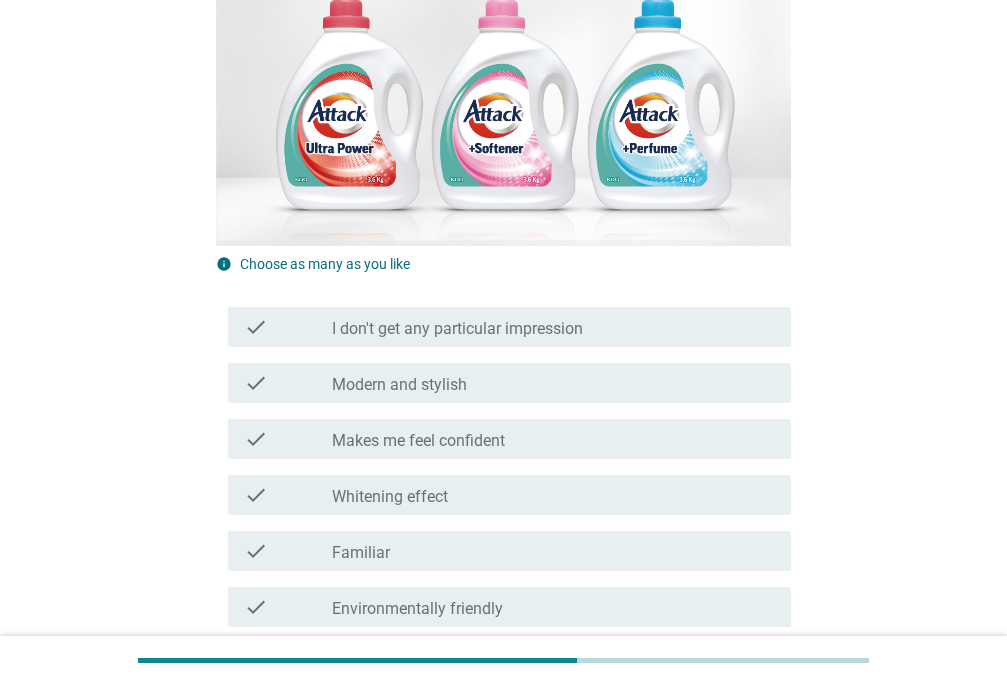 click on "check_box_outline_blank Modern and stylish" at bounding box center [553, 383] 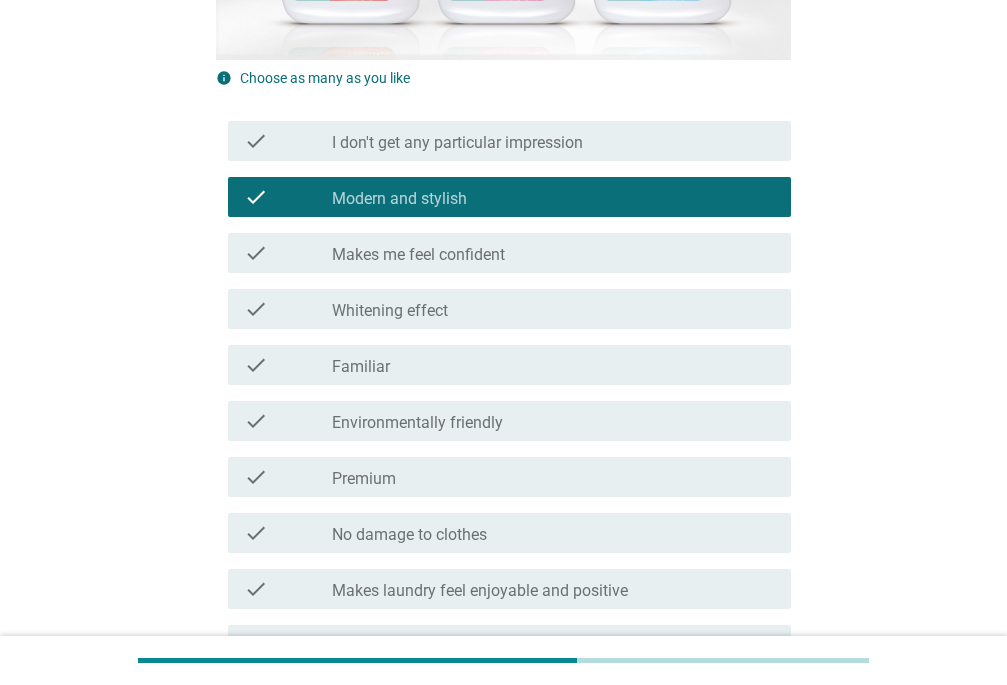 scroll, scrollTop: 500, scrollLeft: 0, axis: vertical 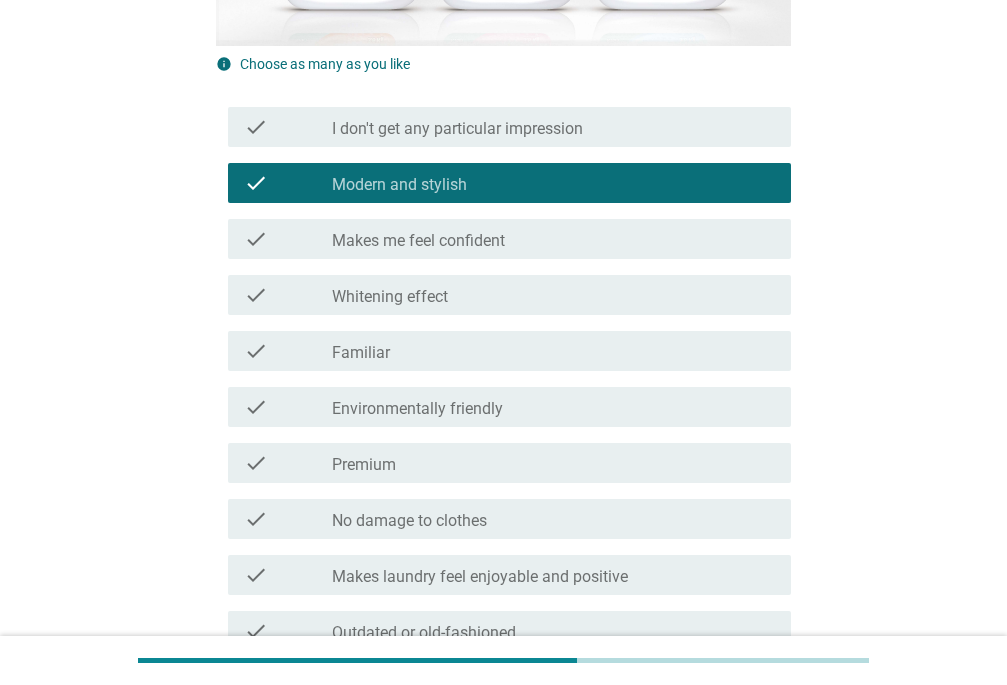 click on "check_box_outline_blank Environmentally friendly" at bounding box center [553, 407] 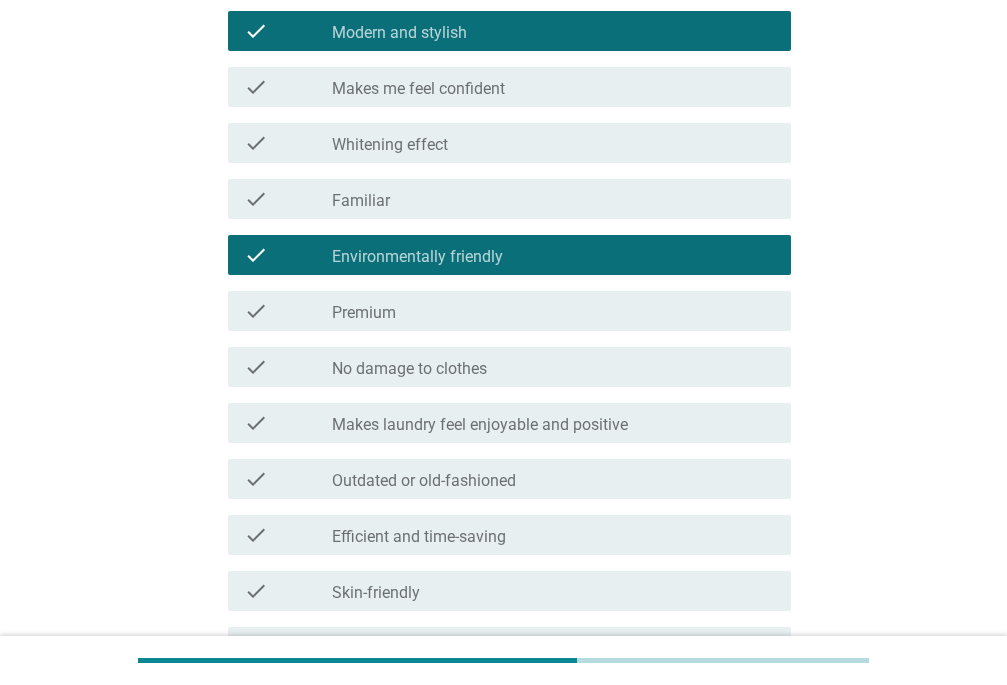scroll, scrollTop: 700, scrollLeft: 0, axis: vertical 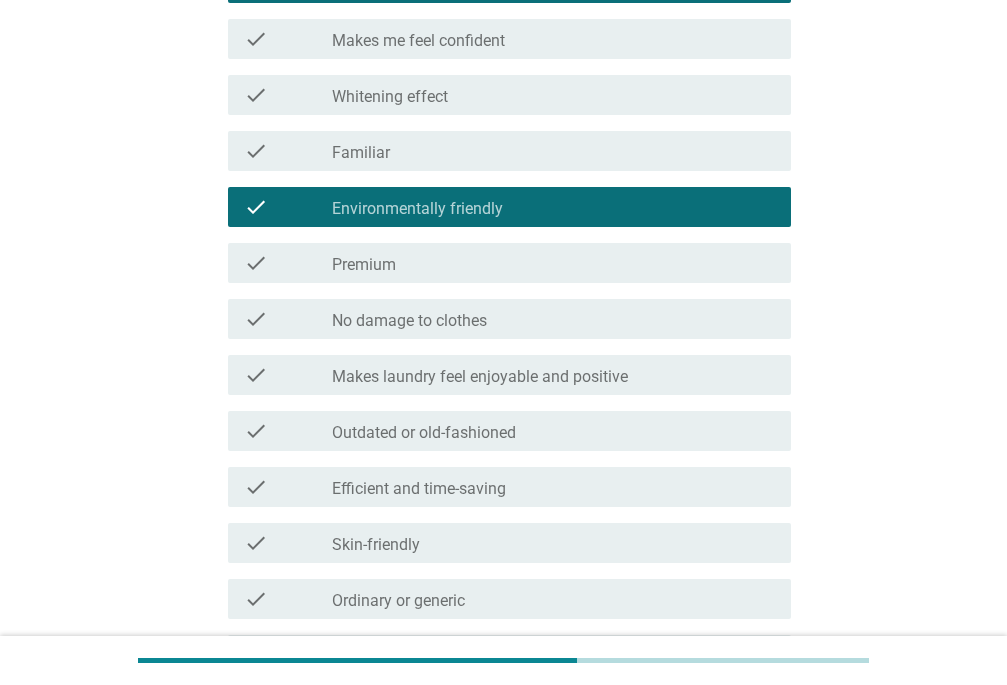 click on "check_box_outline_blank Efficient and time-saving" at bounding box center (553, 487) 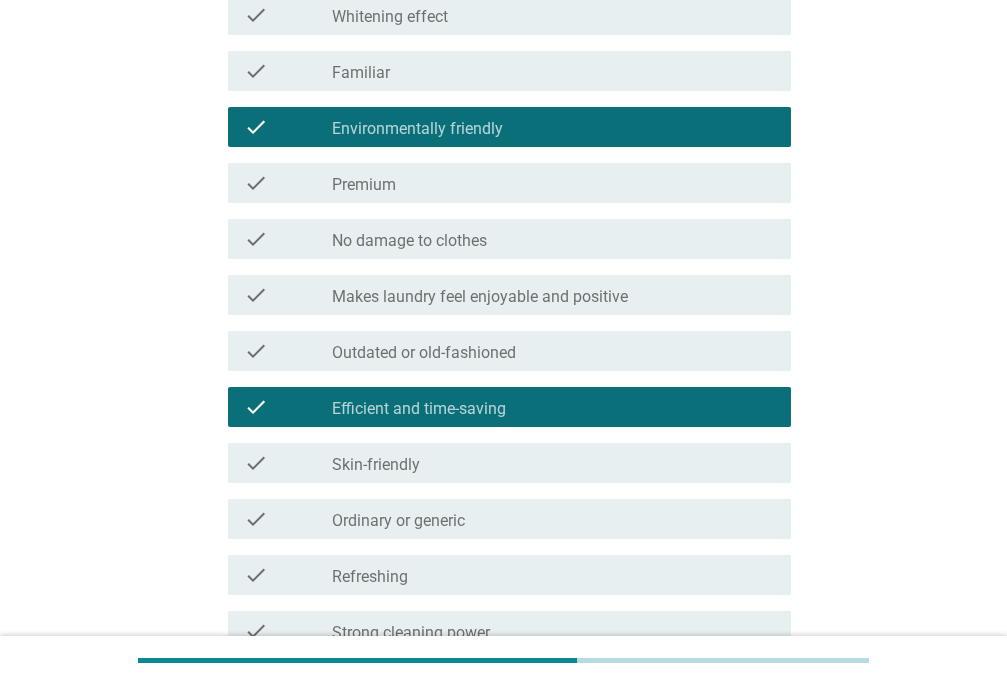 scroll, scrollTop: 900, scrollLeft: 0, axis: vertical 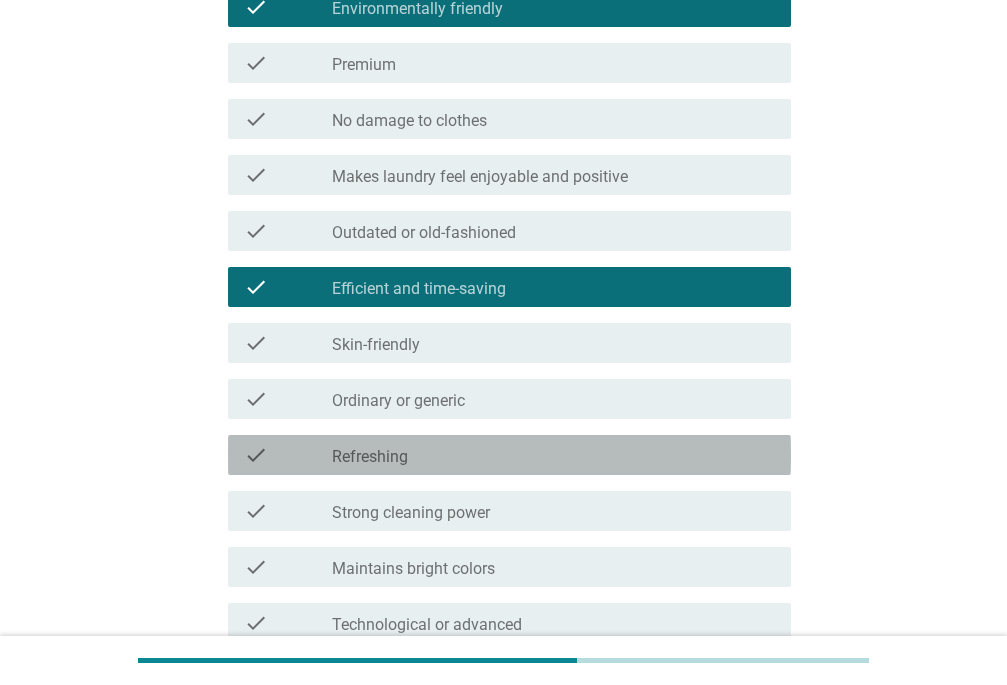 click on "check_box_outline_blank Refreshing" at bounding box center (553, 455) 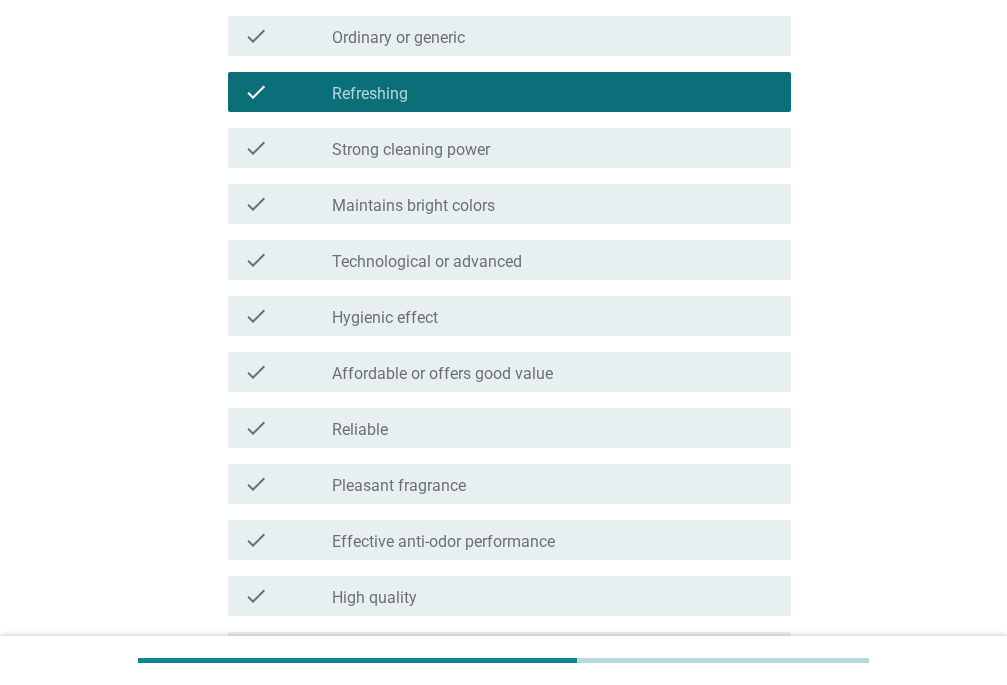 scroll, scrollTop: 1300, scrollLeft: 0, axis: vertical 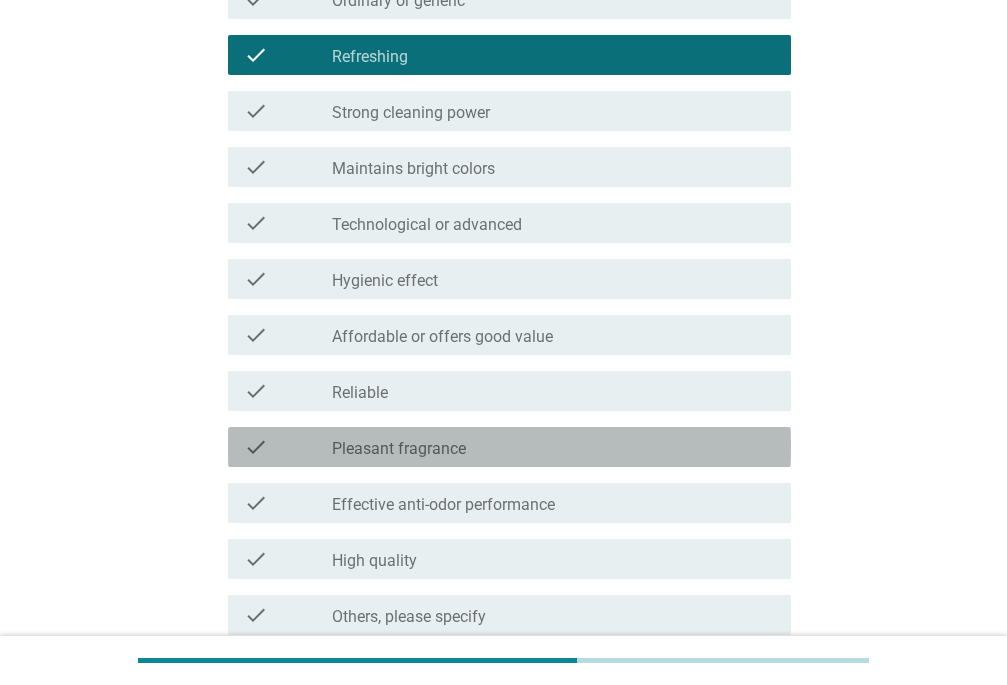 click on "check_box_outline_blank Pleasant fragrance" at bounding box center [553, 447] 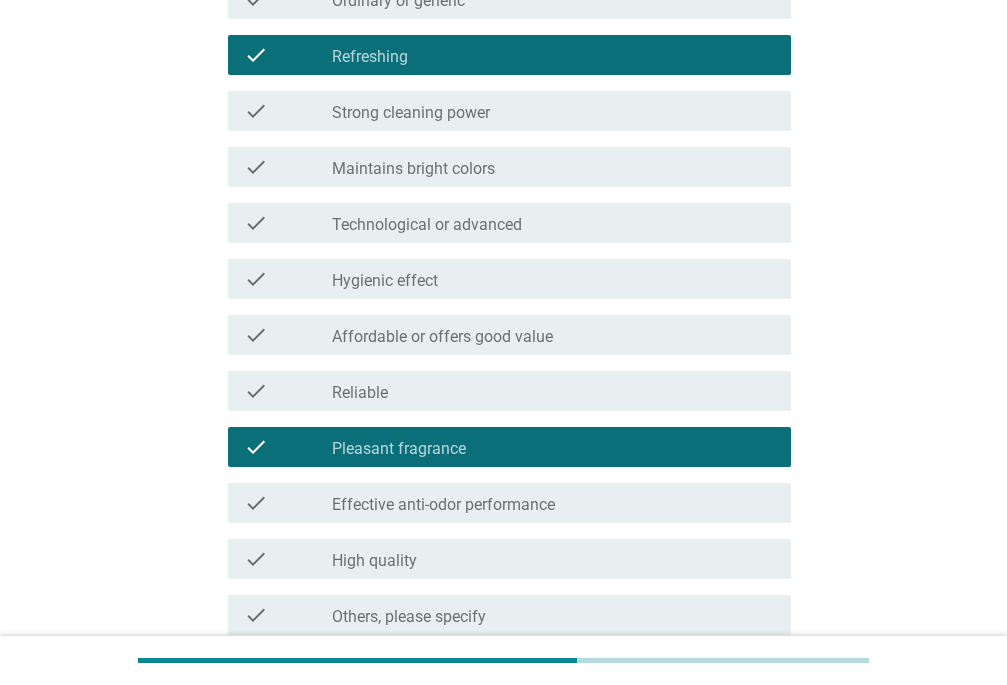 scroll, scrollTop: 1483, scrollLeft: 0, axis: vertical 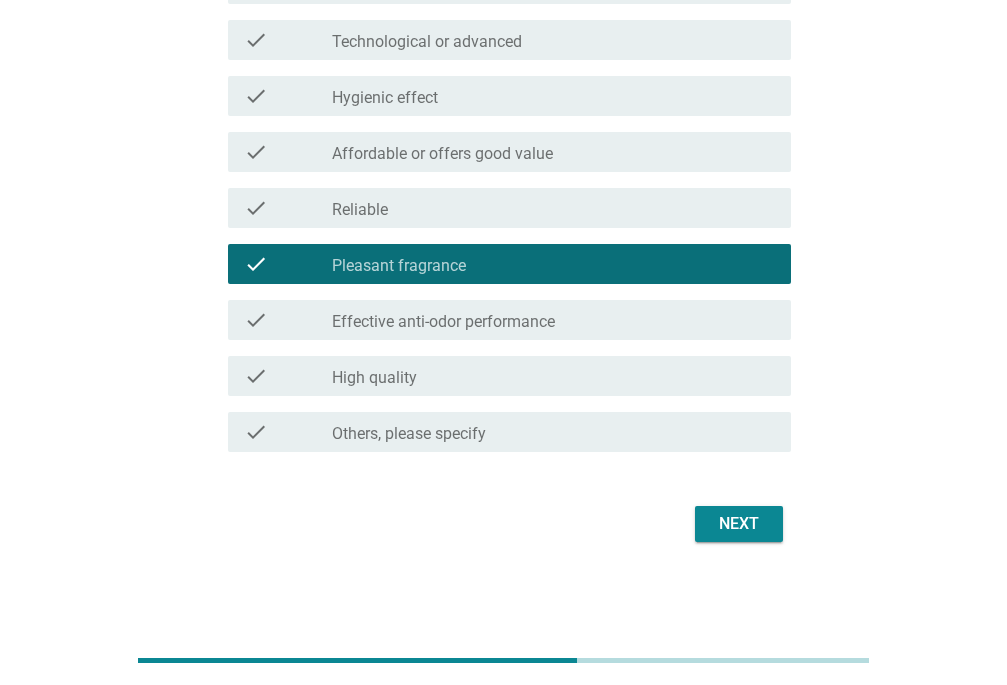 click on "Next" at bounding box center (739, 524) 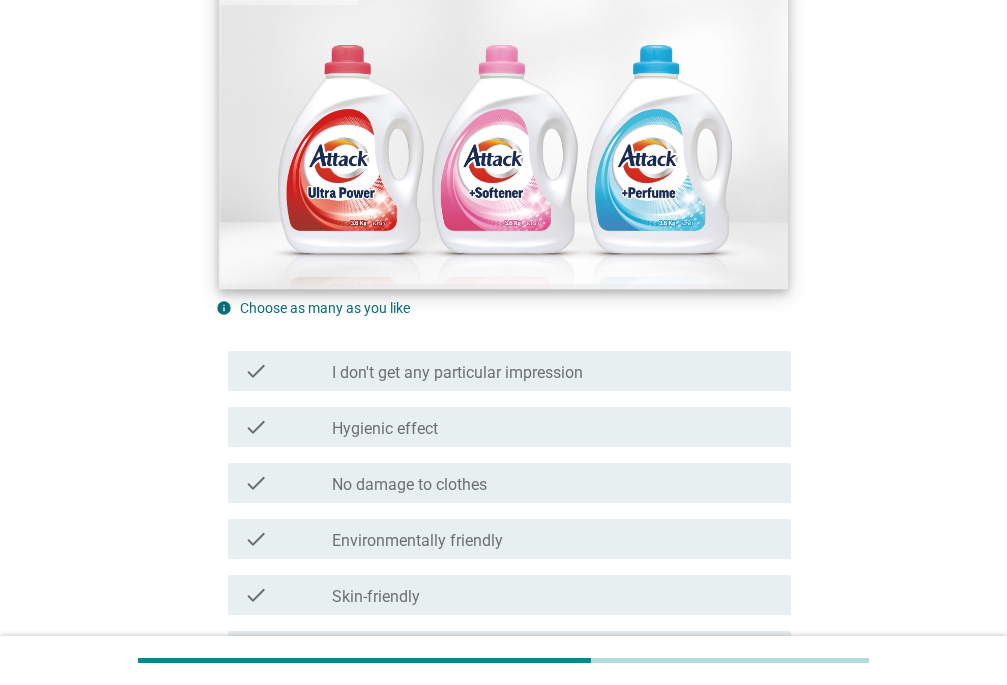 scroll, scrollTop: 300, scrollLeft: 0, axis: vertical 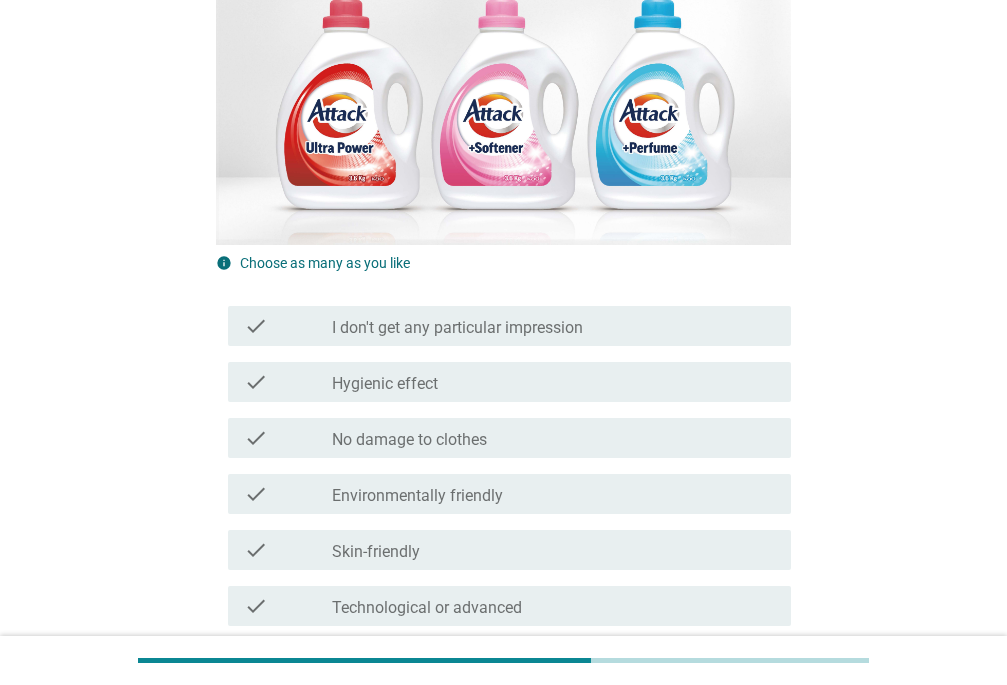 click on "check_box_outline_blank Hygienic effect" at bounding box center [553, 382] 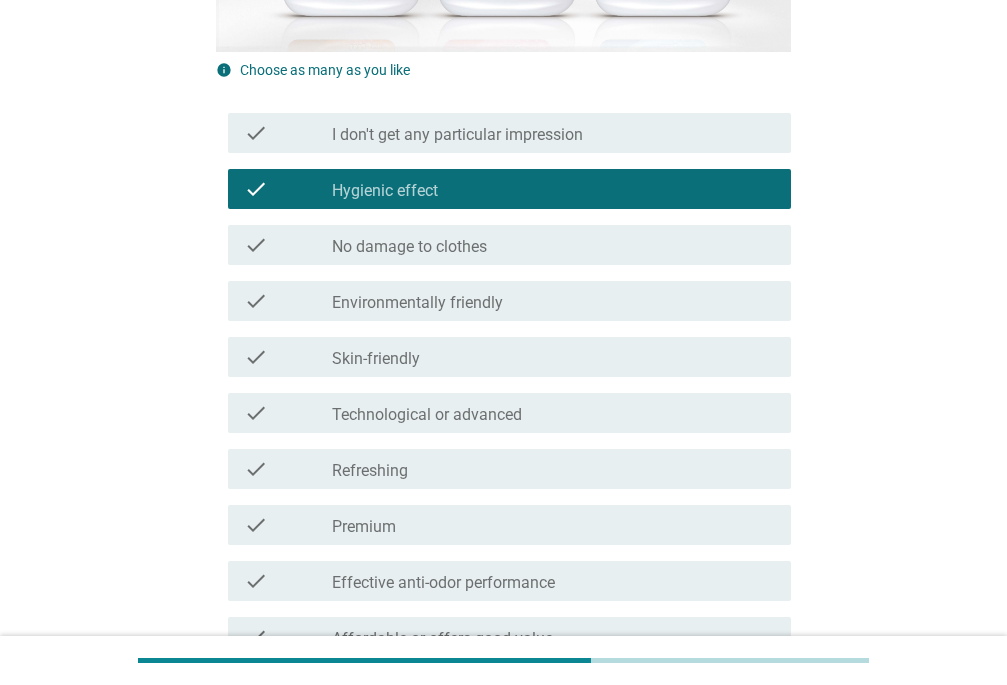 scroll, scrollTop: 500, scrollLeft: 0, axis: vertical 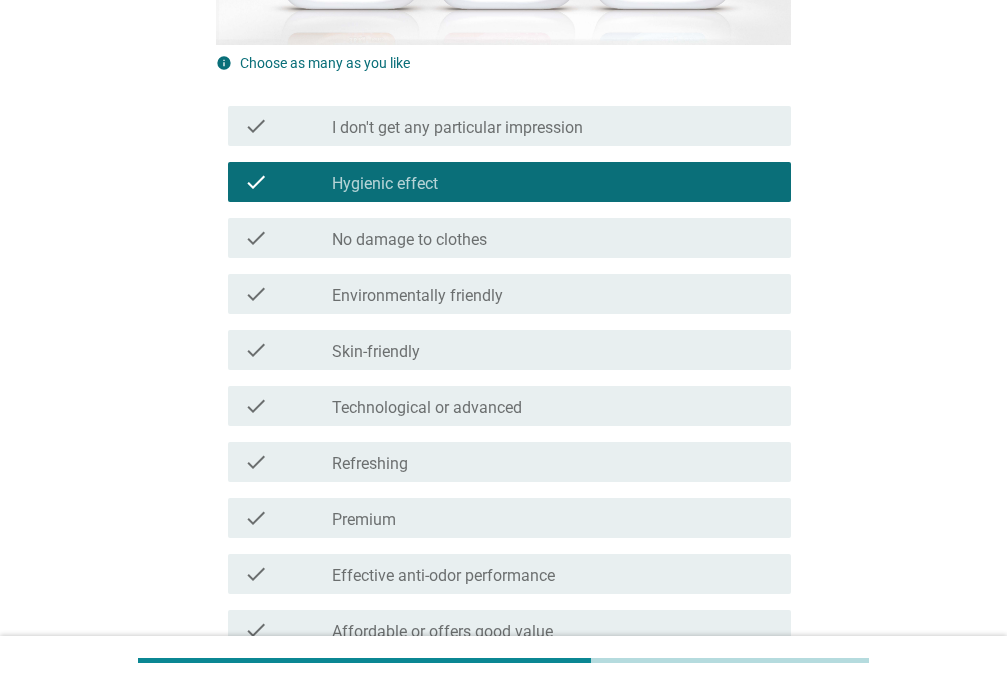 click on "check_box_outline_blank Technological or advanced" at bounding box center (553, 406) 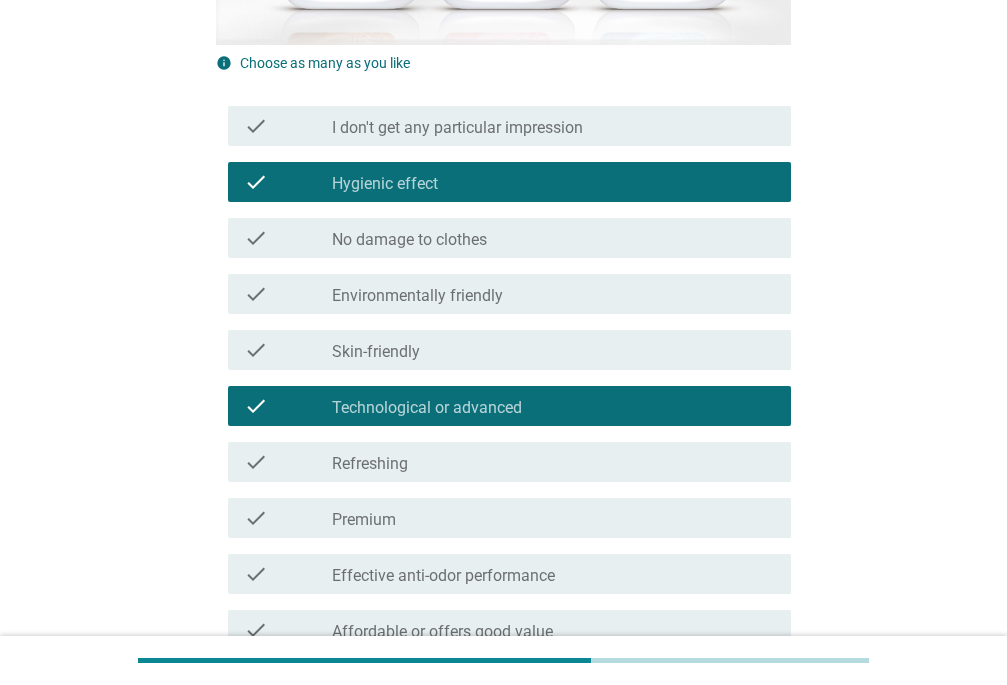 click on "check_box_outline_blank Premium" at bounding box center (553, 518) 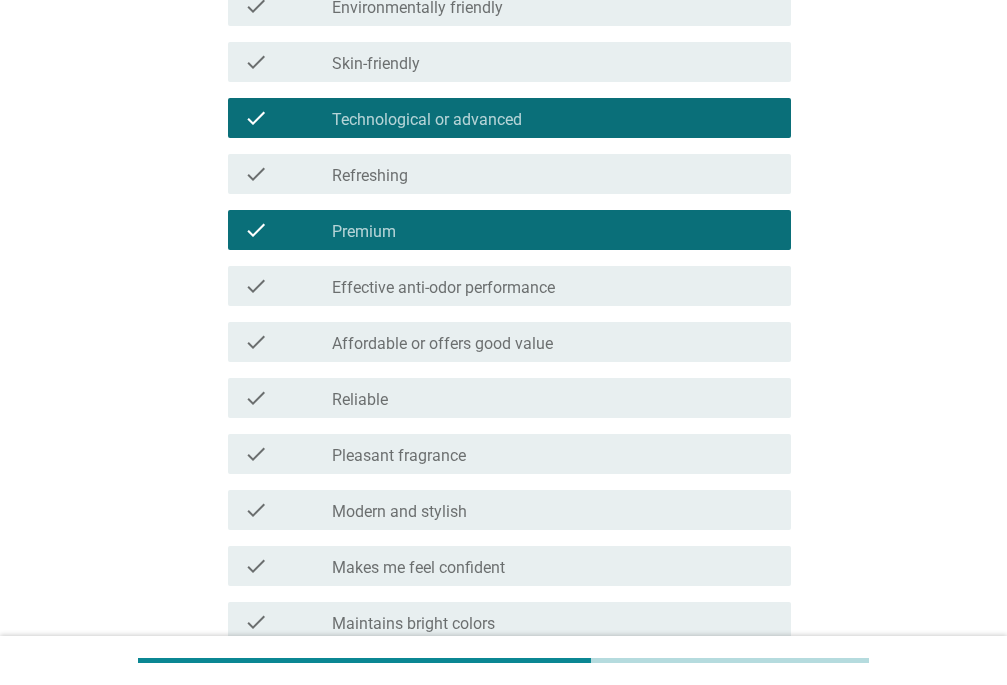 scroll, scrollTop: 800, scrollLeft: 0, axis: vertical 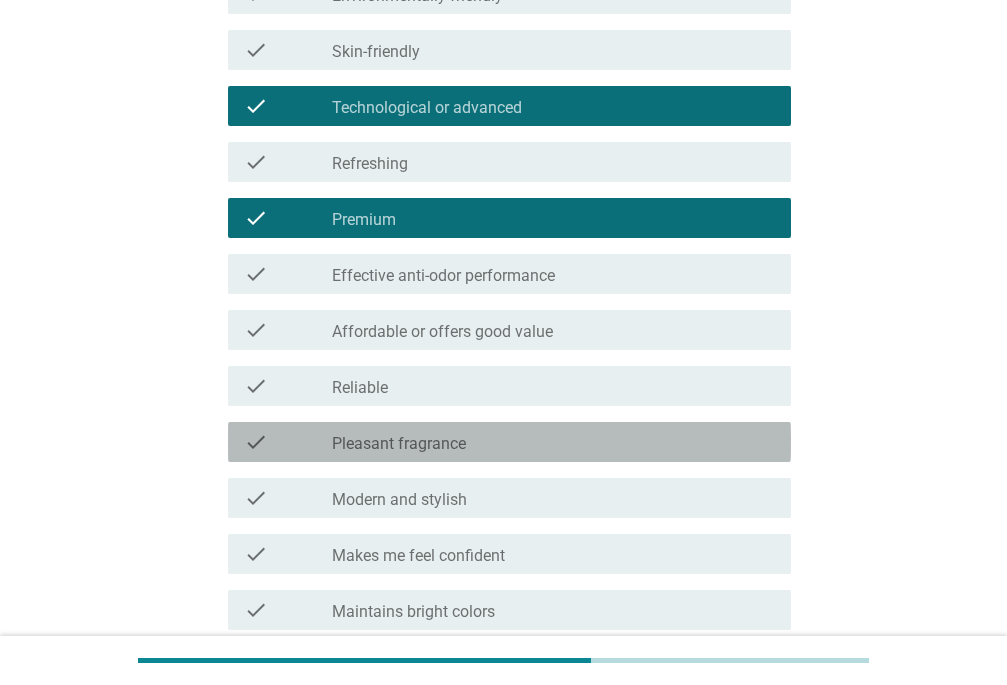 click on "check_box_outline_blank Pleasant fragrance" at bounding box center [553, 442] 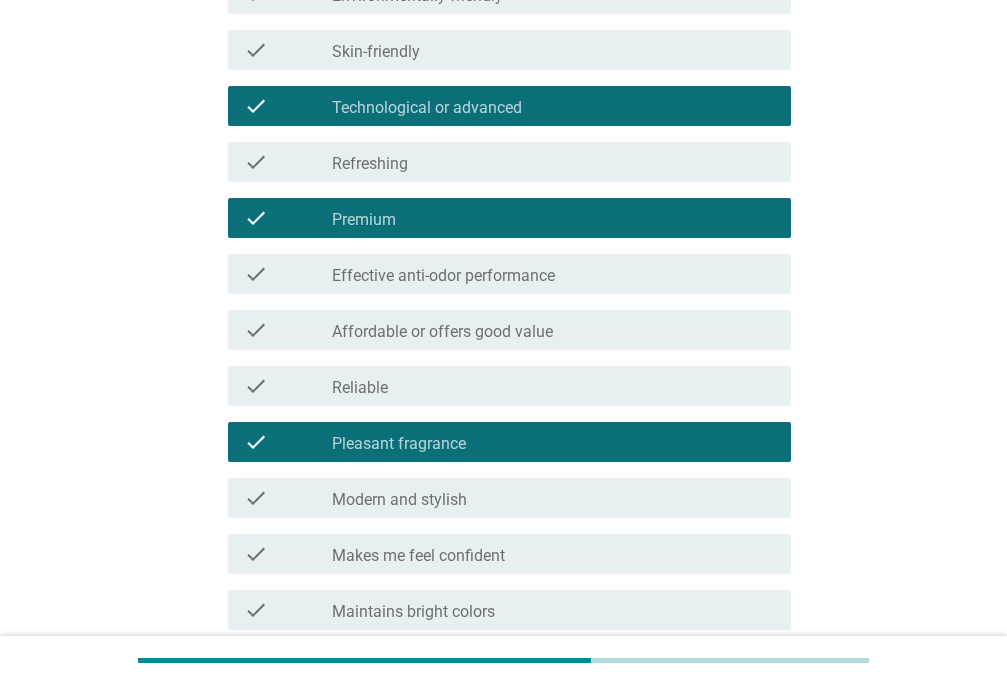 click on "check_box_outline_blank Reliable" at bounding box center (553, 386) 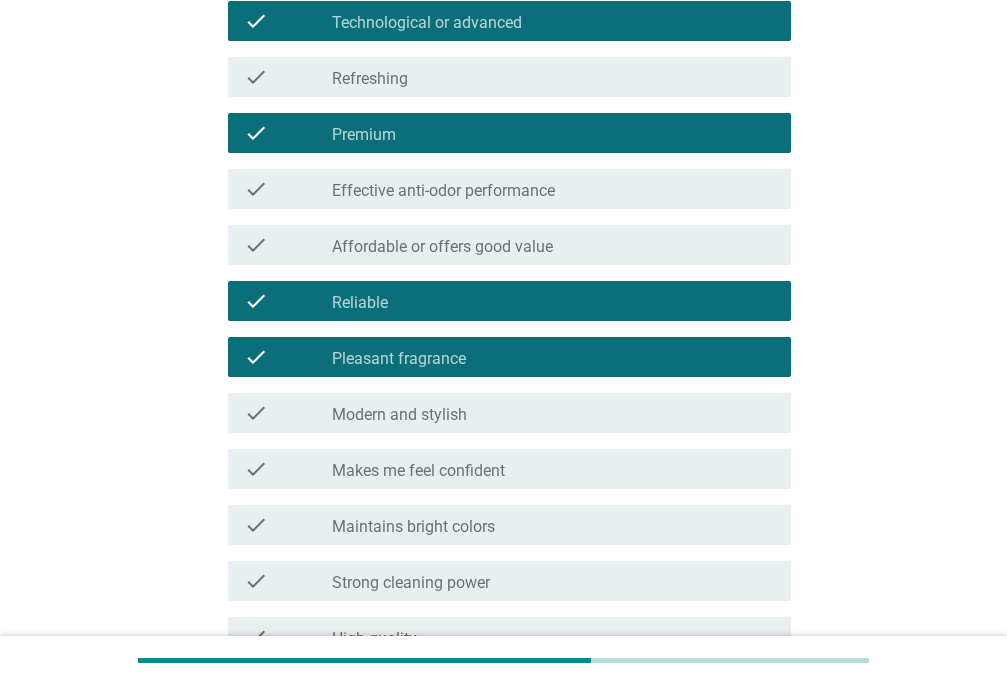 scroll, scrollTop: 1000, scrollLeft: 0, axis: vertical 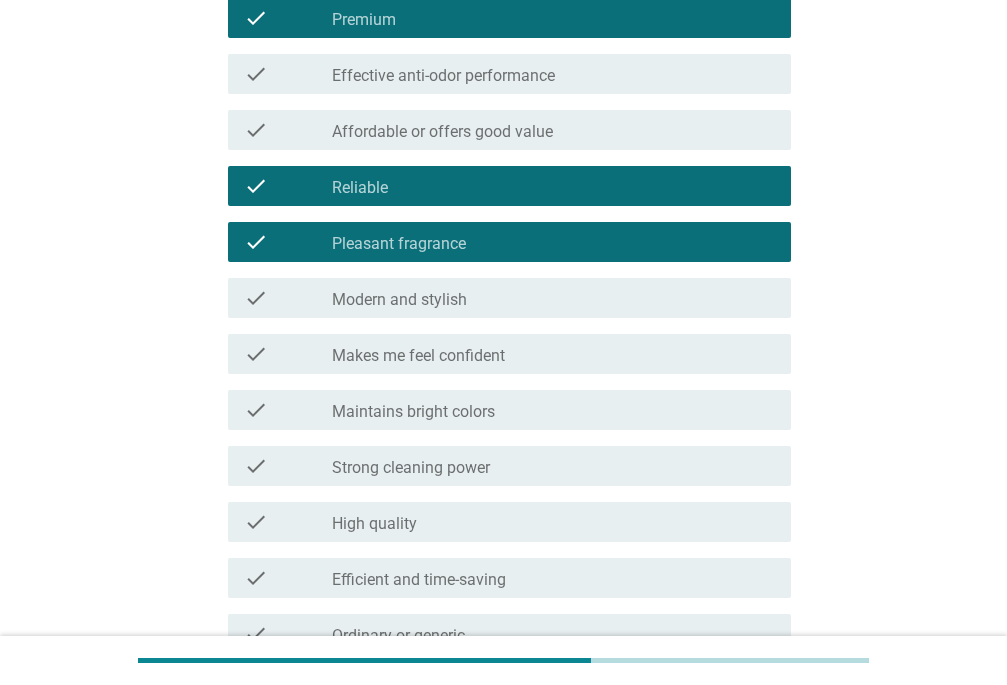 click on "Makes me feel confident" at bounding box center [418, 356] 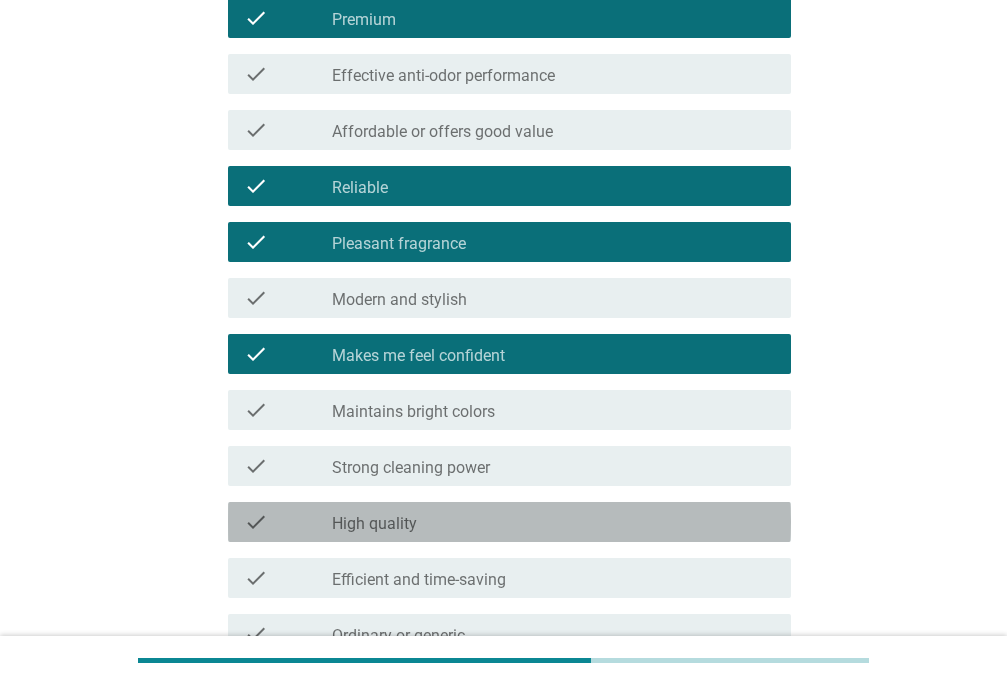 click on "check_box_outline_blank High quality" at bounding box center [553, 522] 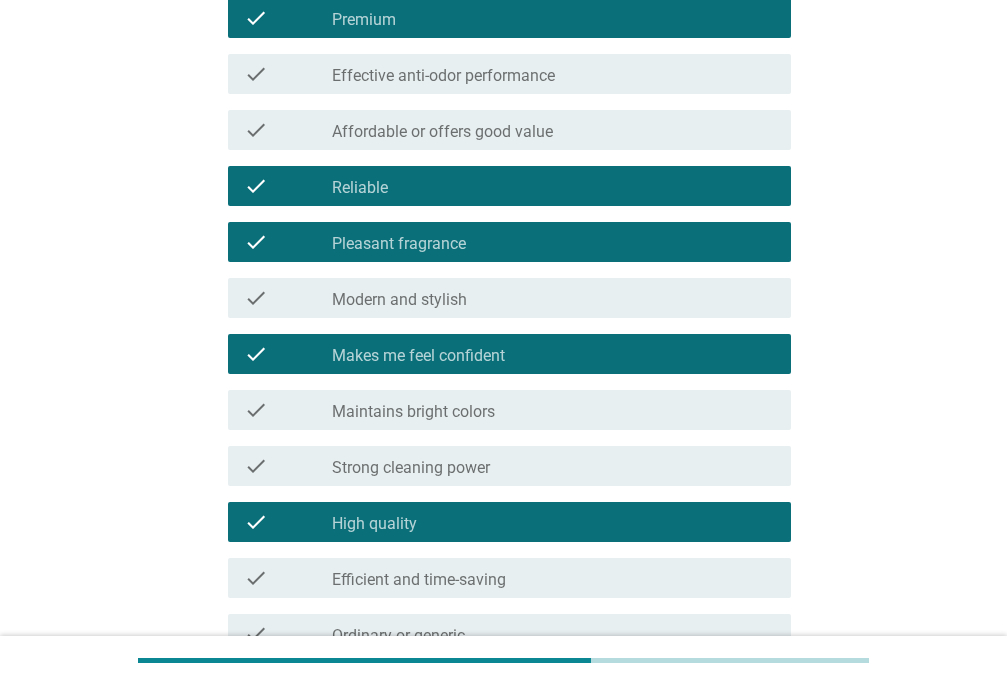 scroll, scrollTop: 1400, scrollLeft: 0, axis: vertical 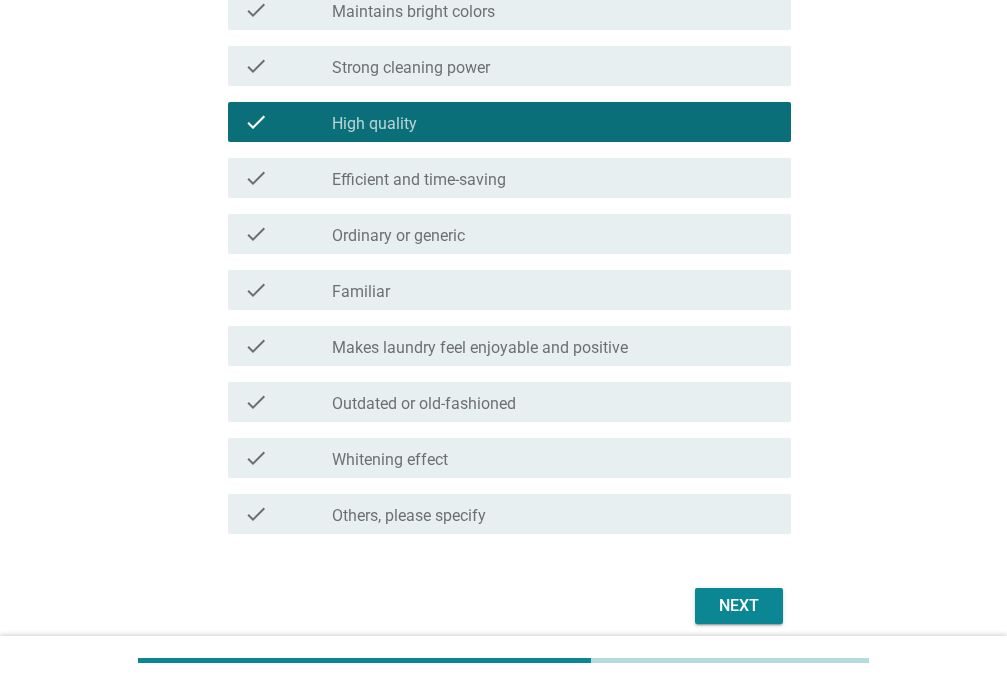 click on "Efficient and time-saving" at bounding box center [419, 180] 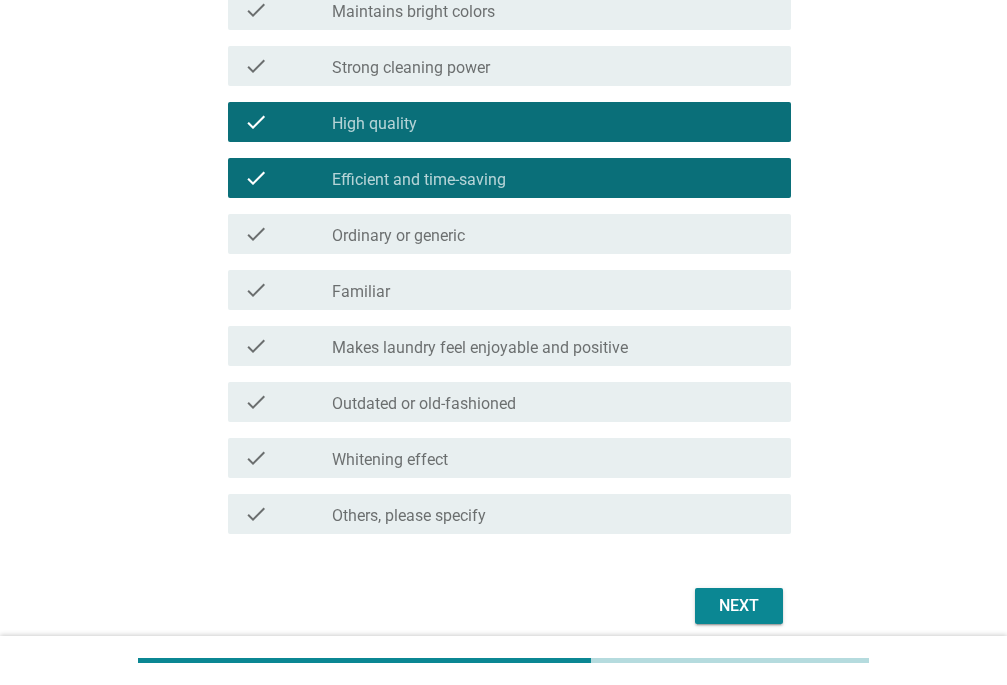 click on "Next" at bounding box center (739, 606) 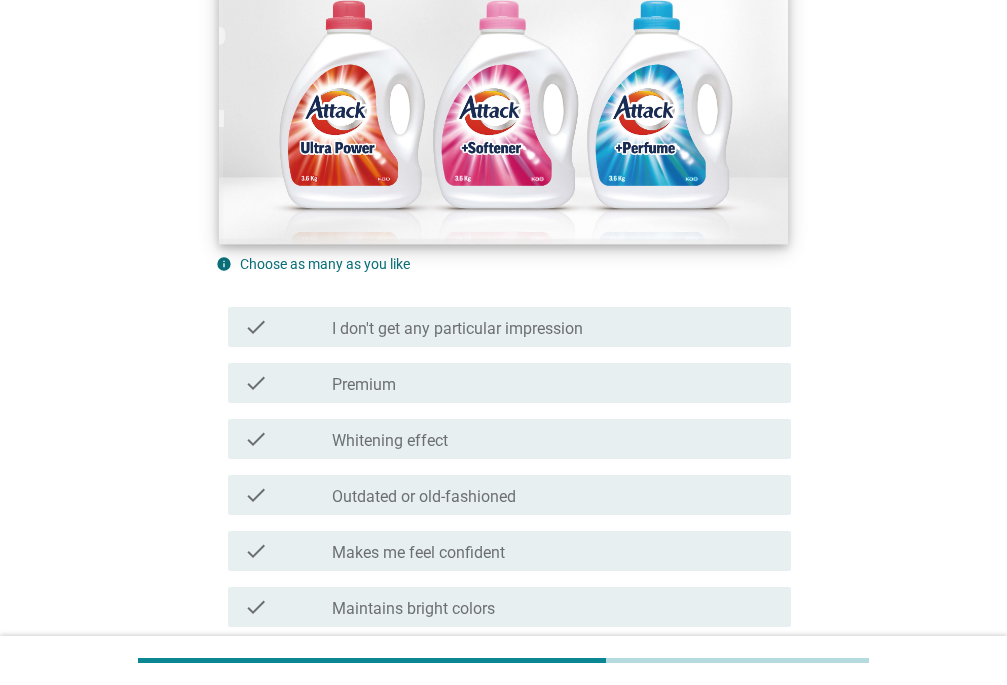 scroll, scrollTop: 300, scrollLeft: 0, axis: vertical 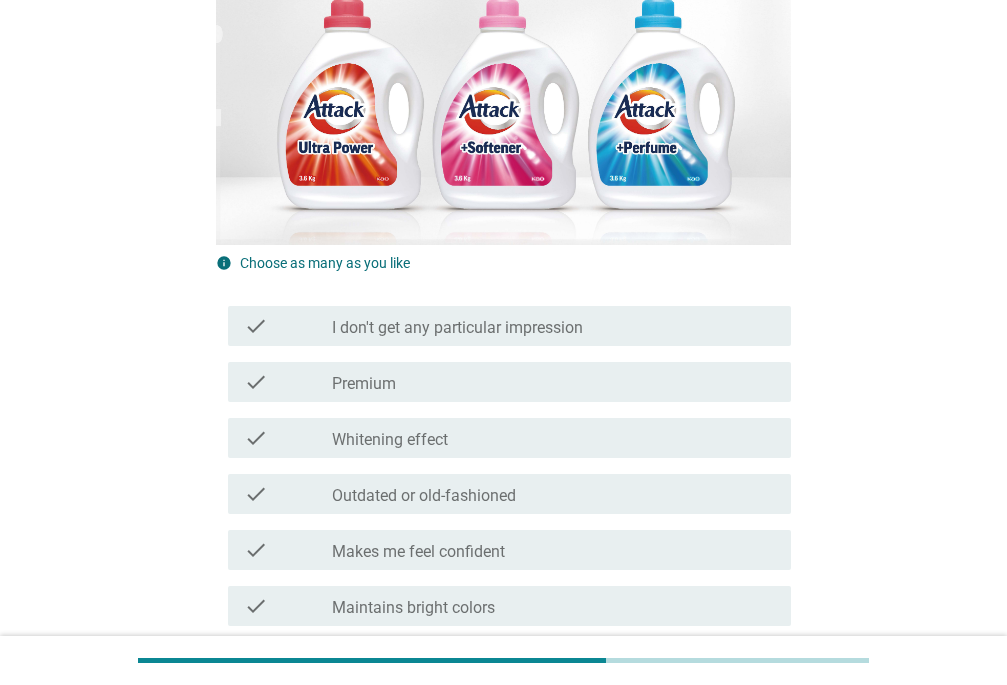 click on "check_box_outline_blank Whitening effect" at bounding box center [553, 438] 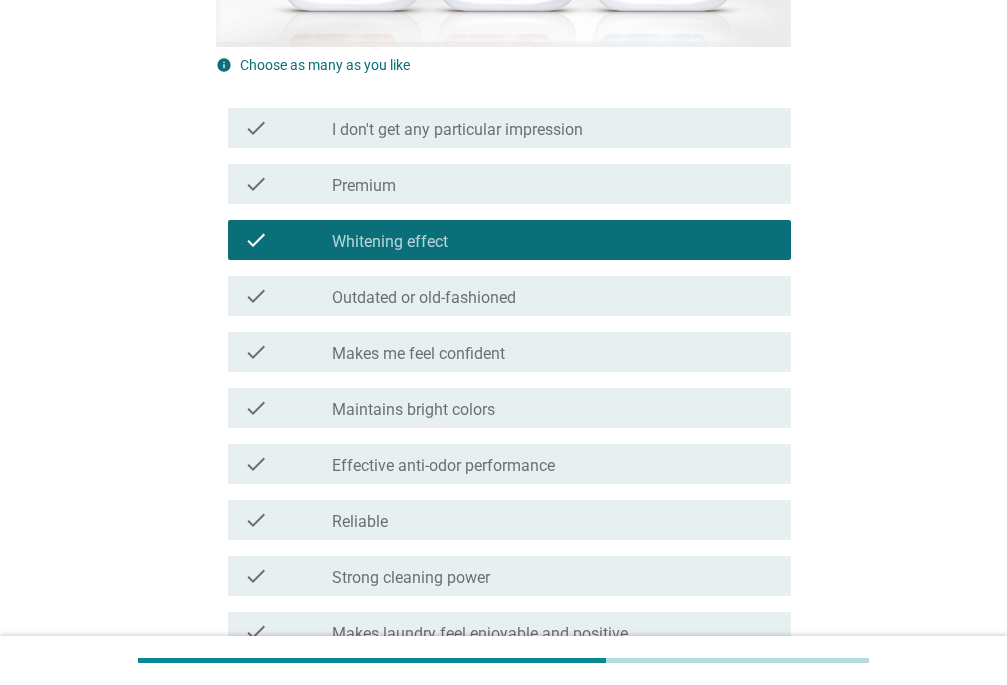 scroll, scrollTop: 500, scrollLeft: 0, axis: vertical 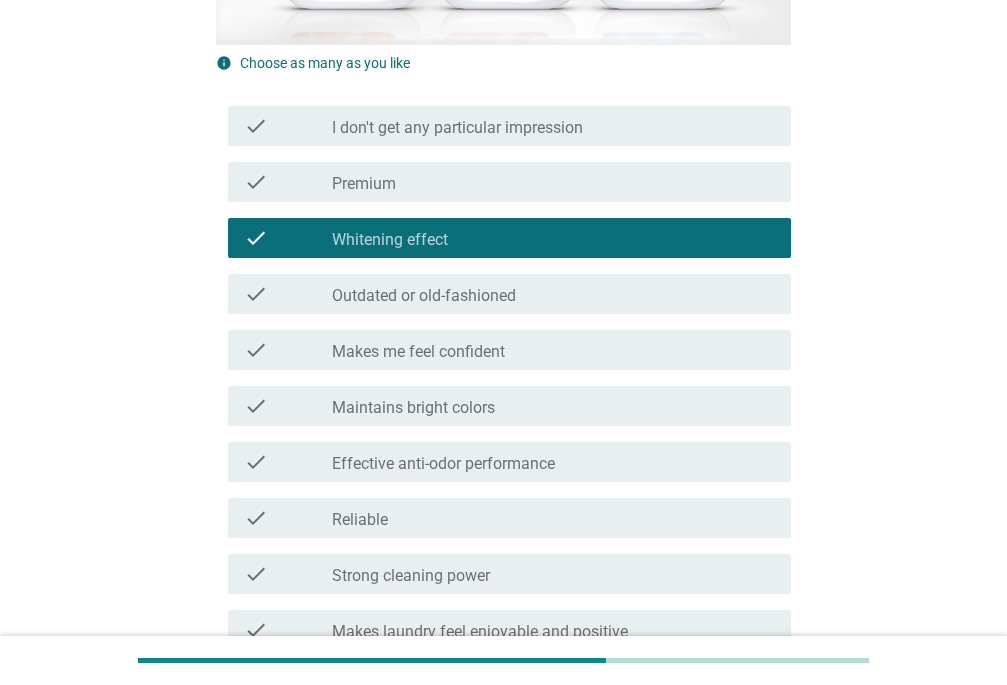 click on "check_box_outline_blank Maintains bright colors" at bounding box center [553, 406] 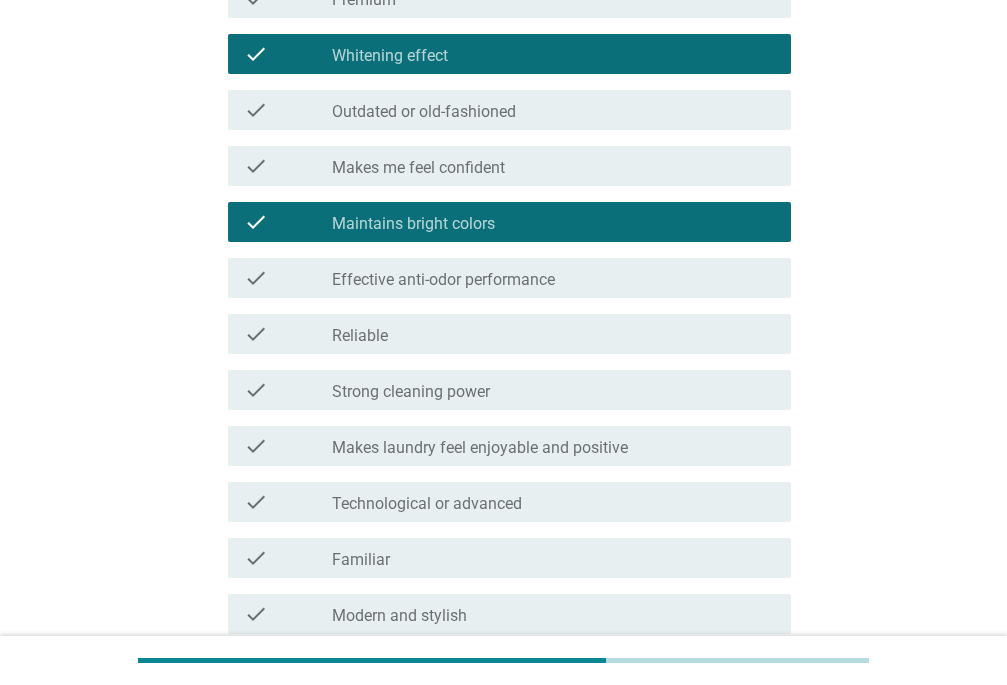 scroll, scrollTop: 700, scrollLeft: 0, axis: vertical 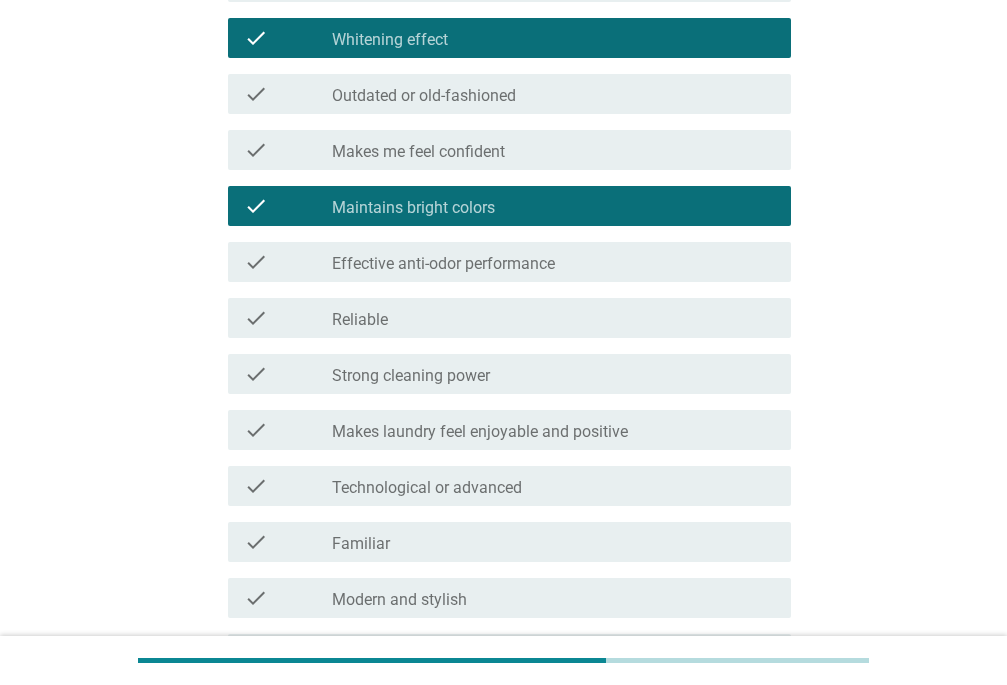 click on "check     check_box_outline_blank Strong cleaning power" at bounding box center (509, 374) 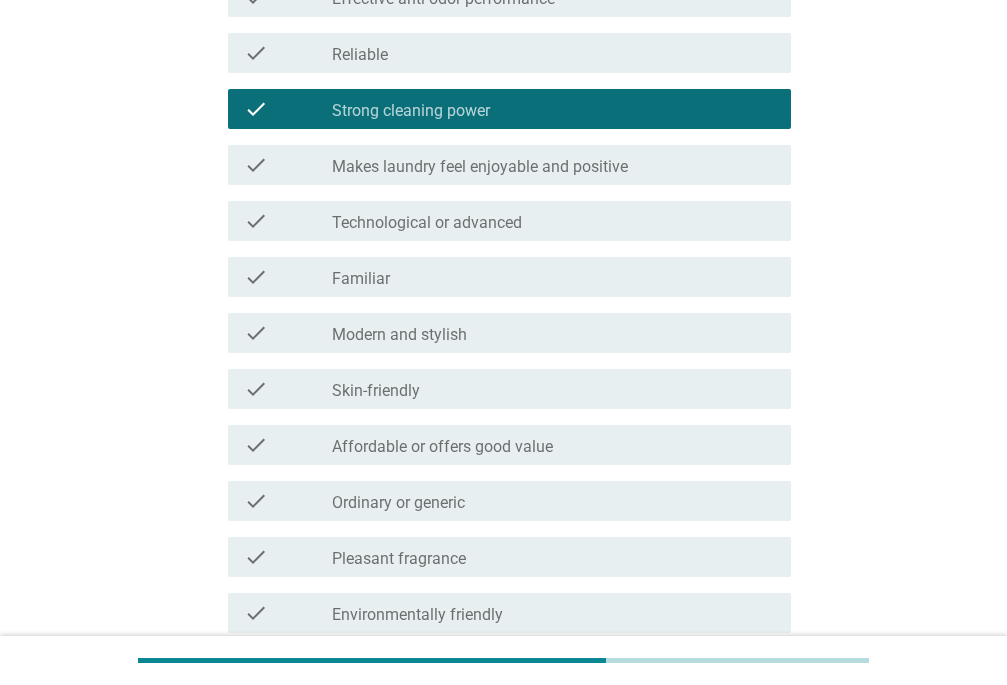 scroll, scrollTop: 1000, scrollLeft: 0, axis: vertical 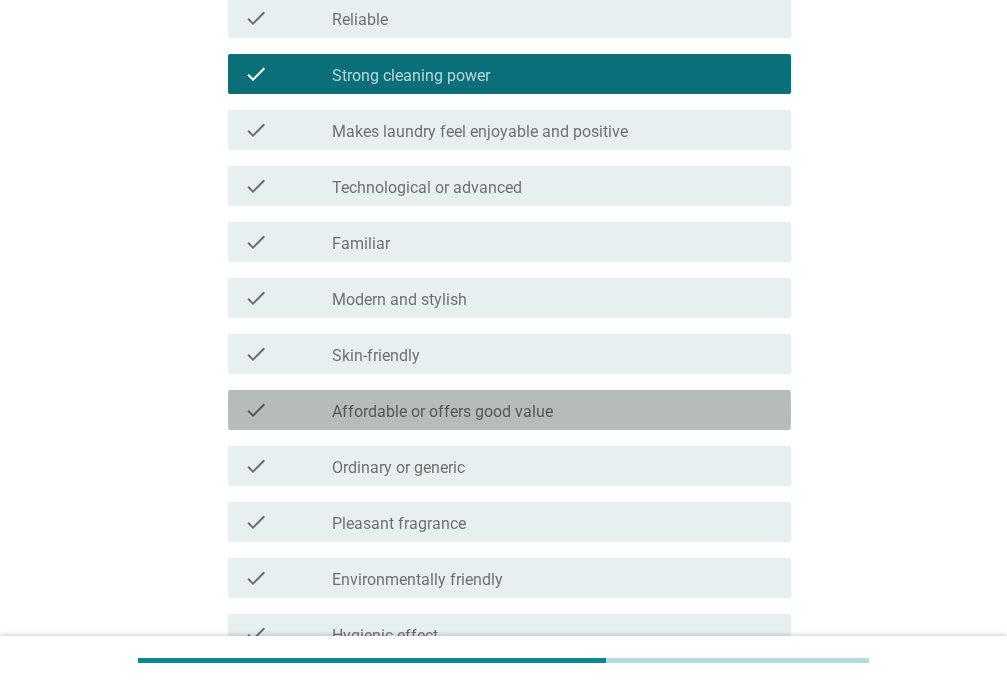 click on "check     check_box_outline_blank Affordable or offers good value" at bounding box center (509, 410) 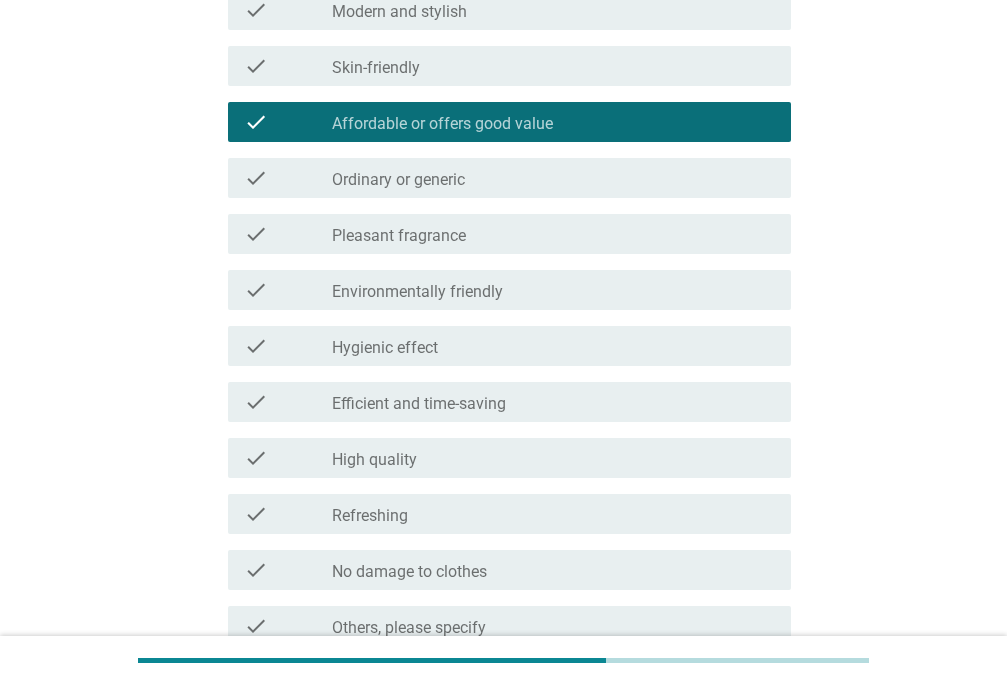 scroll, scrollTop: 1300, scrollLeft: 0, axis: vertical 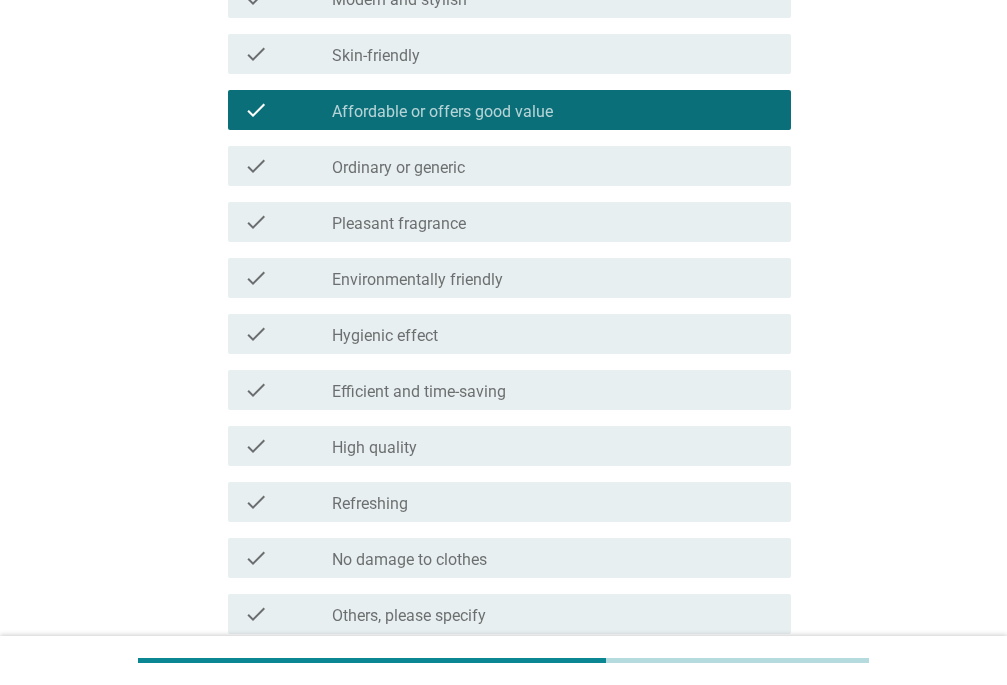 click on "check_box_outline_blank High quality" at bounding box center (553, 446) 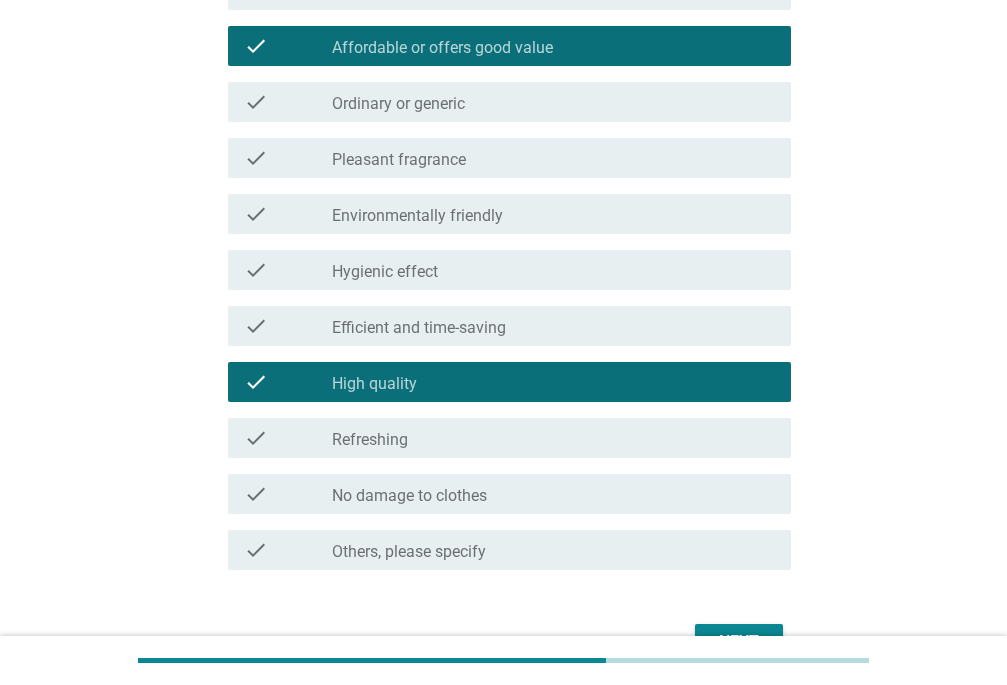 scroll, scrollTop: 1400, scrollLeft: 0, axis: vertical 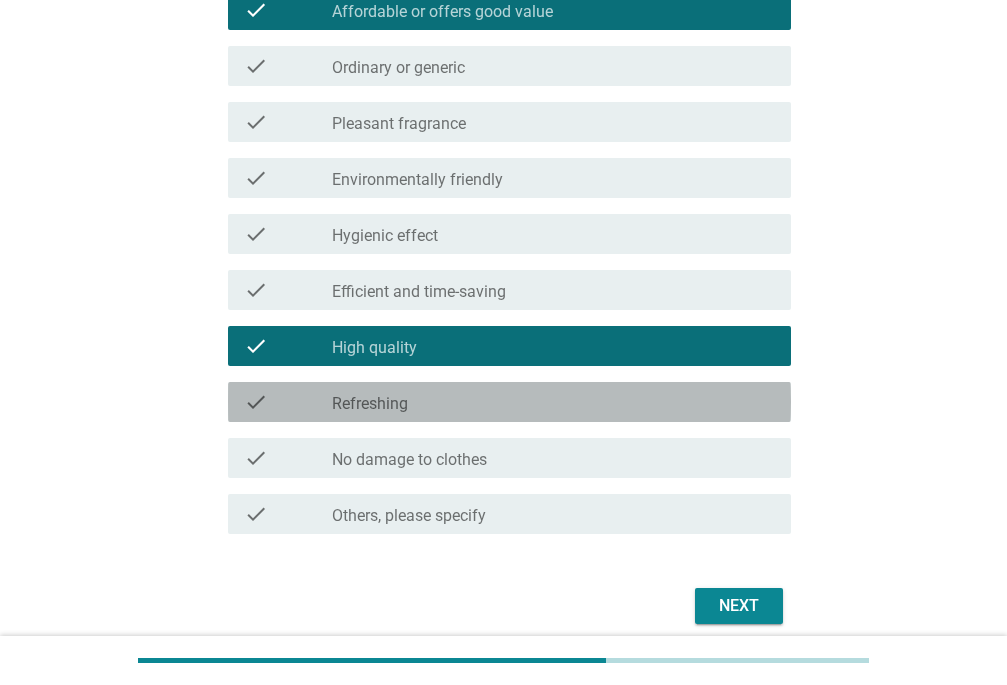 click on "check_box_outline_blank Refreshing" at bounding box center [553, 402] 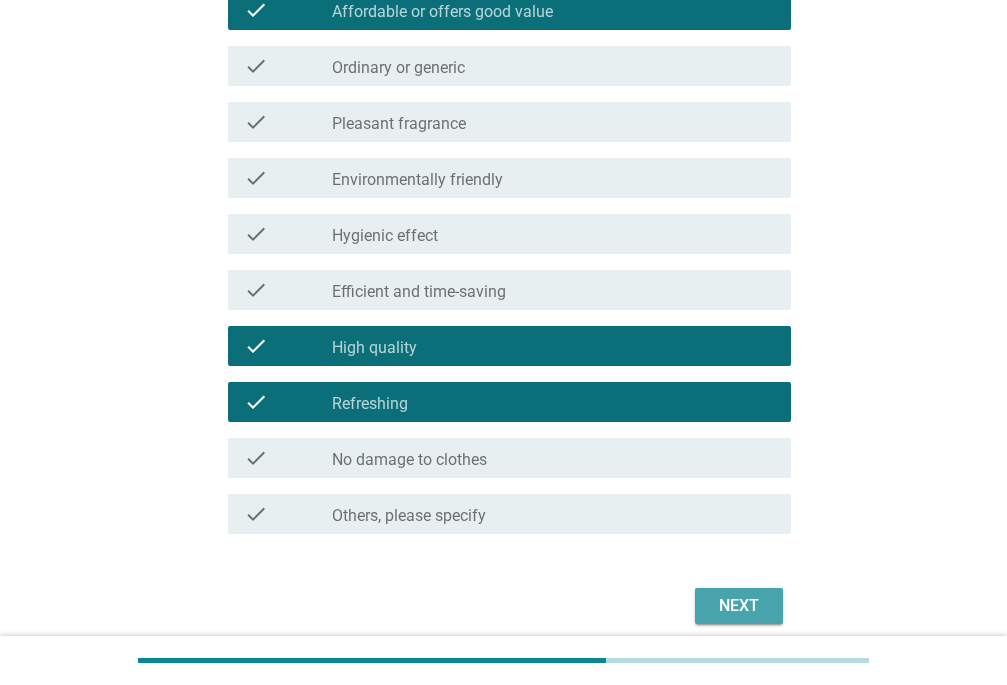 click on "Next" at bounding box center [739, 606] 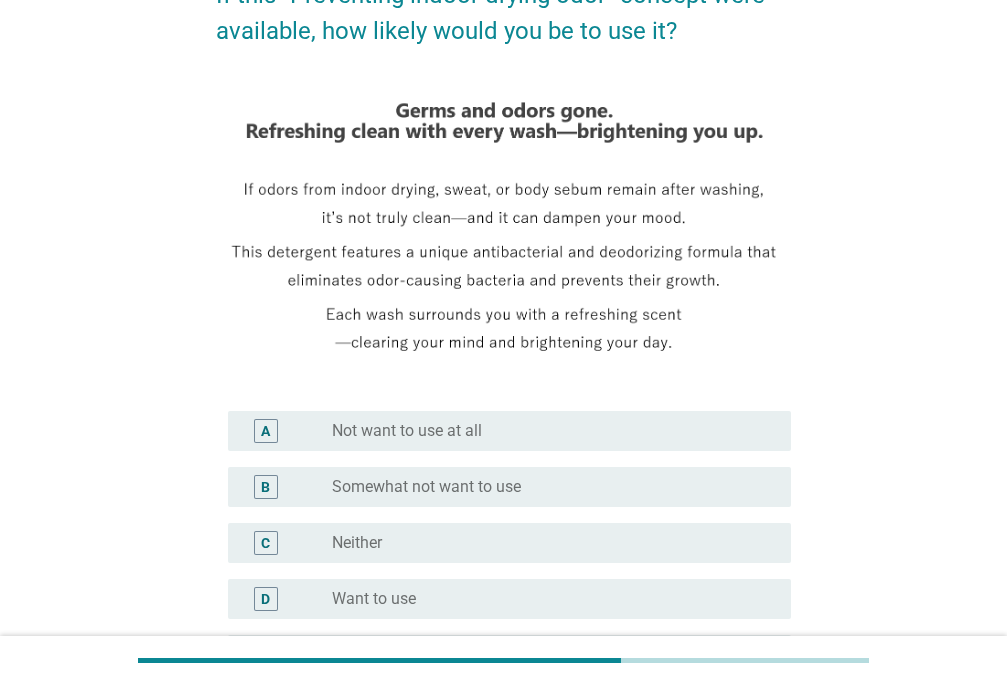 scroll, scrollTop: 300, scrollLeft: 0, axis: vertical 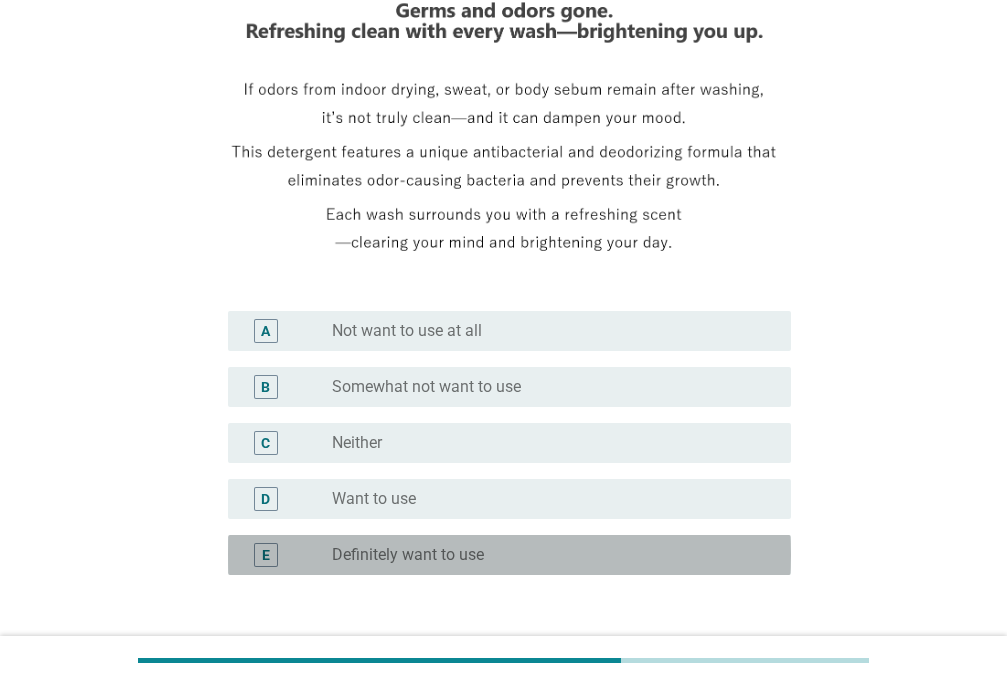 click on "E     radio_button_unchecked Definitely want to use" at bounding box center [509, 555] 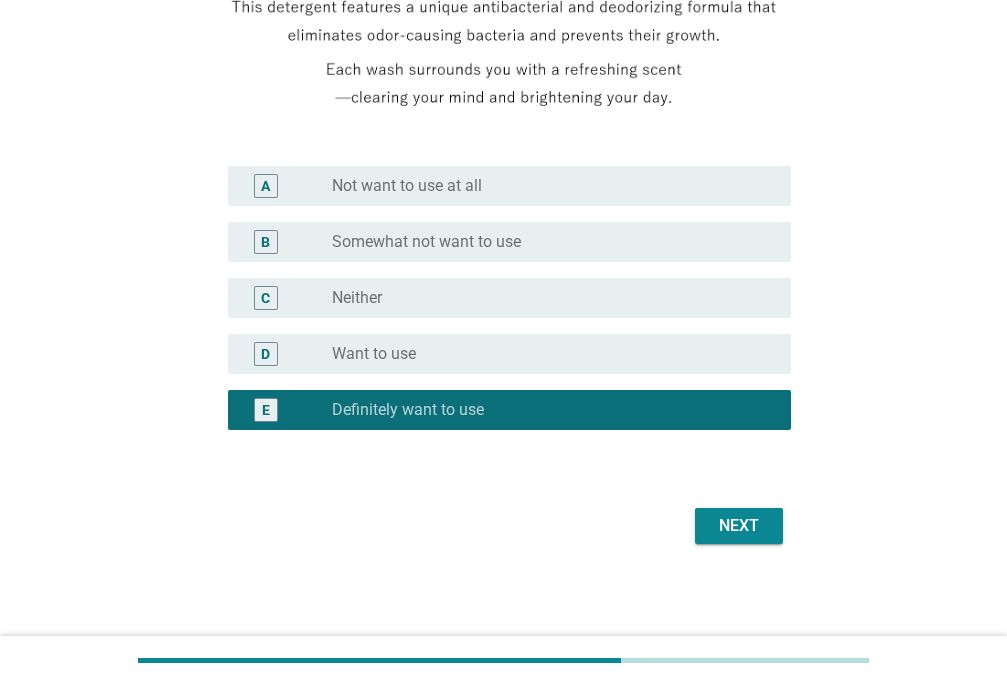 scroll, scrollTop: 448, scrollLeft: 0, axis: vertical 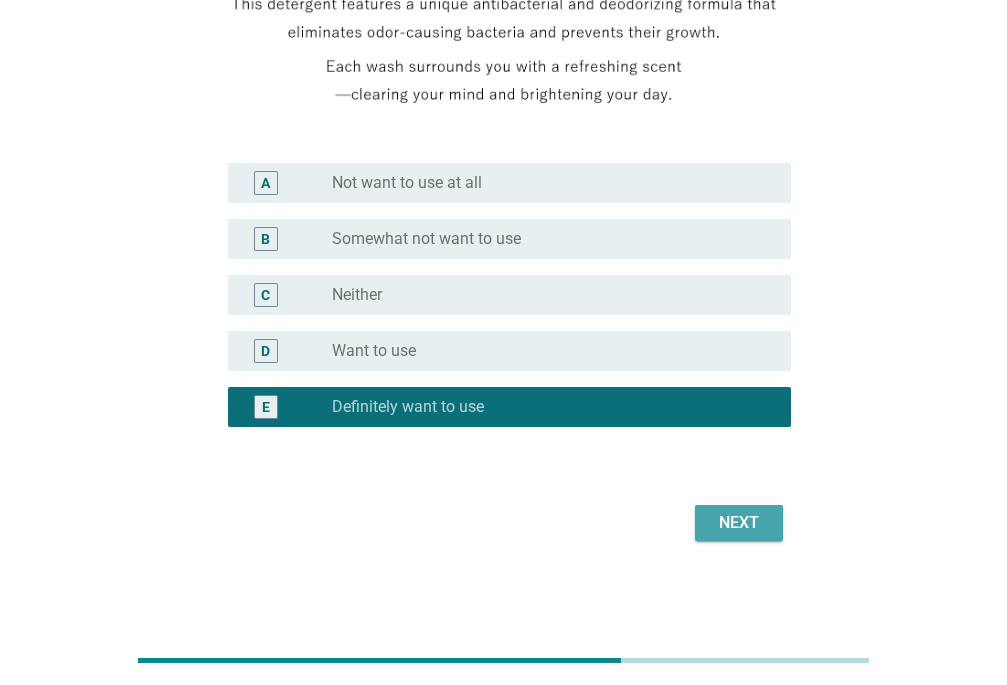 click on "Next" at bounding box center (739, 523) 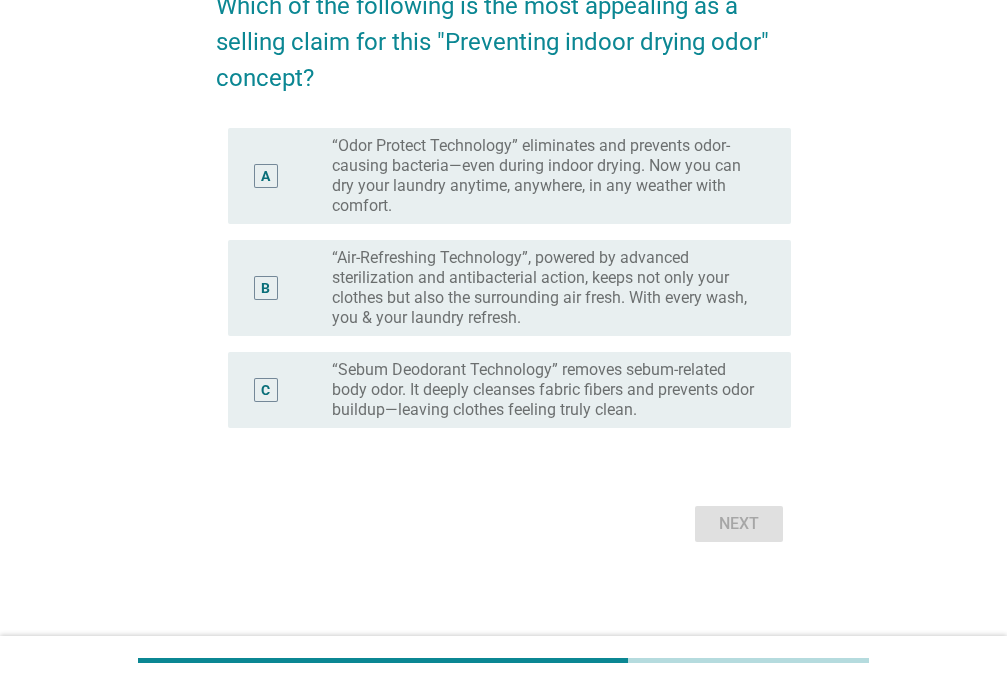 scroll, scrollTop: 0, scrollLeft: 0, axis: both 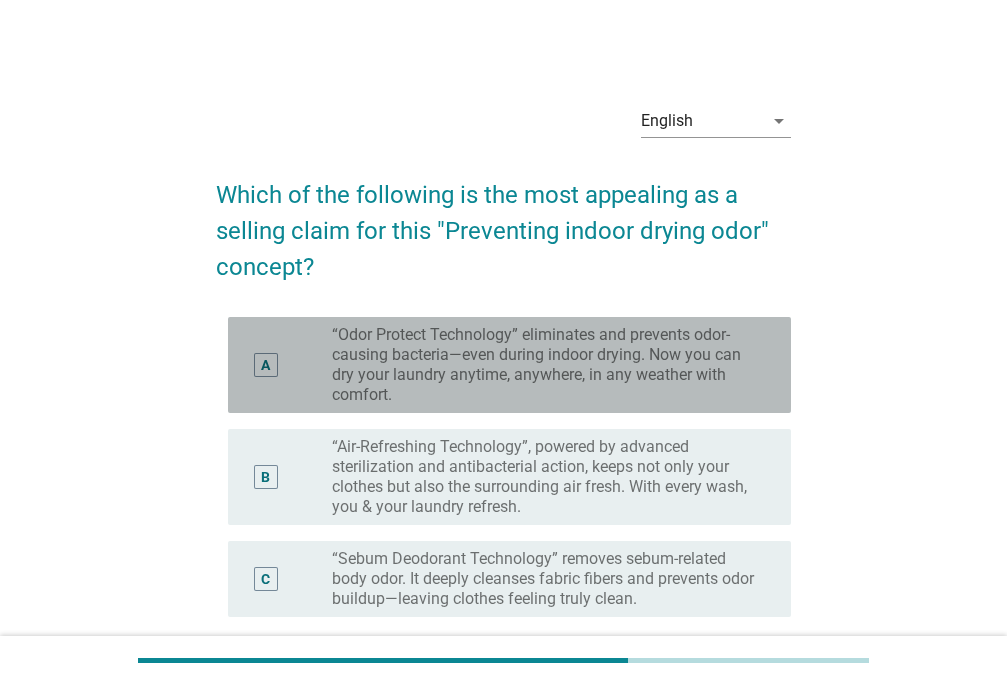 click on "“Odor Protect Technology” eliminates and prevents odor-causing bacteria—even during indoor drying. Now you can dry your laundry anytime, anywhere, in any weather with comfort." at bounding box center [545, 365] 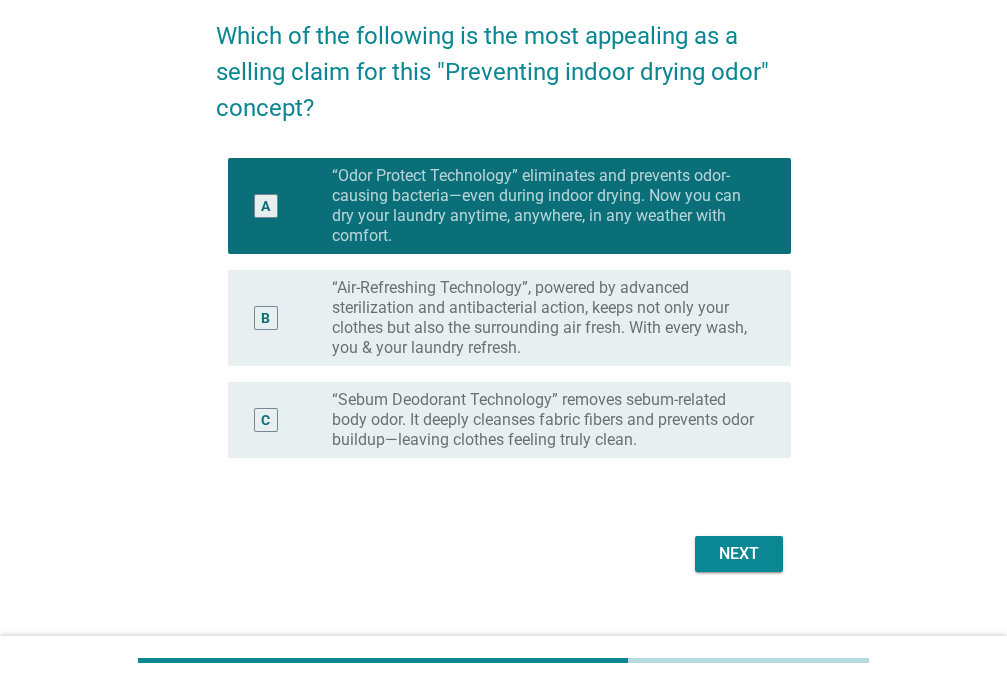 scroll, scrollTop: 189, scrollLeft: 0, axis: vertical 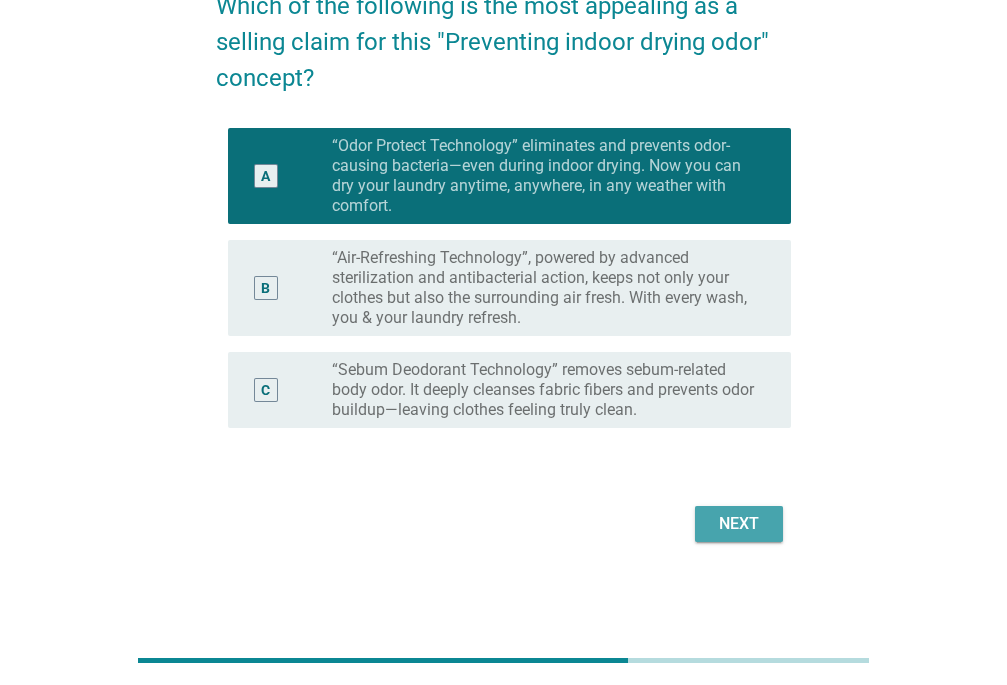 click on "Next" at bounding box center [739, 524] 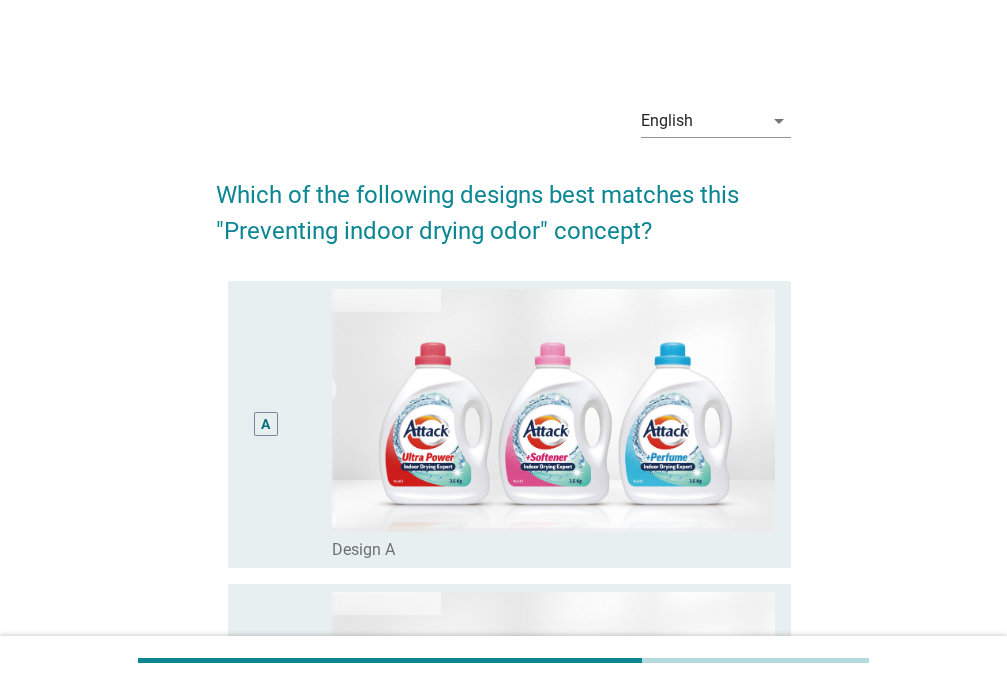 scroll, scrollTop: 100, scrollLeft: 0, axis: vertical 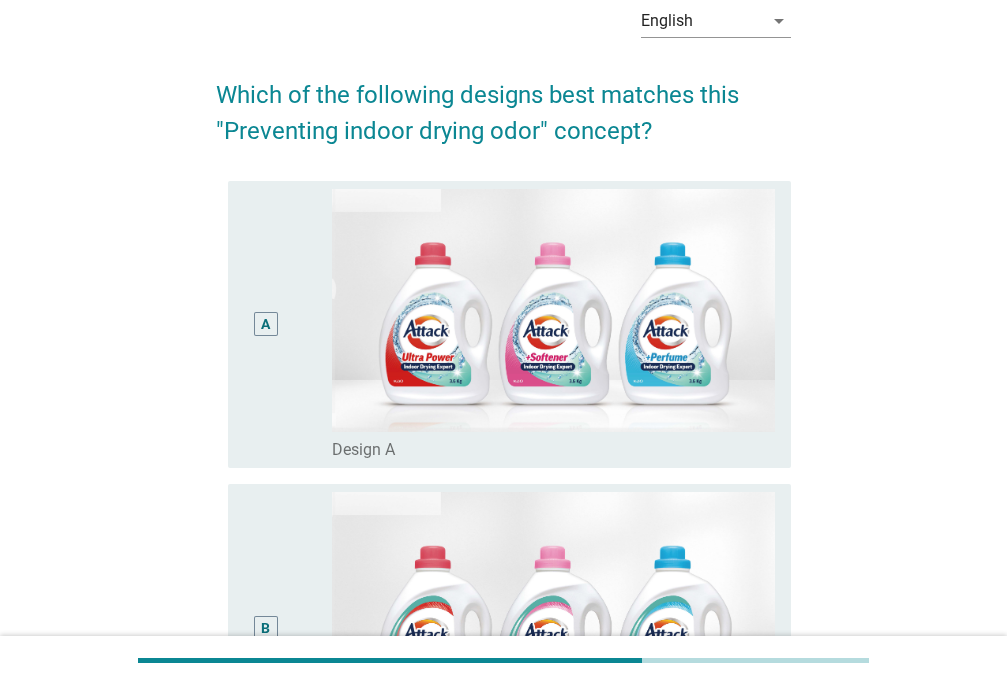 click on "A" at bounding box center [266, 324] 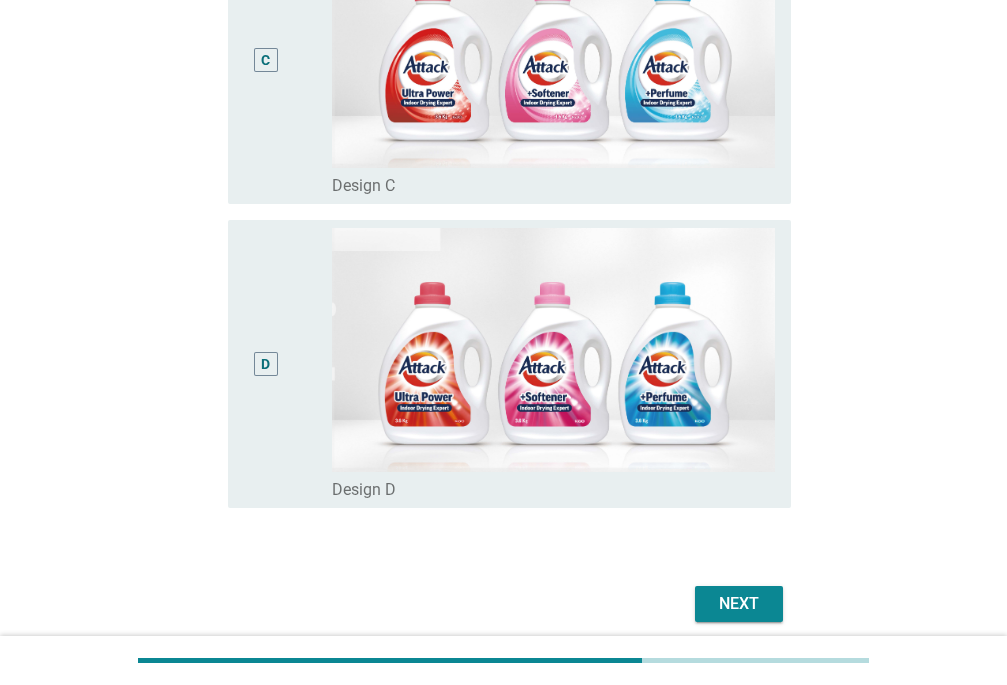 scroll, scrollTop: 1051, scrollLeft: 0, axis: vertical 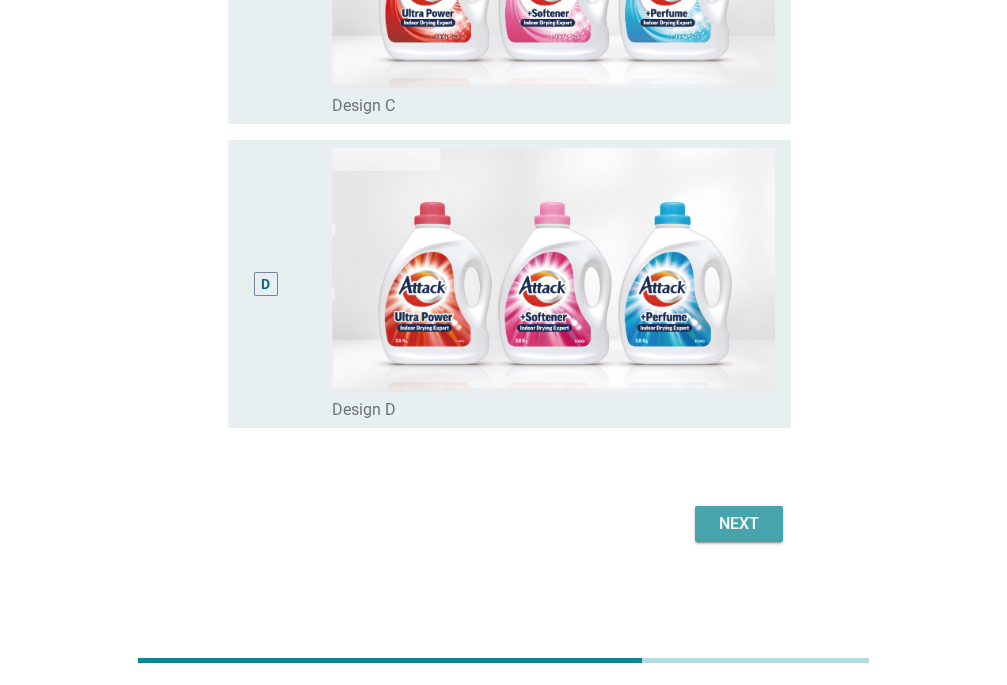 click on "Next" at bounding box center (739, 524) 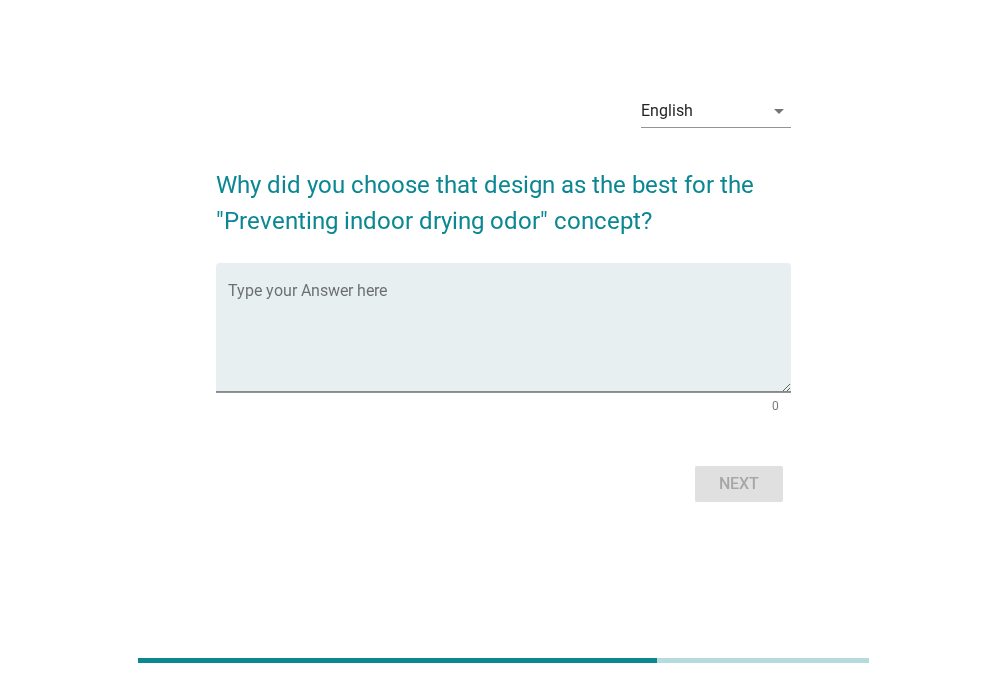 scroll, scrollTop: 0, scrollLeft: 0, axis: both 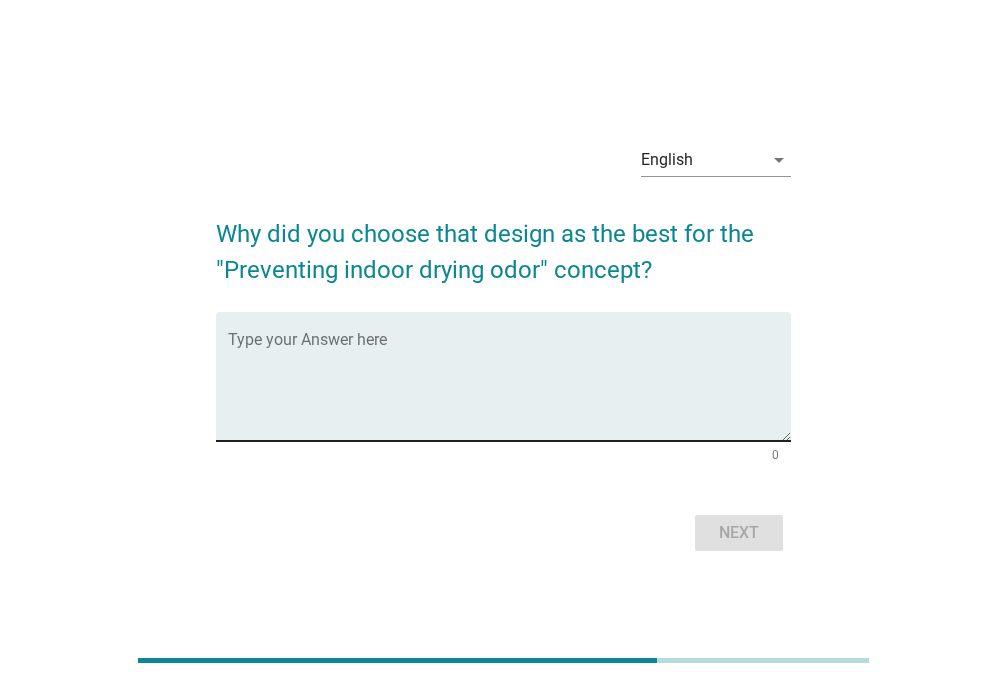 click at bounding box center (509, 388) 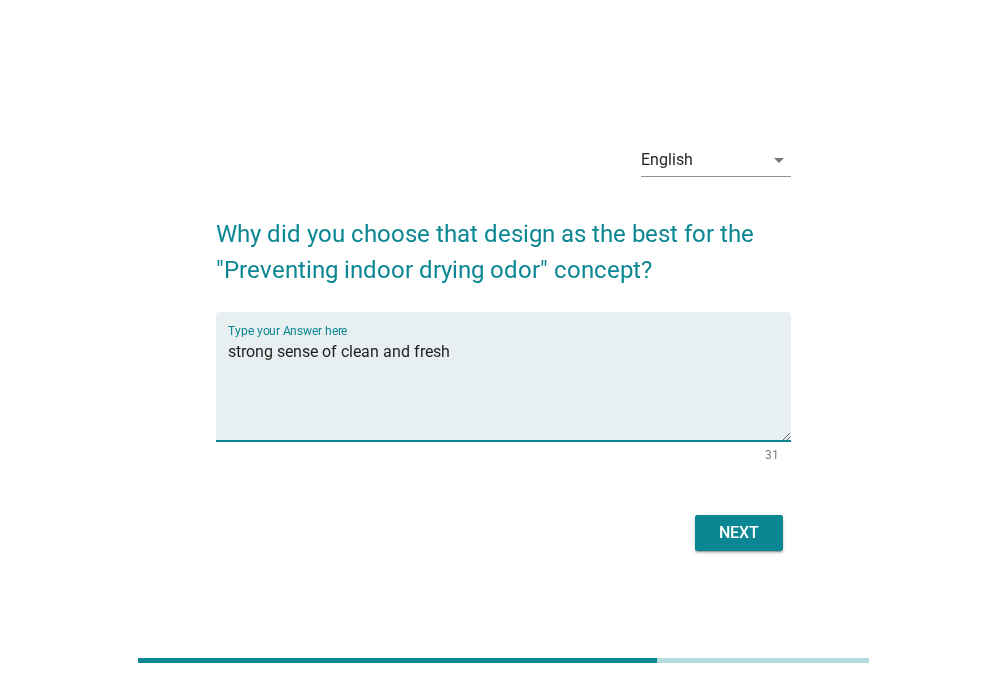 type on "strong sense of clean and fresh" 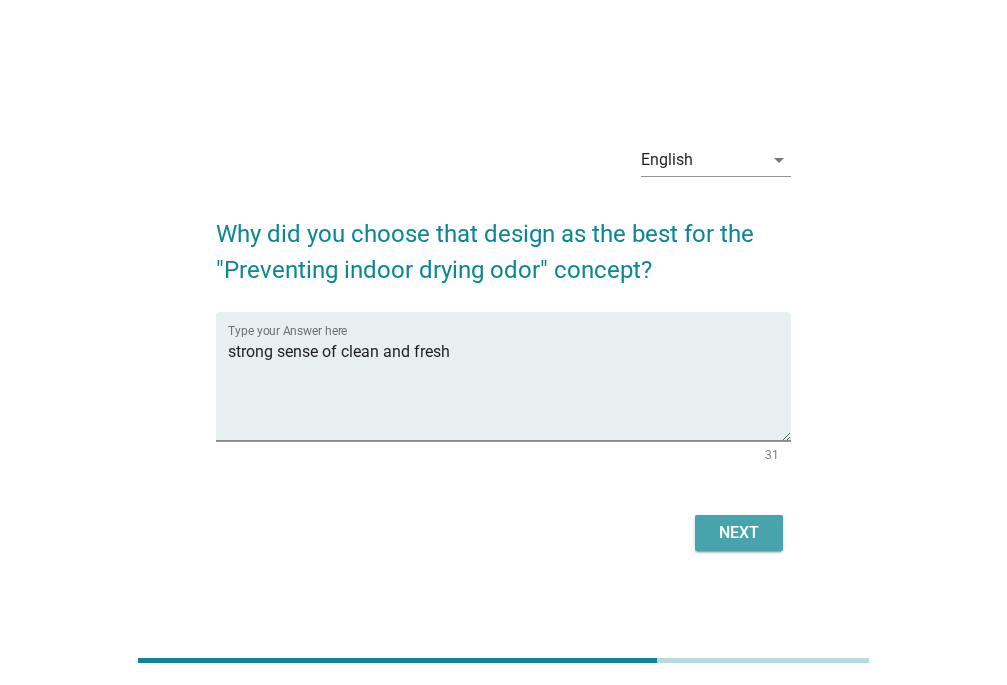 click on "Next" at bounding box center (739, 533) 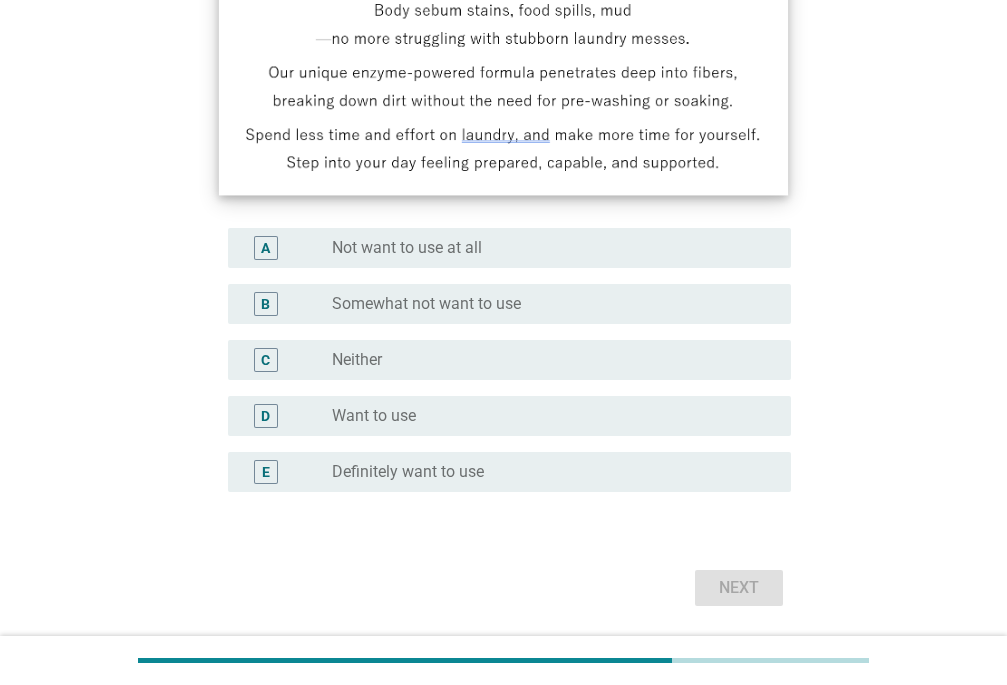scroll, scrollTop: 400, scrollLeft: 0, axis: vertical 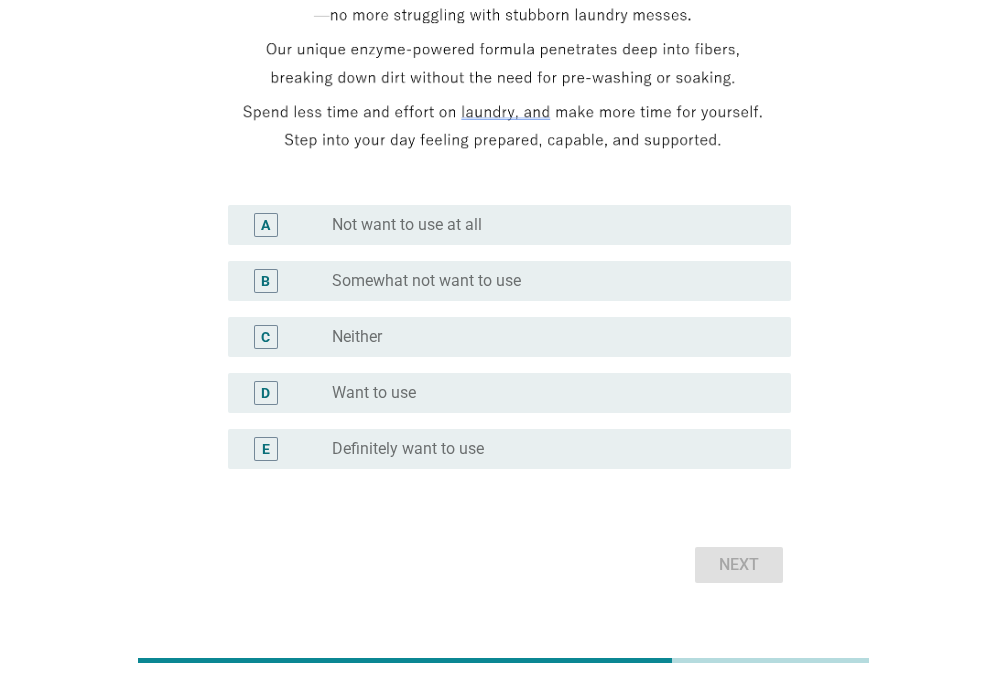 click on "radio_button_unchecked Want to use" at bounding box center [545, 393] 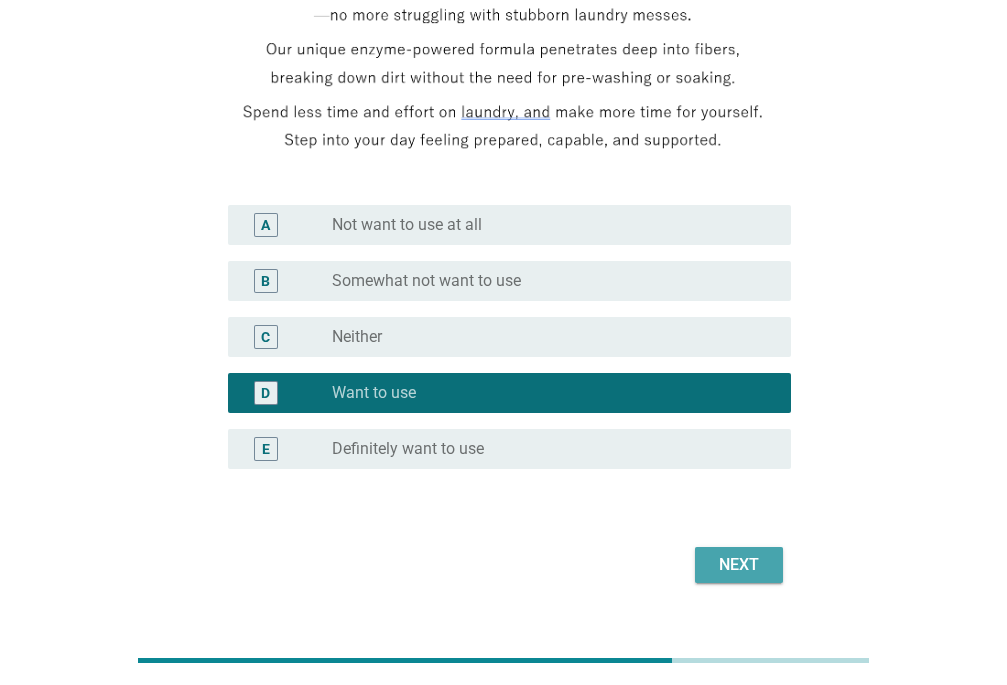 click on "Next" at bounding box center [739, 565] 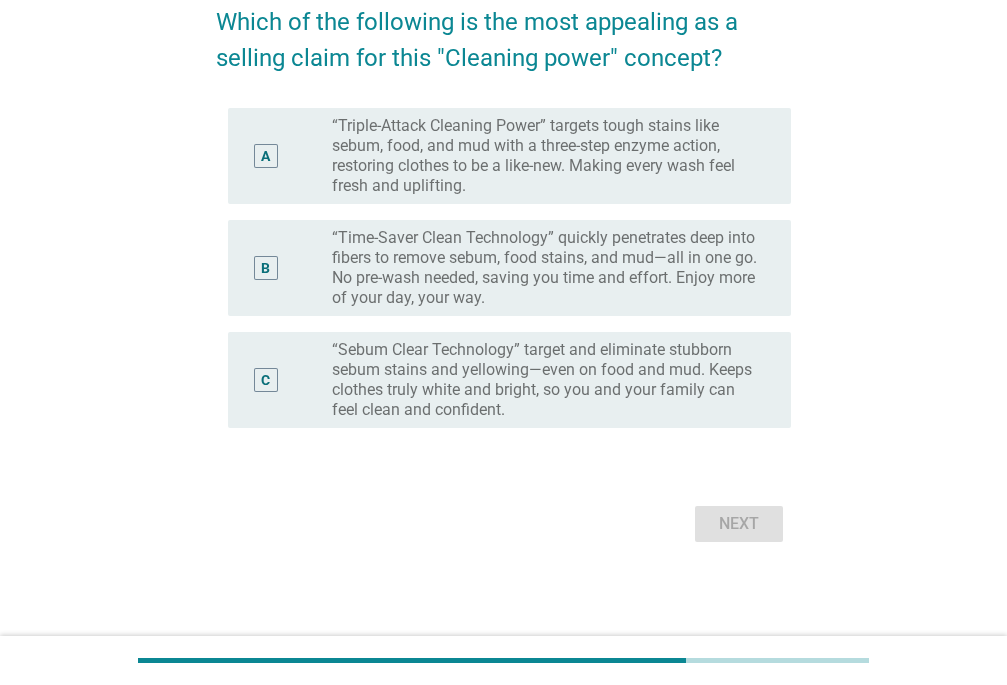 scroll, scrollTop: 0, scrollLeft: 0, axis: both 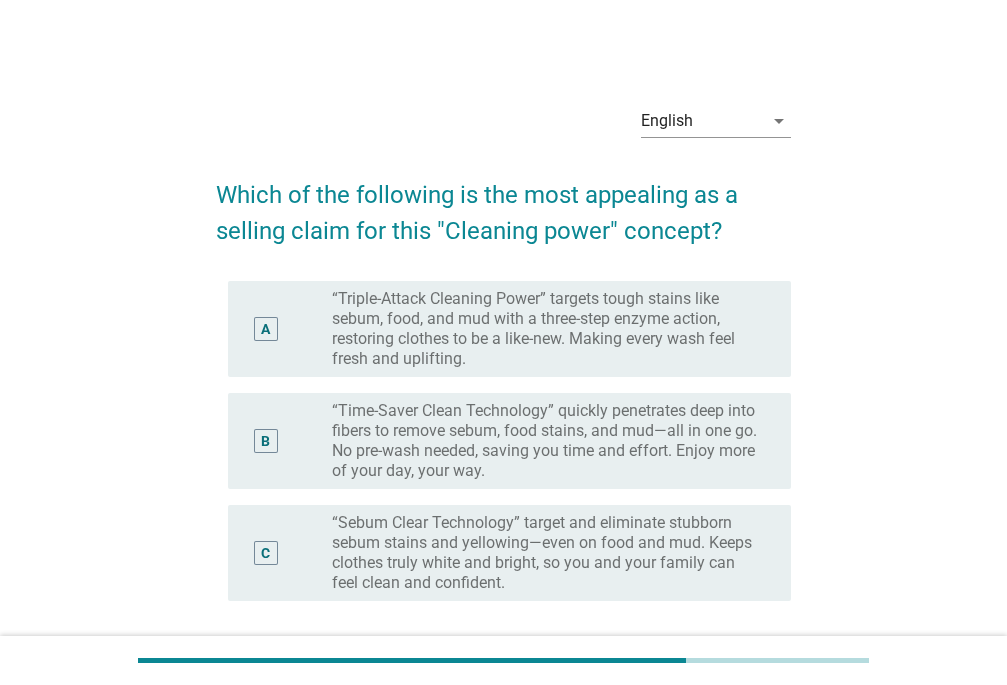 click on "“Triple-Attack Cleaning Power” targets tough stains like sebum, food, and mud with a three-step enzyme action, restoring clothes to be a like-new. Making every wash feel fresh and uplifting." at bounding box center (545, 329) 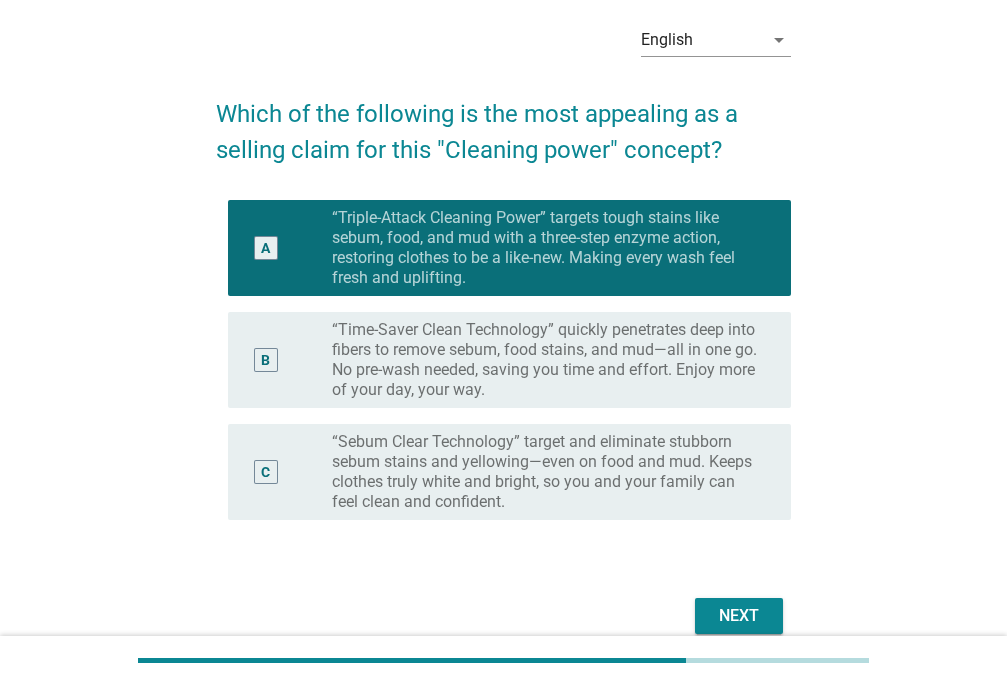 scroll, scrollTop: 173, scrollLeft: 0, axis: vertical 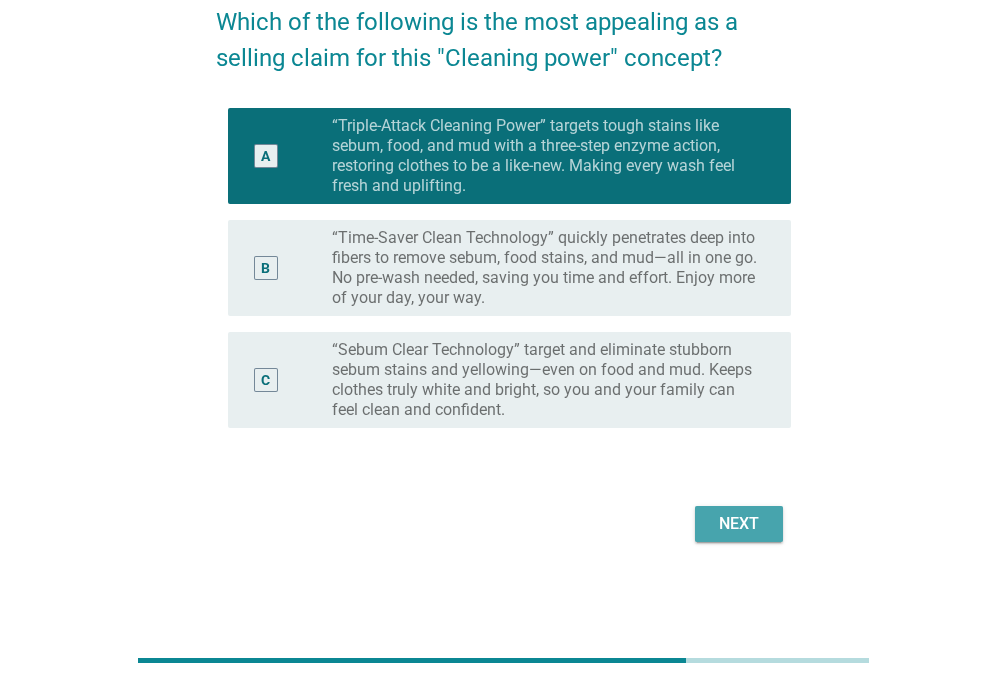 click on "Next" at bounding box center [739, 524] 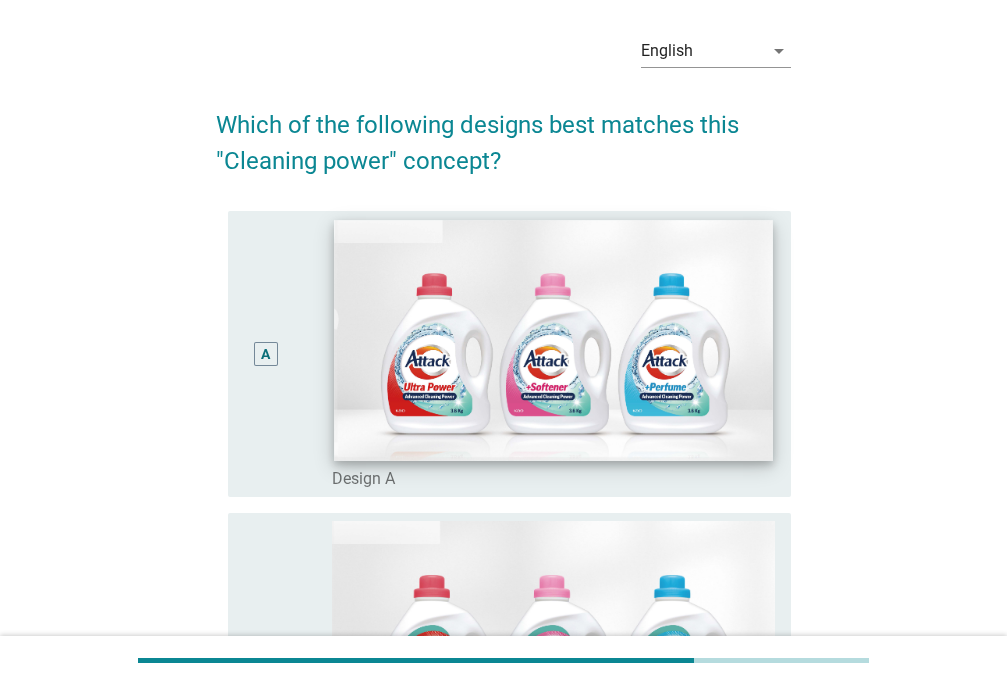 scroll, scrollTop: 200, scrollLeft: 0, axis: vertical 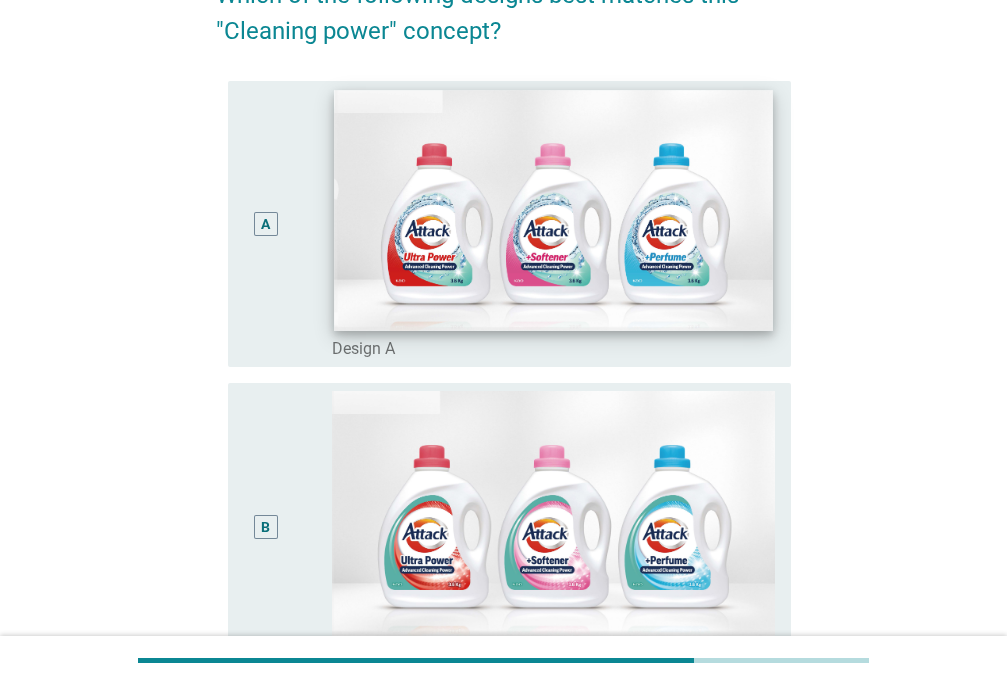 click at bounding box center (554, 210) 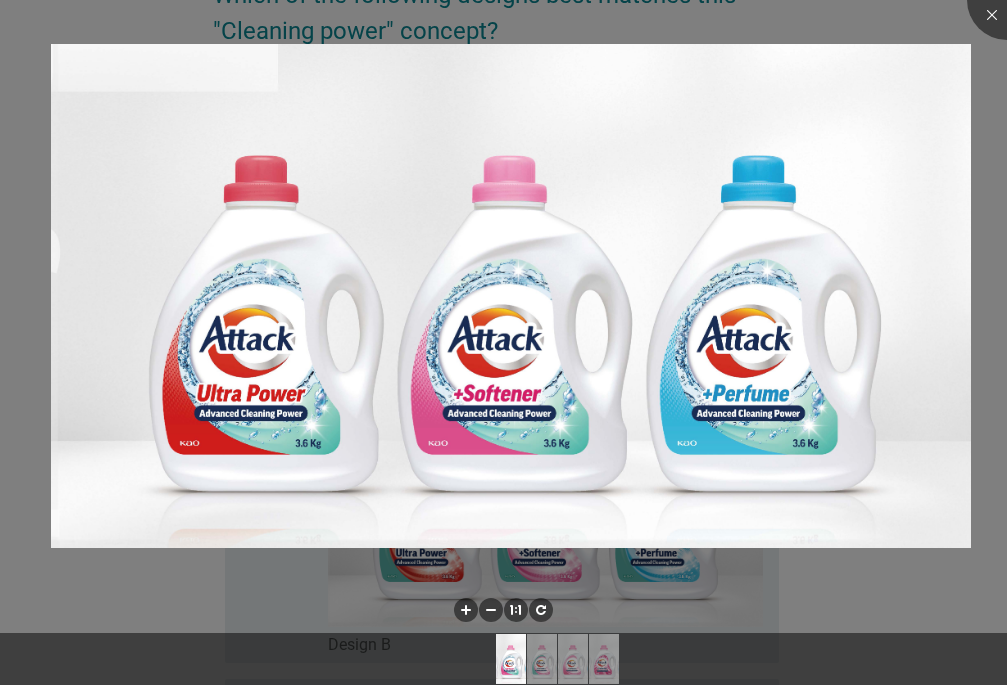 click at bounding box center (503, 342) 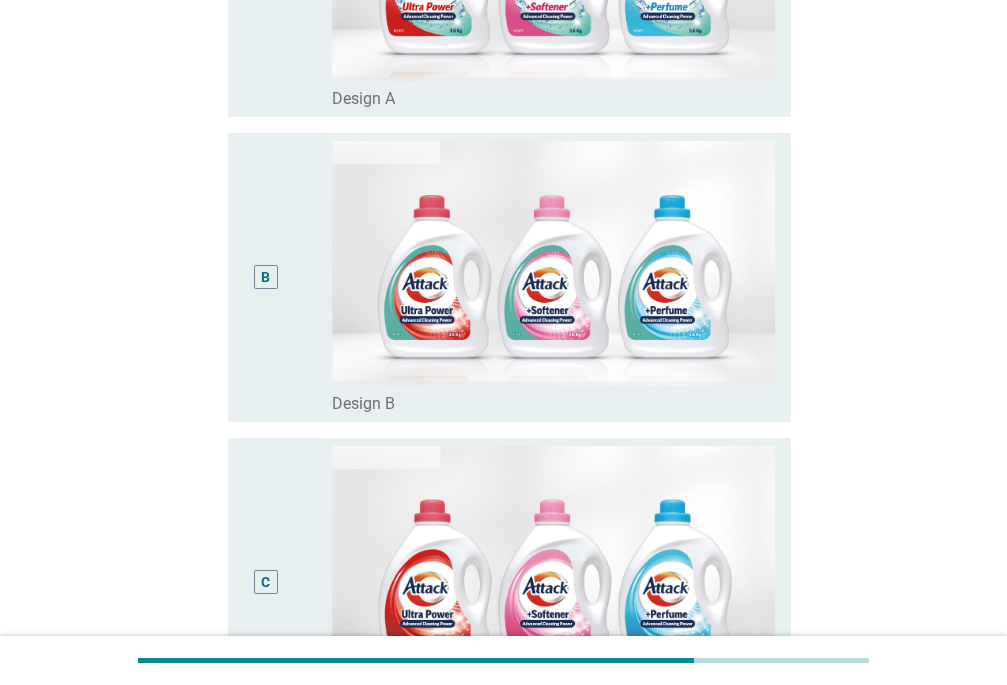 scroll, scrollTop: 252, scrollLeft: 0, axis: vertical 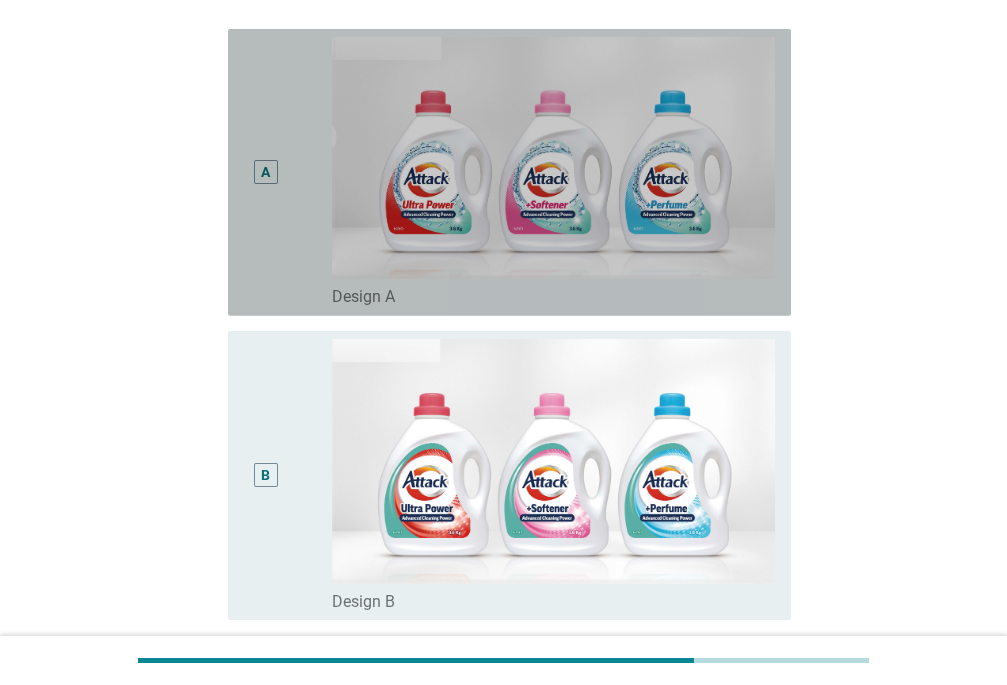 click on "A" at bounding box center (266, 172) 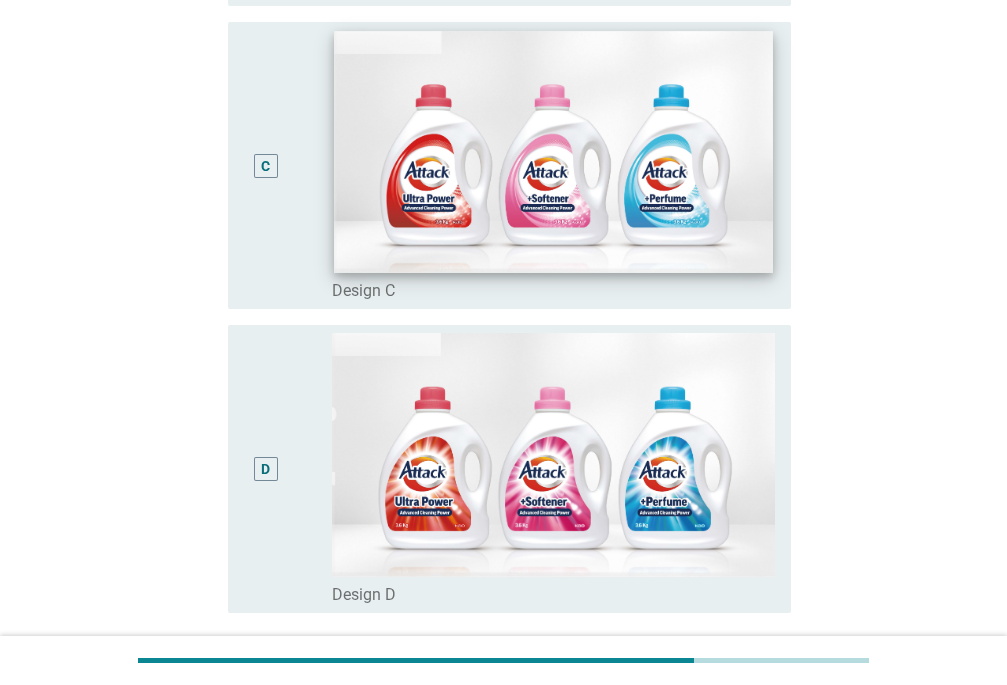 scroll, scrollTop: 1052, scrollLeft: 0, axis: vertical 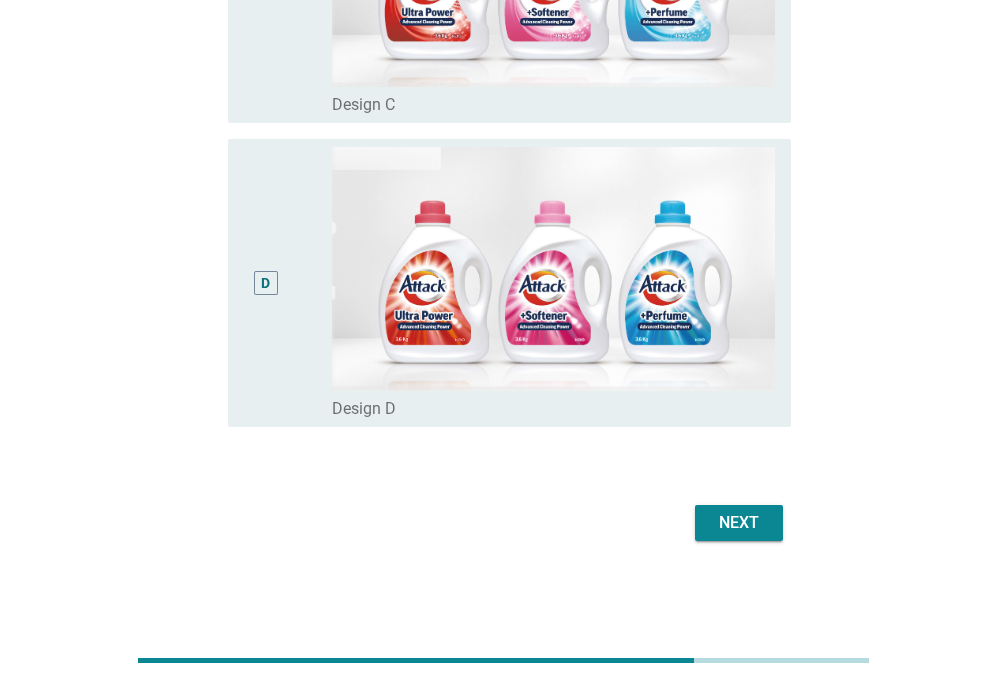 click on "Next" at bounding box center [739, 523] 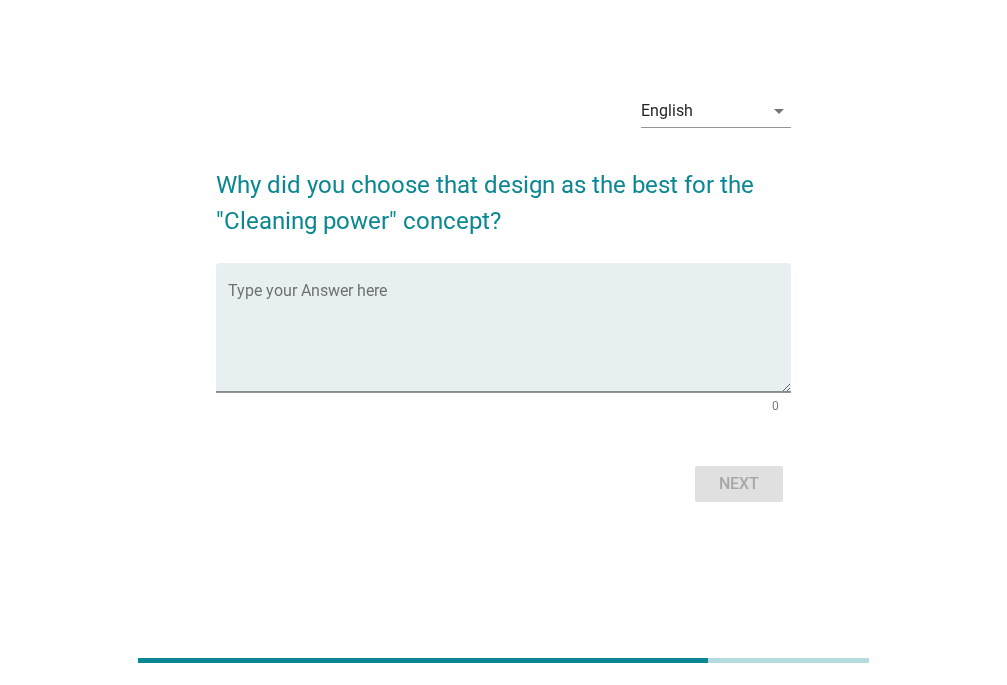 scroll, scrollTop: 0, scrollLeft: 0, axis: both 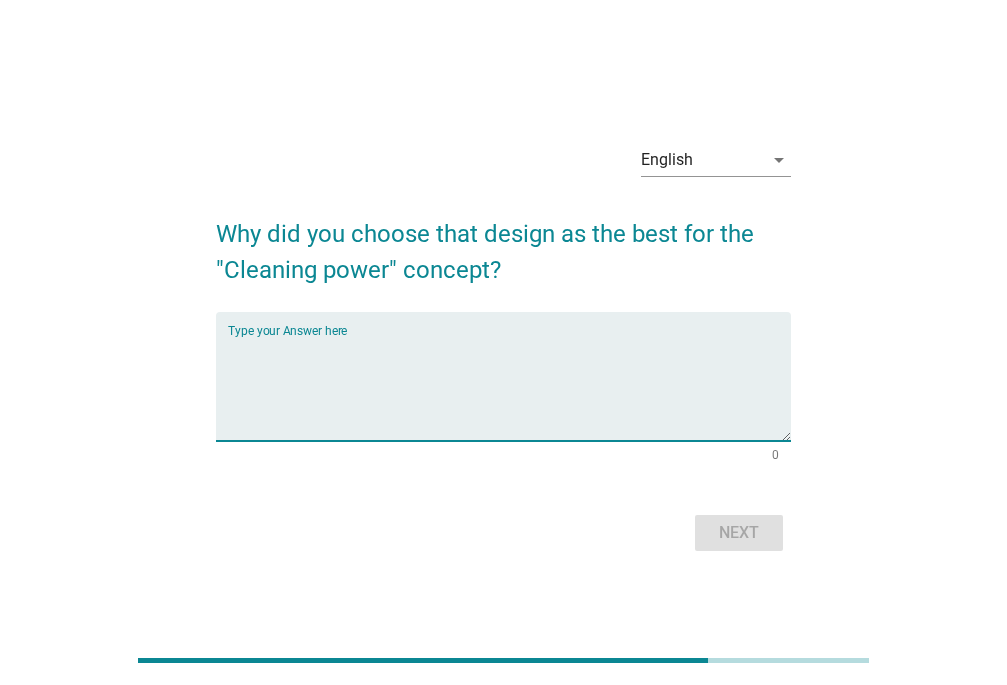 click at bounding box center (509, 388) 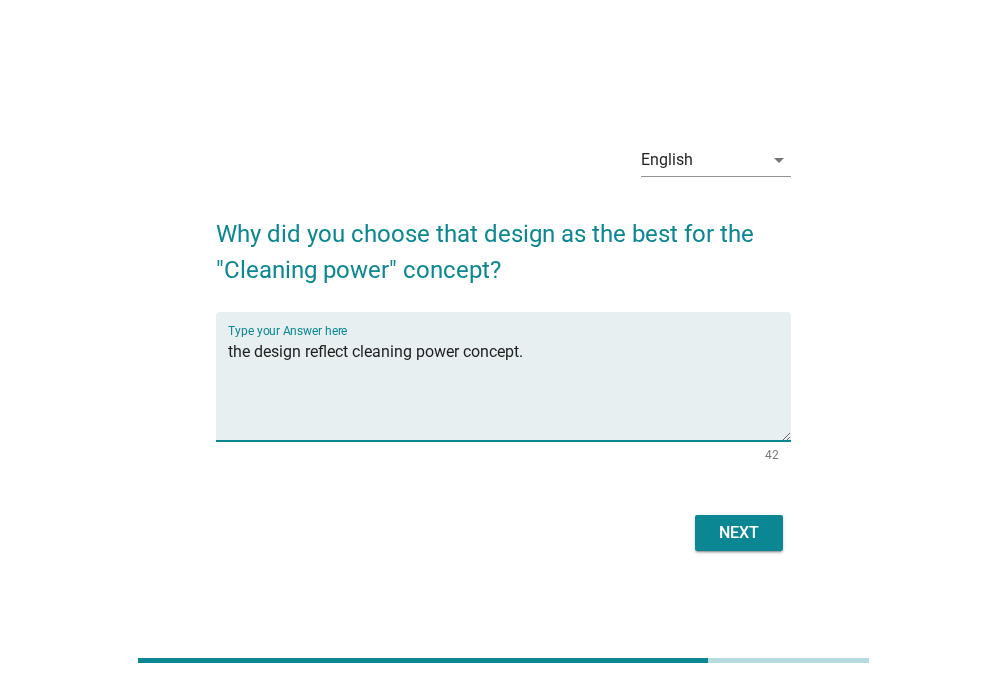 type on "the design reflect cleaning power concept." 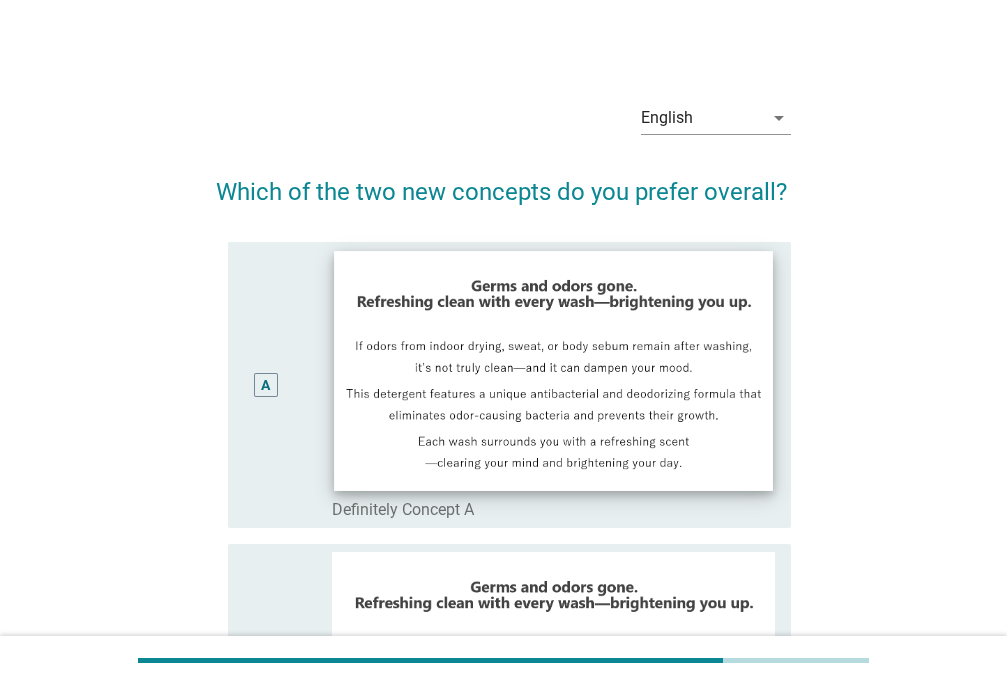 scroll, scrollTop: 1, scrollLeft: 0, axis: vertical 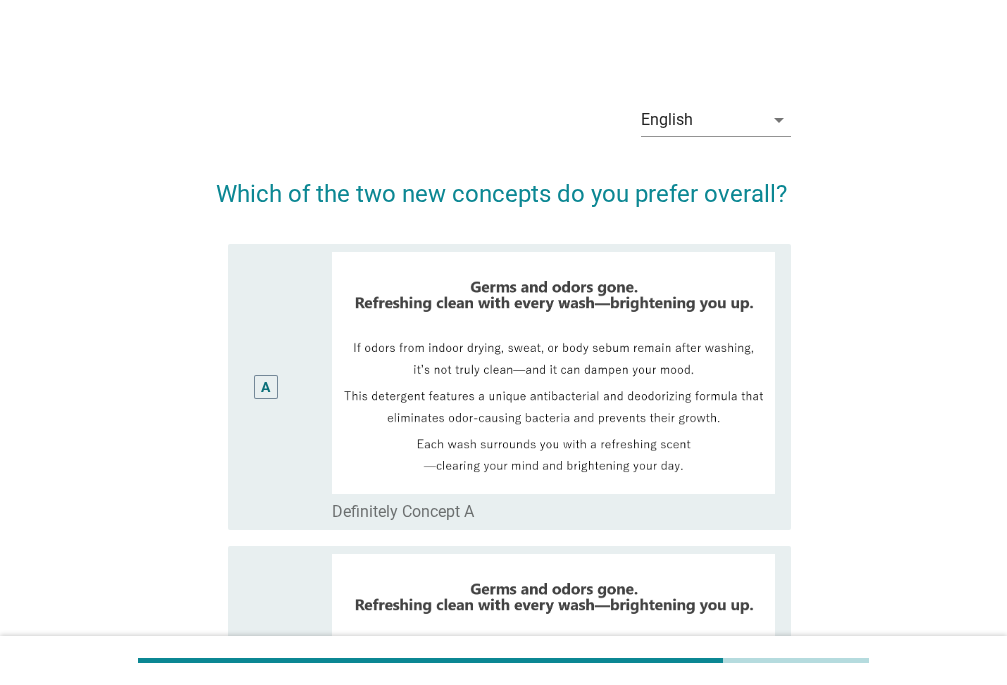 click on "A" at bounding box center [265, 386] 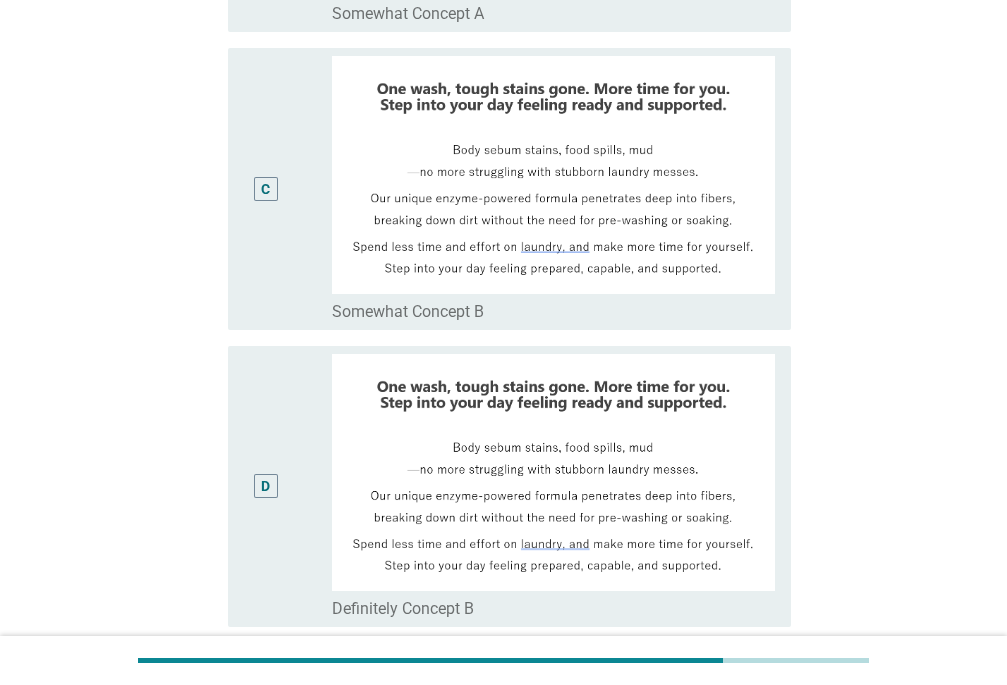 scroll, scrollTop: 1001, scrollLeft: 0, axis: vertical 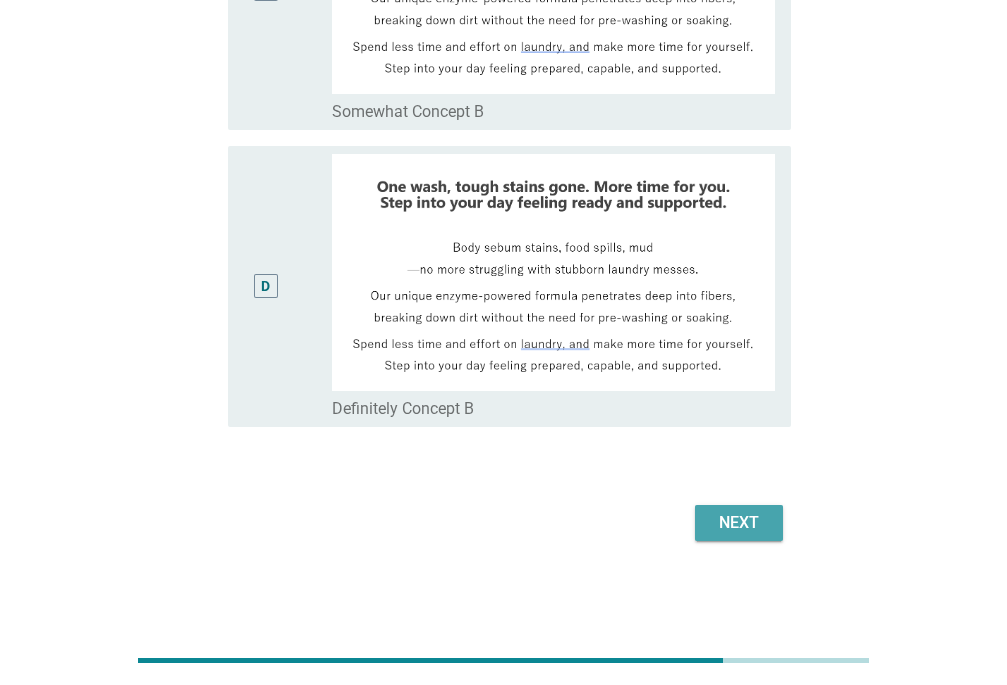 click on "Next" at bounding box center [739, 523] 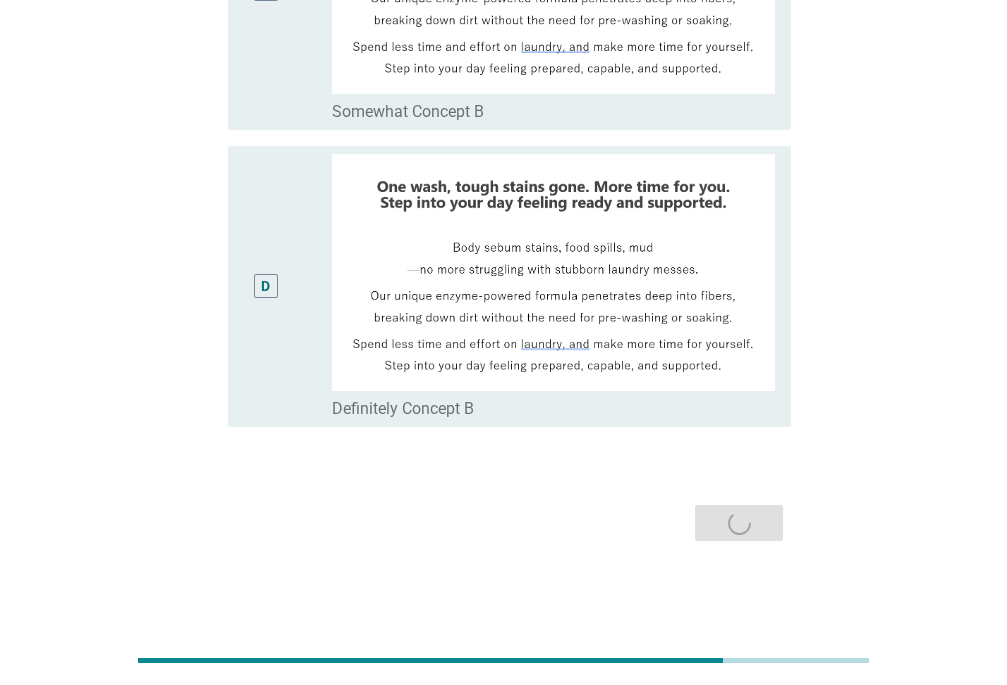 scroll, scrollTop: 0, scrollLeft: 0, axis: both 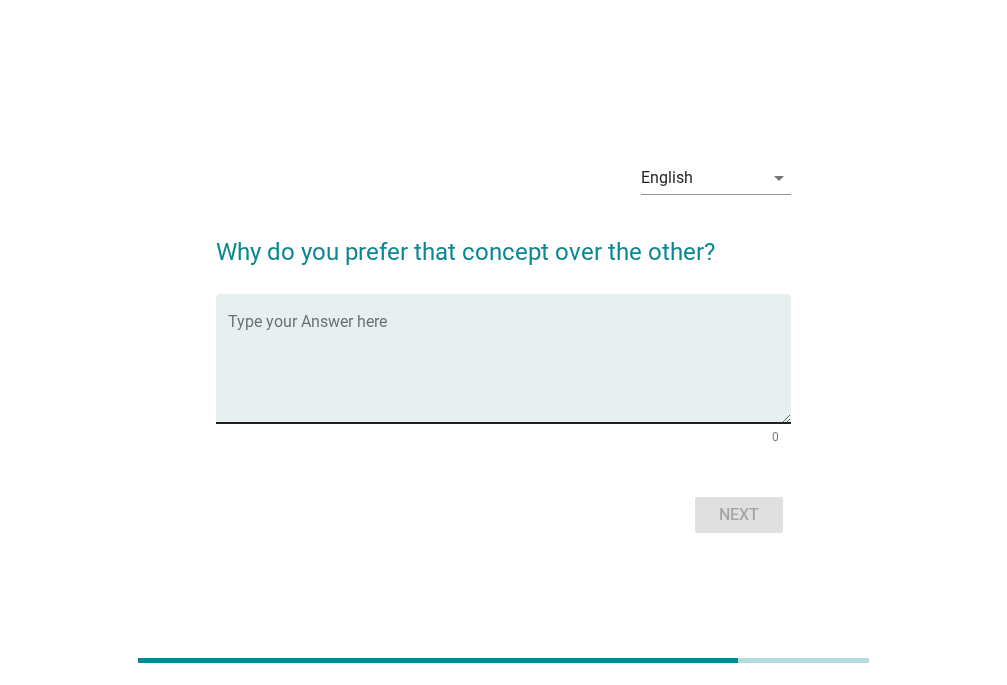 click at bounding box center [509, 370] 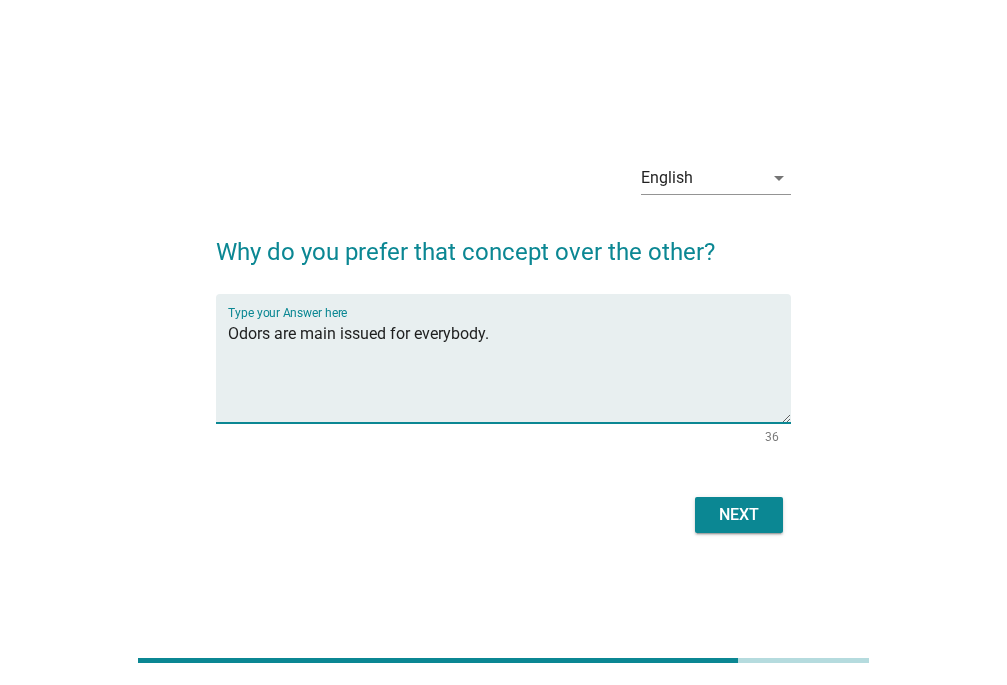 type on "Odors are main issued for everybody." 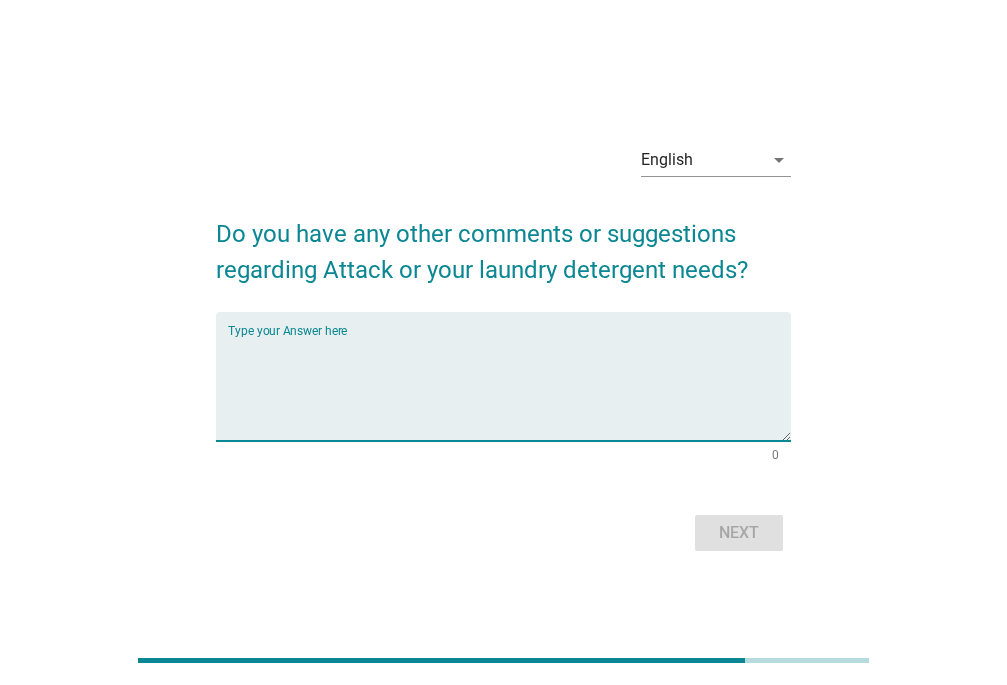 click at bounding box center [509, 388] 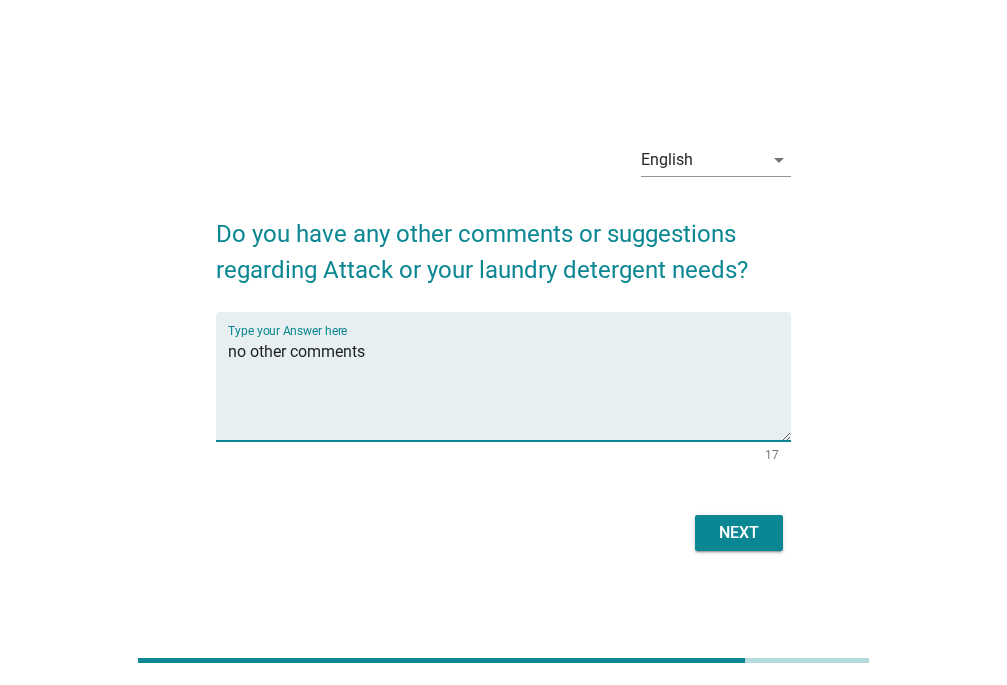 type on "no other comments" 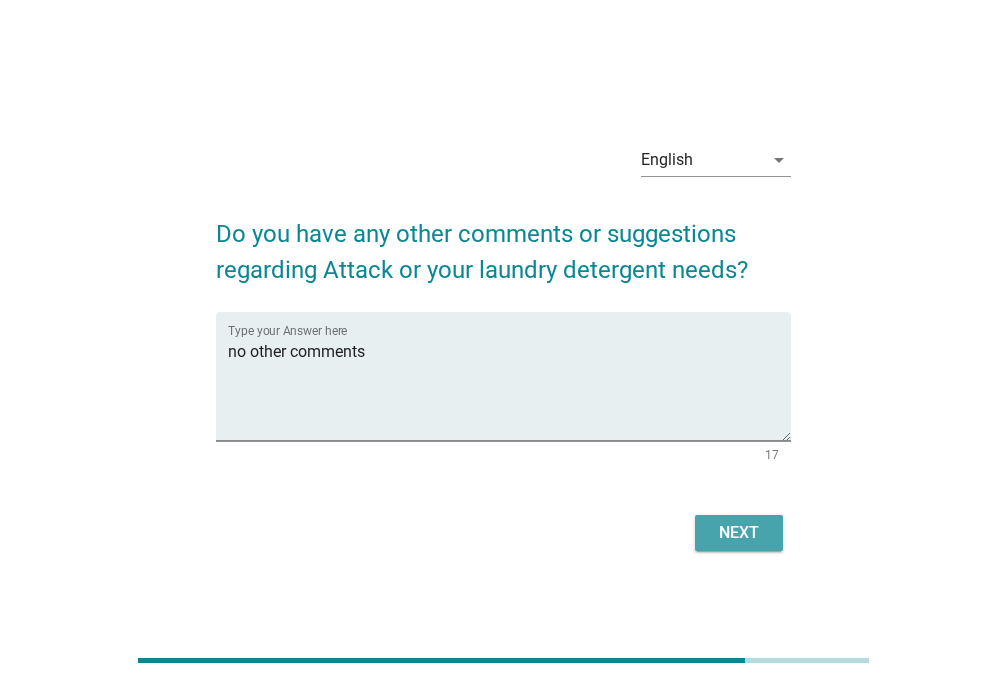 click on "Next" at bounding box center [739, 533] 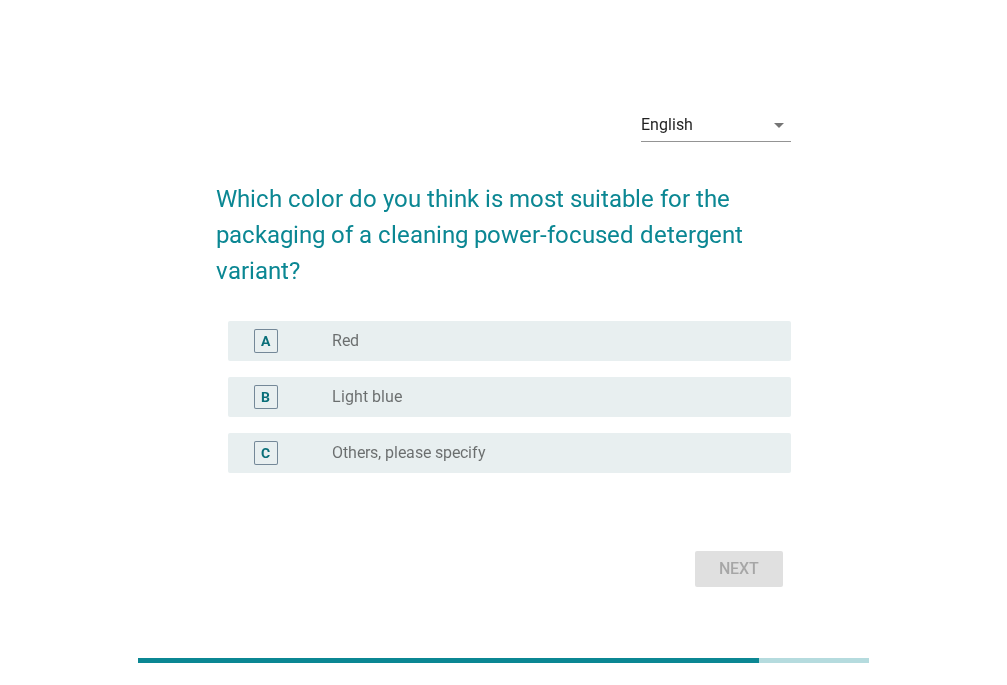 click on "B" at bounding box center [266, 397] 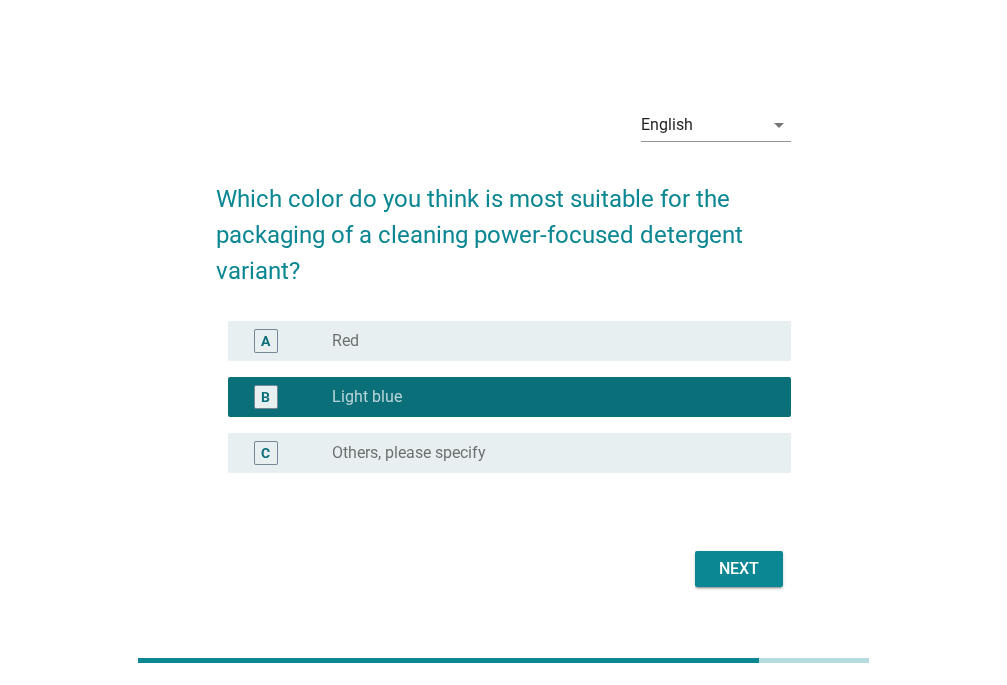click on "Next" at bounding box center (739, 569) 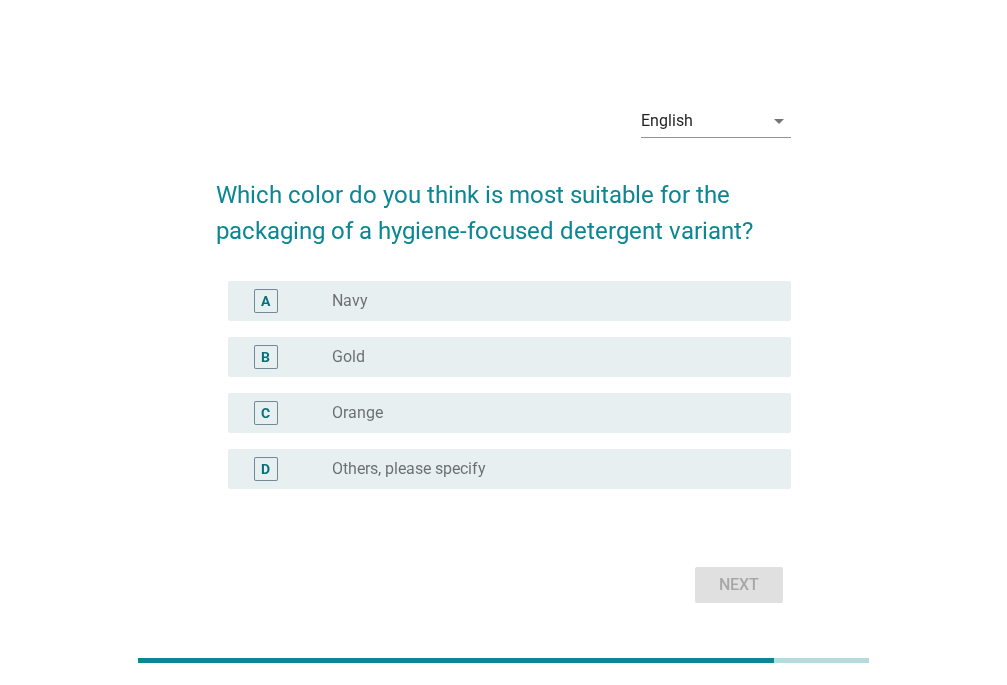 click on "B" at bounding box center (265, 356) 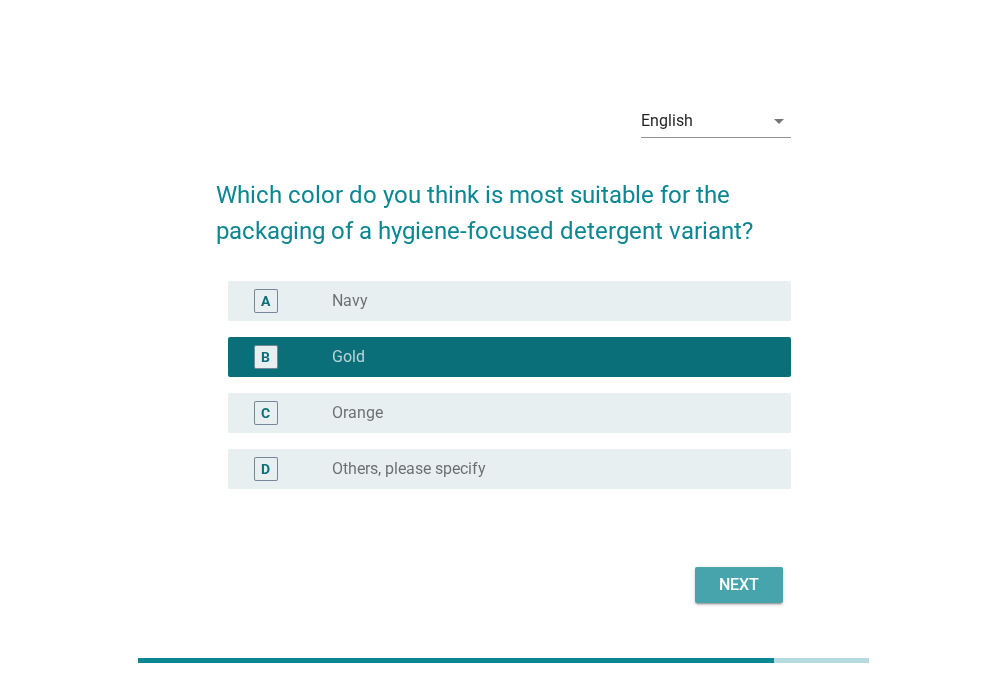 click on "Next" at bounding box center (739, 585) 